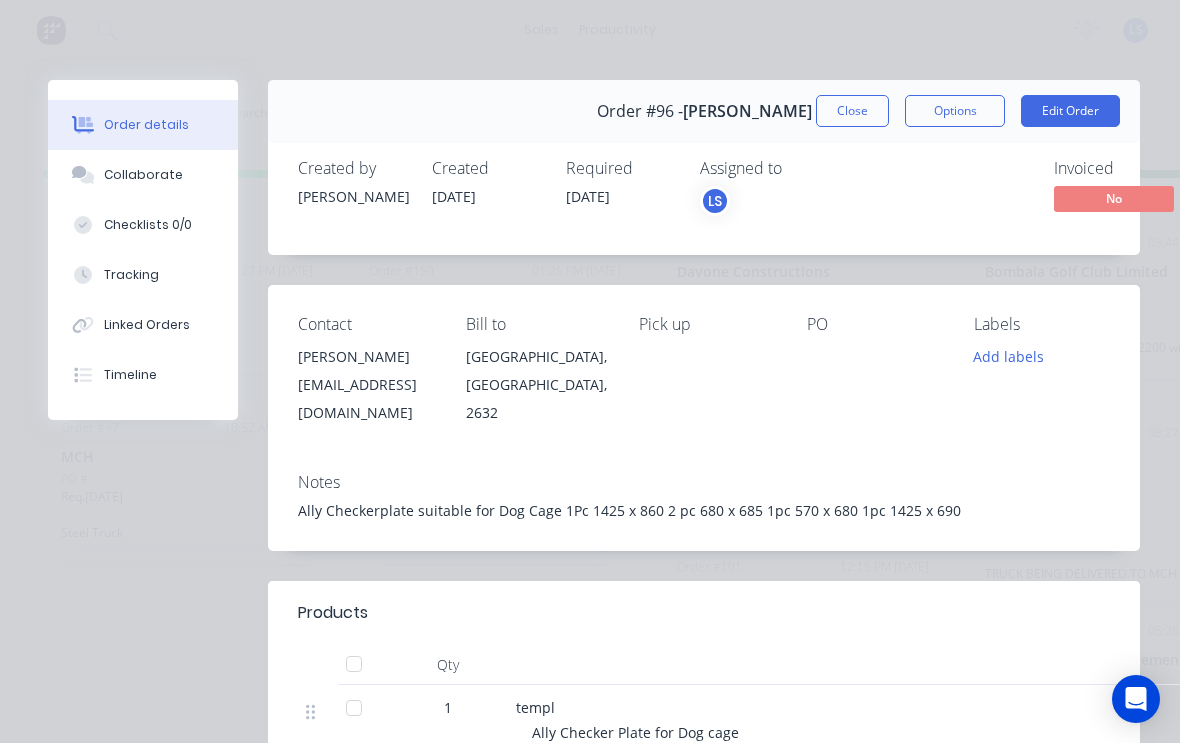 scroll, scrollTop: 4, scrollLeft: 163, axis: both 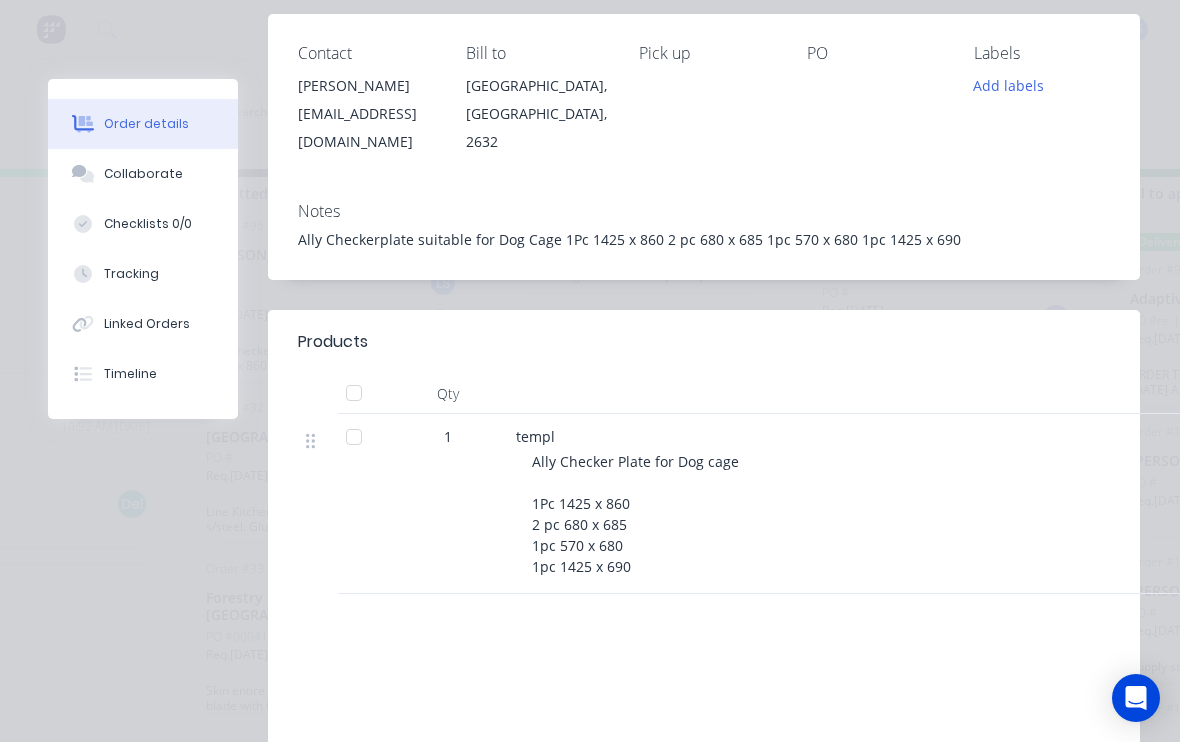 click on "Tracking" at bounding box center [131, 275] 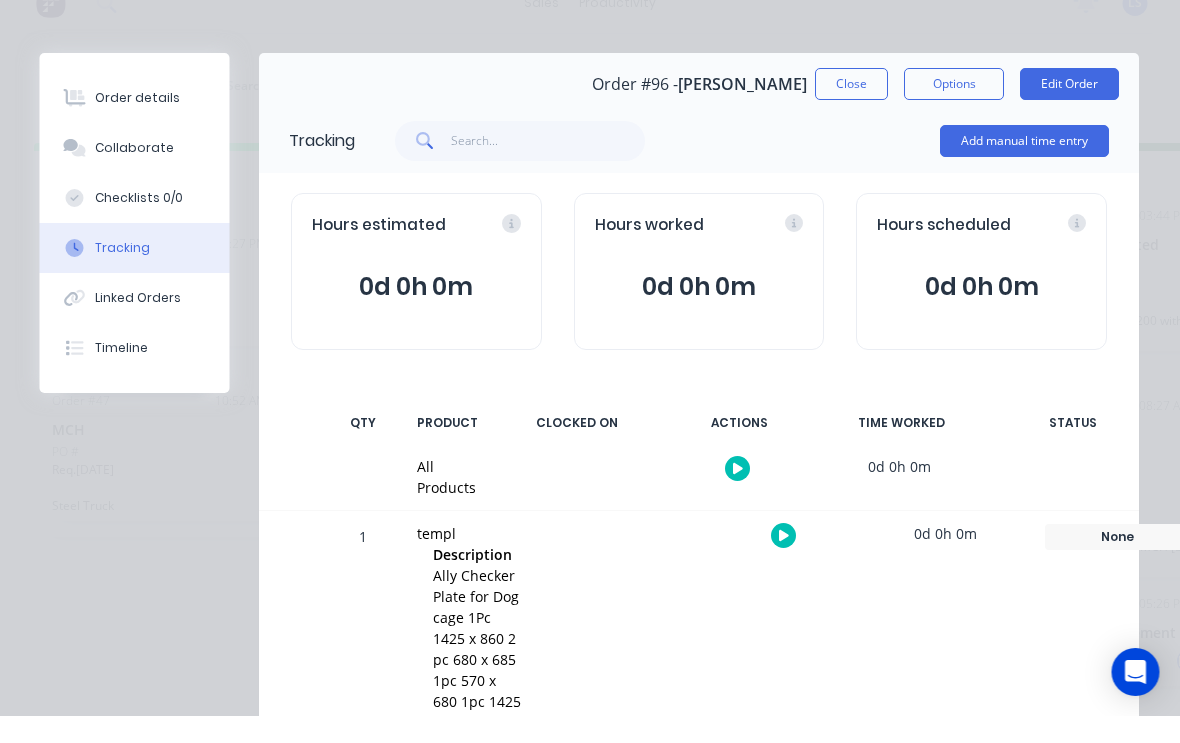 scroll, scrollTop: 3, scrollLeft: 0, axis: vertical 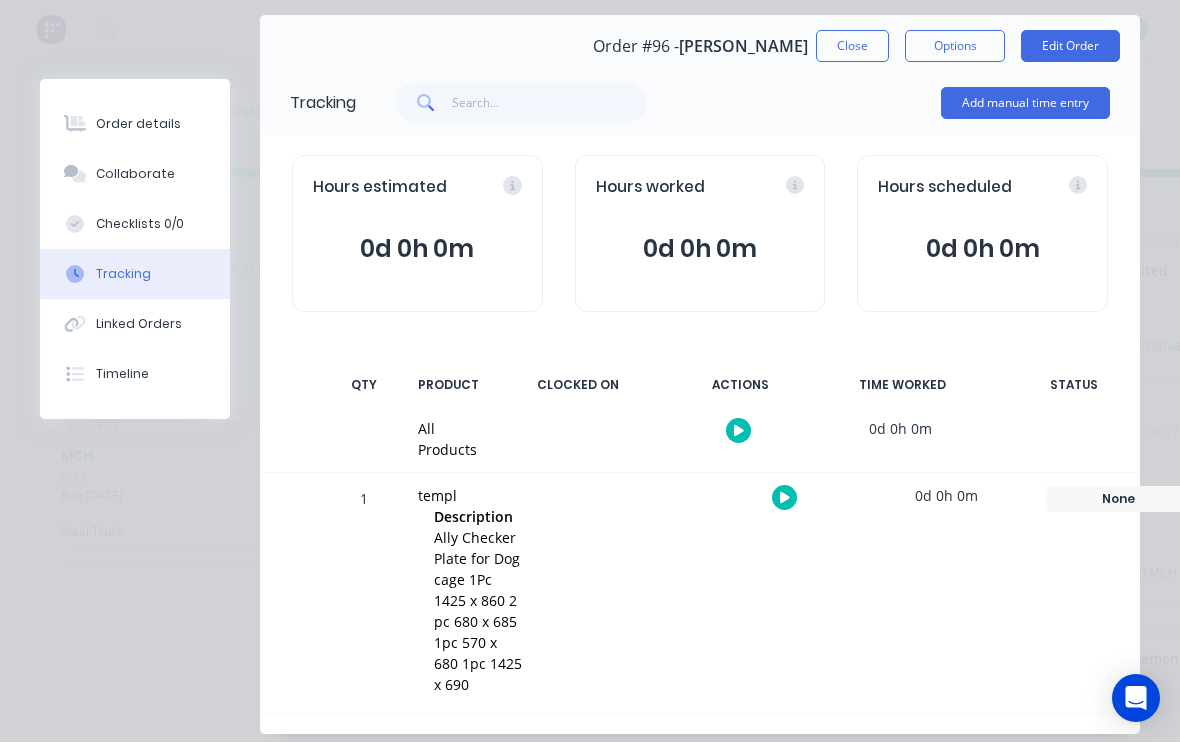click on "Add manual time entry" at bounding box center [1025, 104] 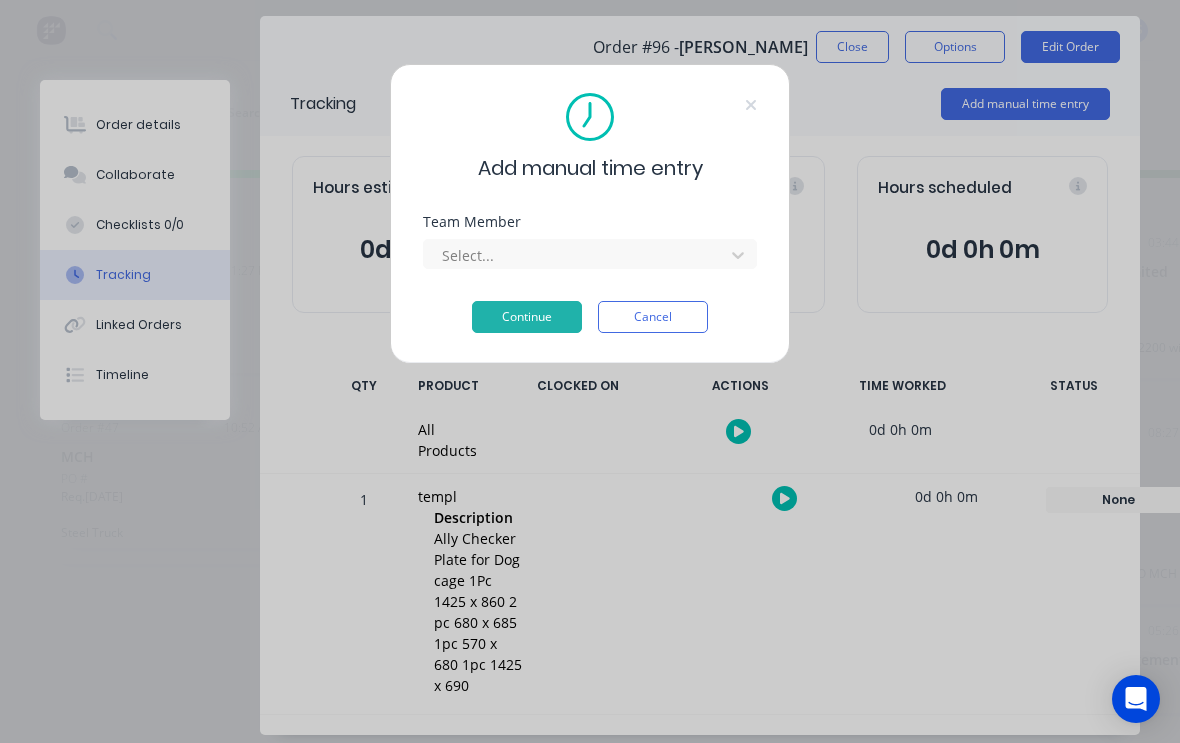 click on "Team Member Select..." at bounding box center (590, 258) 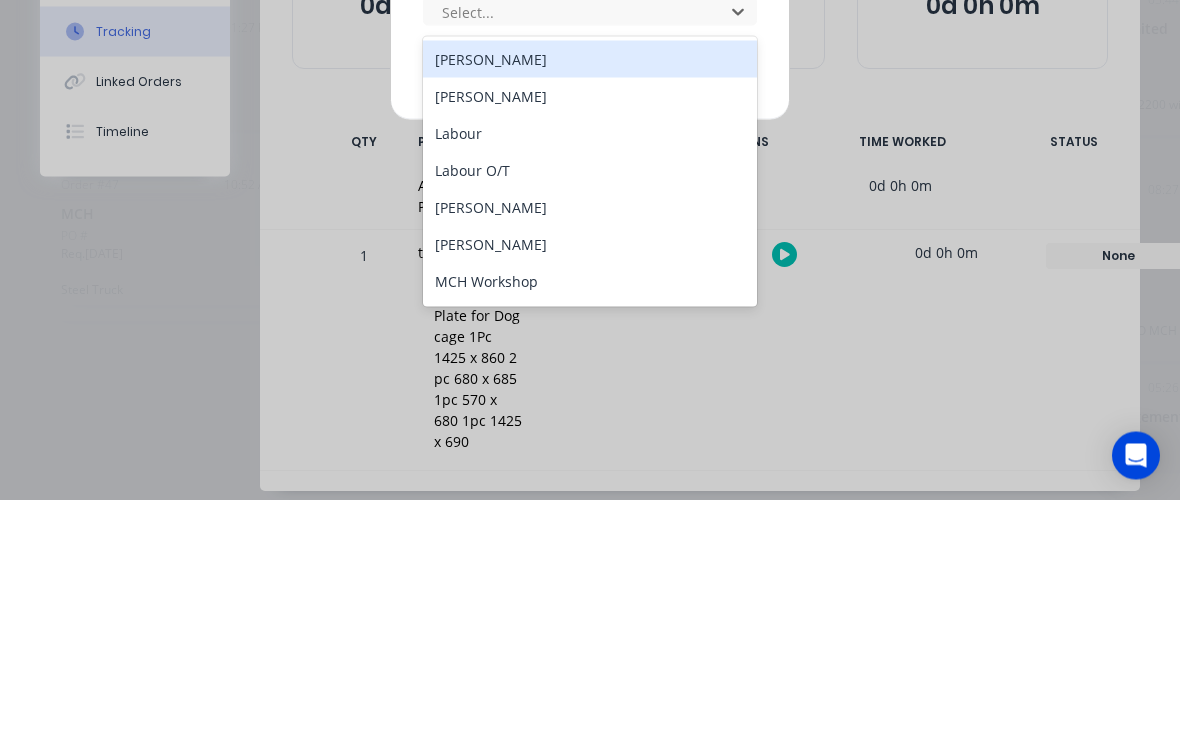 click on "[PERSON_NAME]" at bounding box center [590, 450] 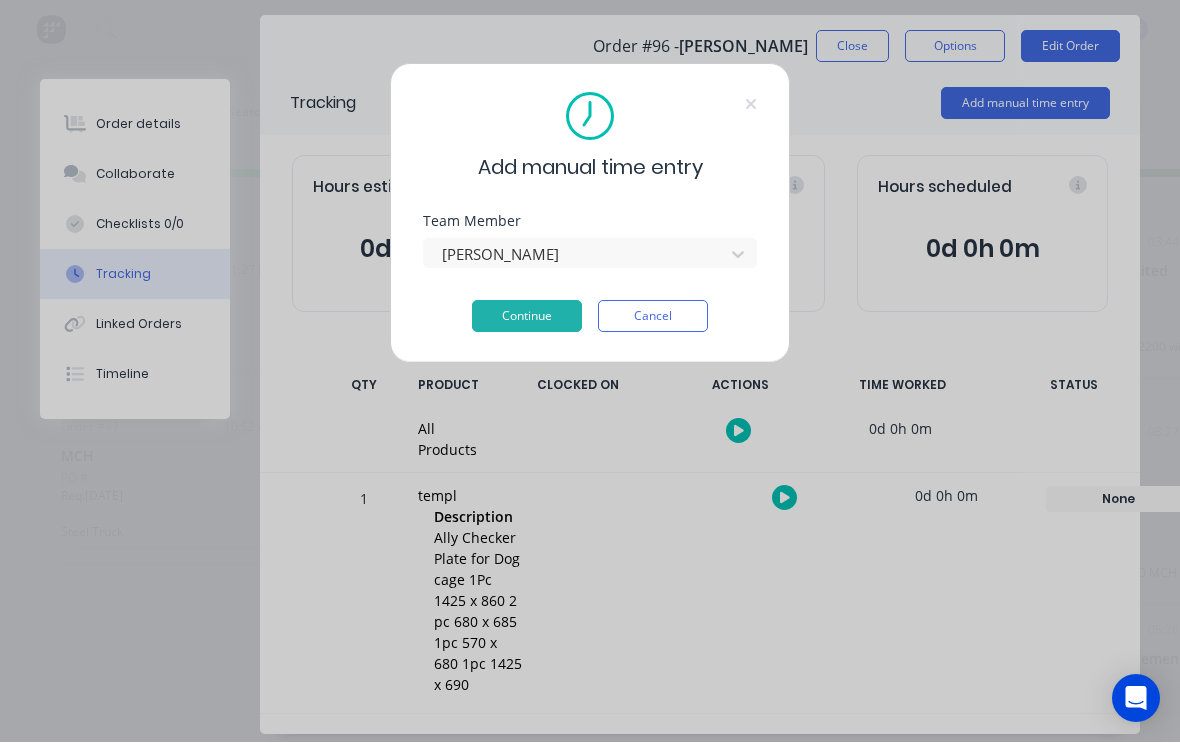 click on "Continue" at bounding box center (527, 317) 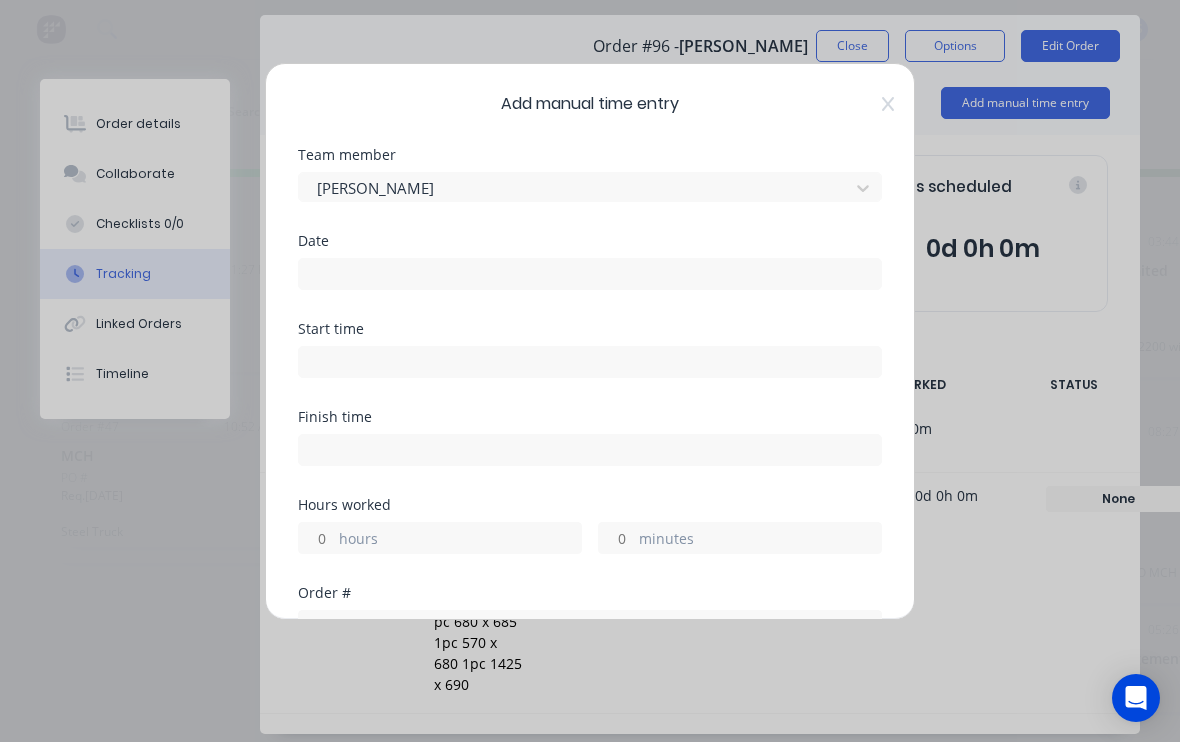 click at bounding box center (590, 275) 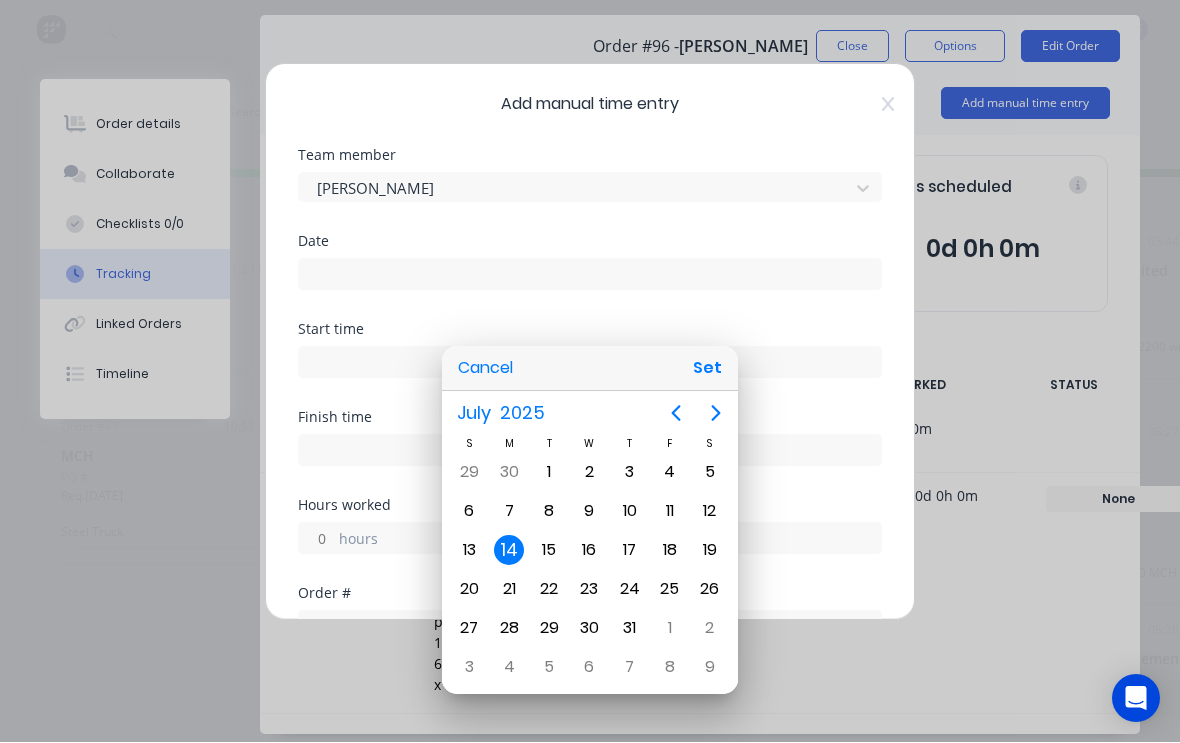 click on "Set" at bounding box center [707, 369] 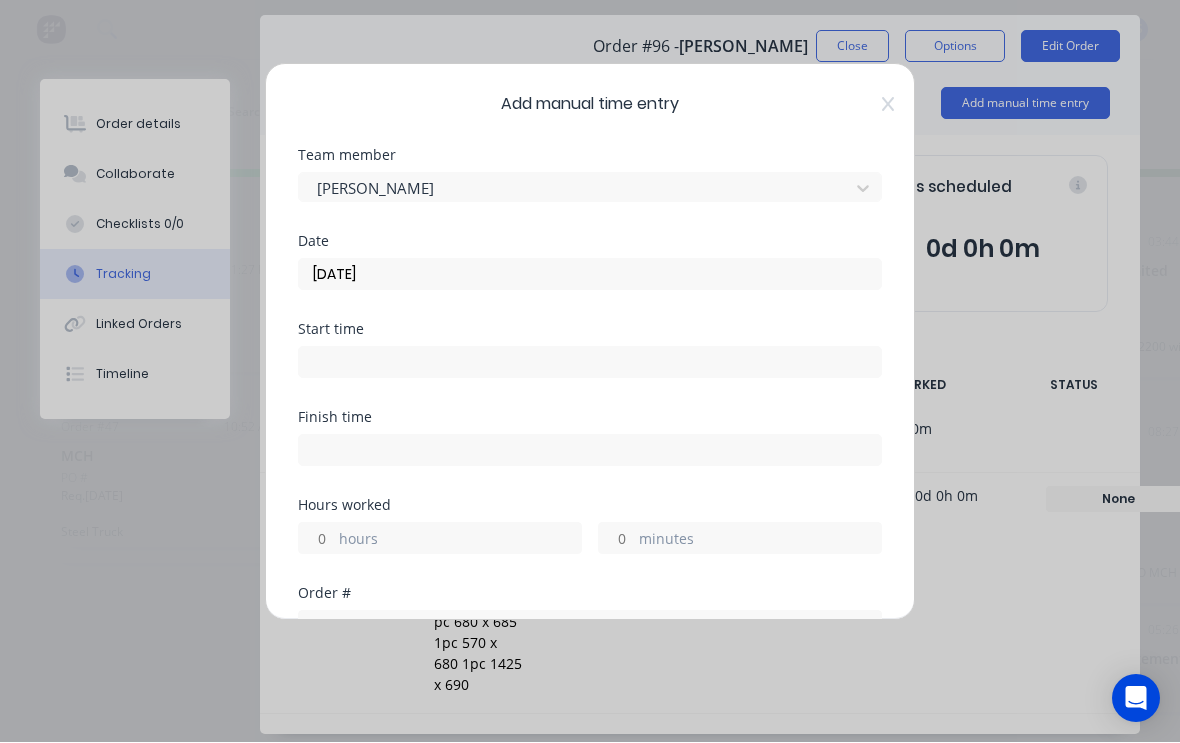 click at bounding box center (590, 363) 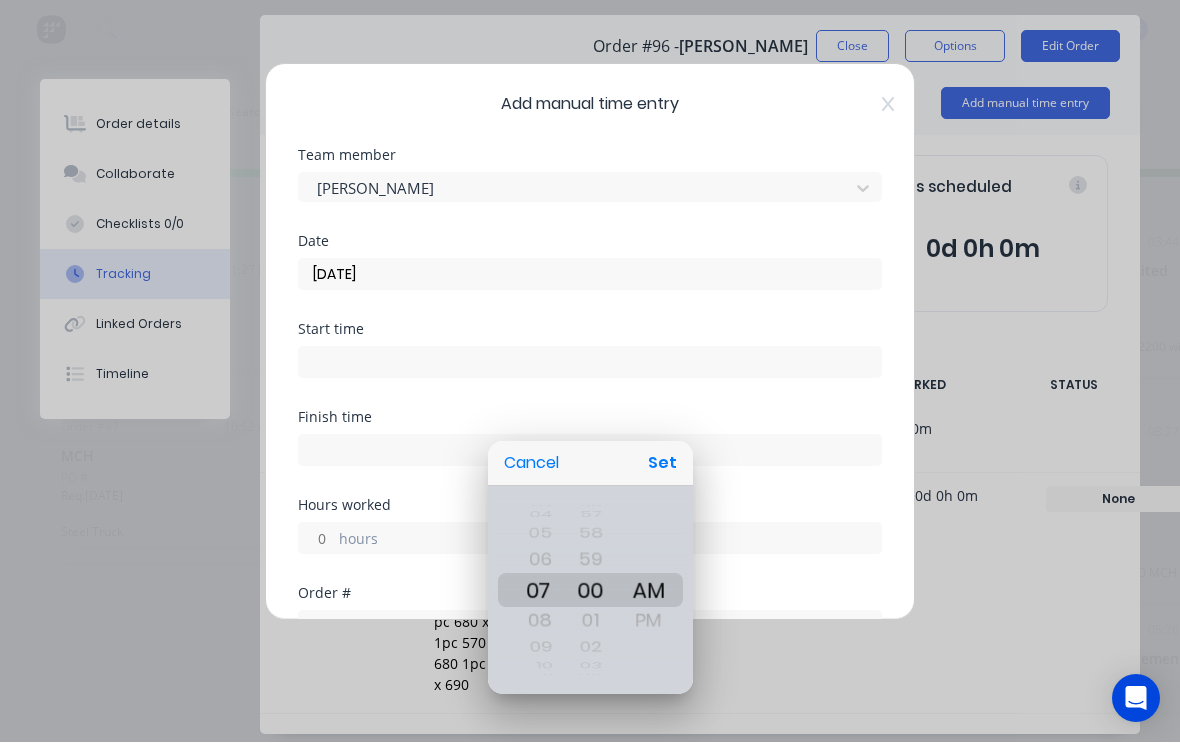 click on "Set" at bounding box center [662, 464] 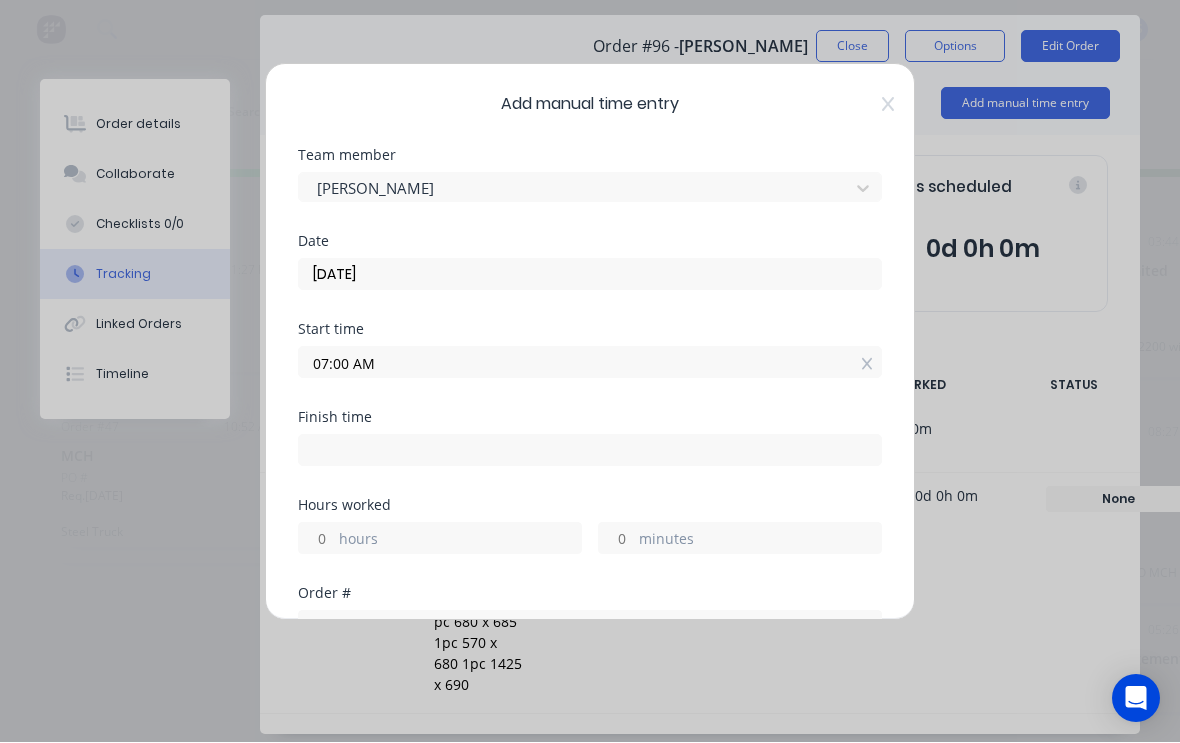 click at bounding box center (590, 451) 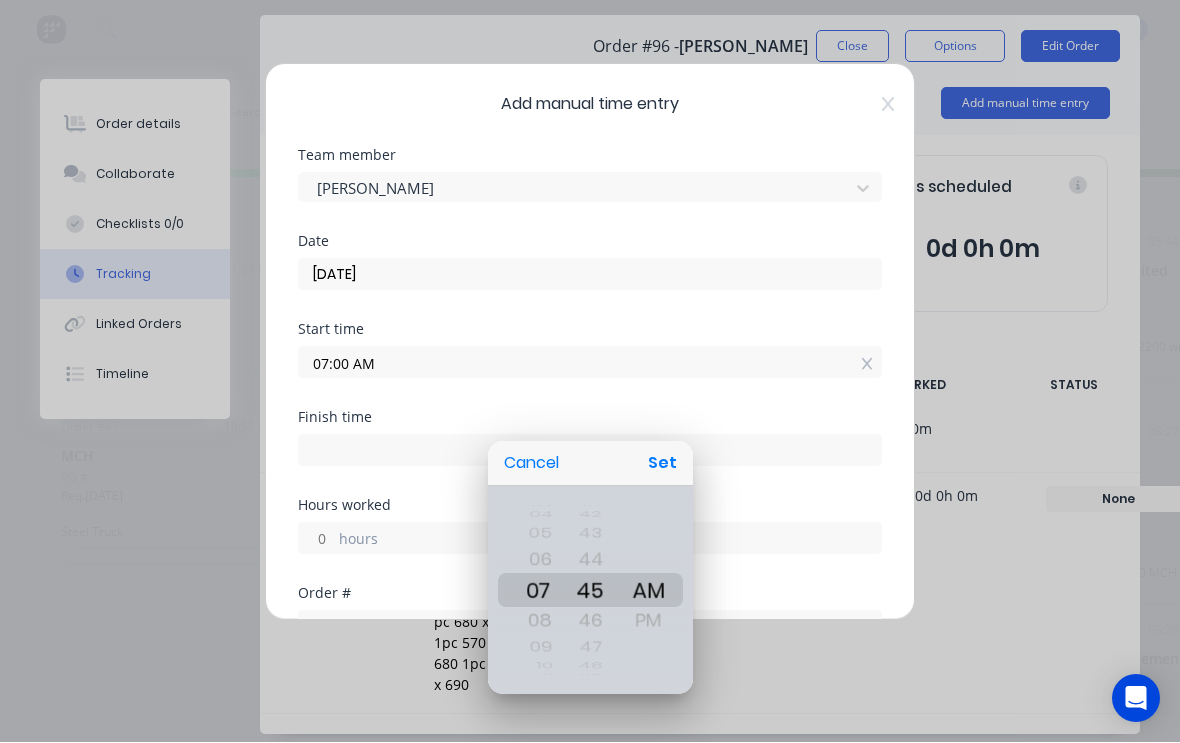 click on "Set" at bounding box center (662, 464) 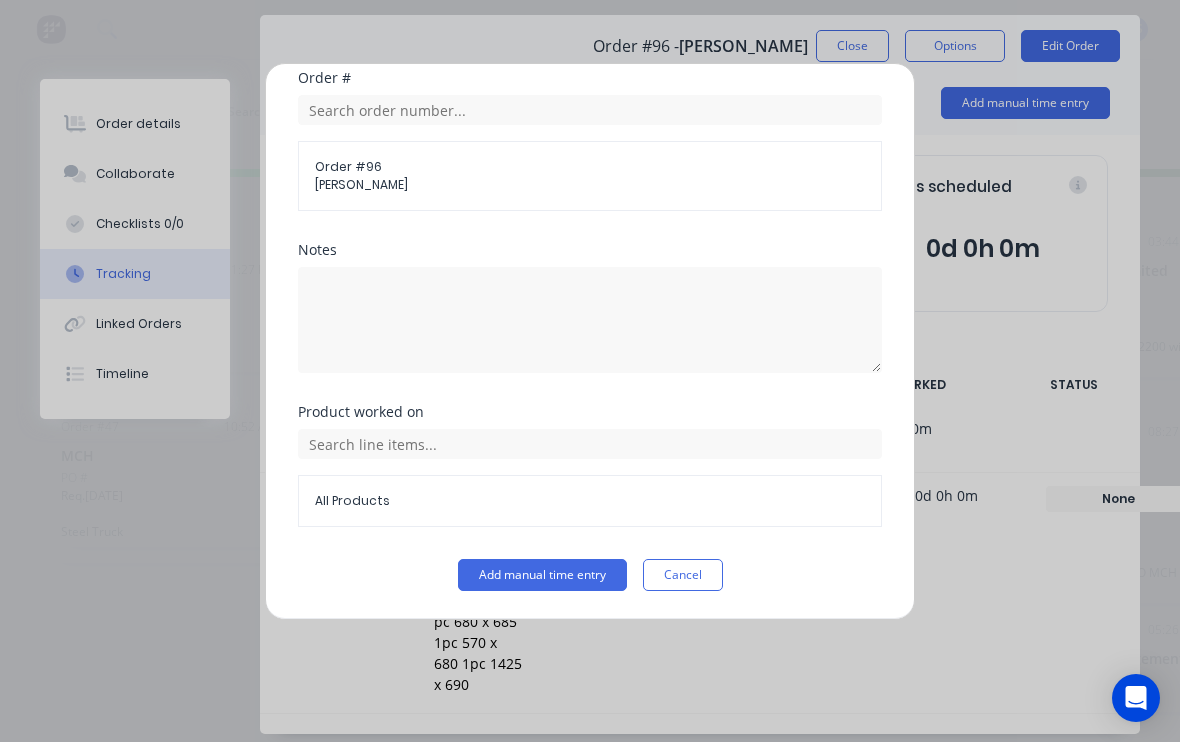 scroll, scrollTop: 515, scrollLeft: 0, axis: vertical 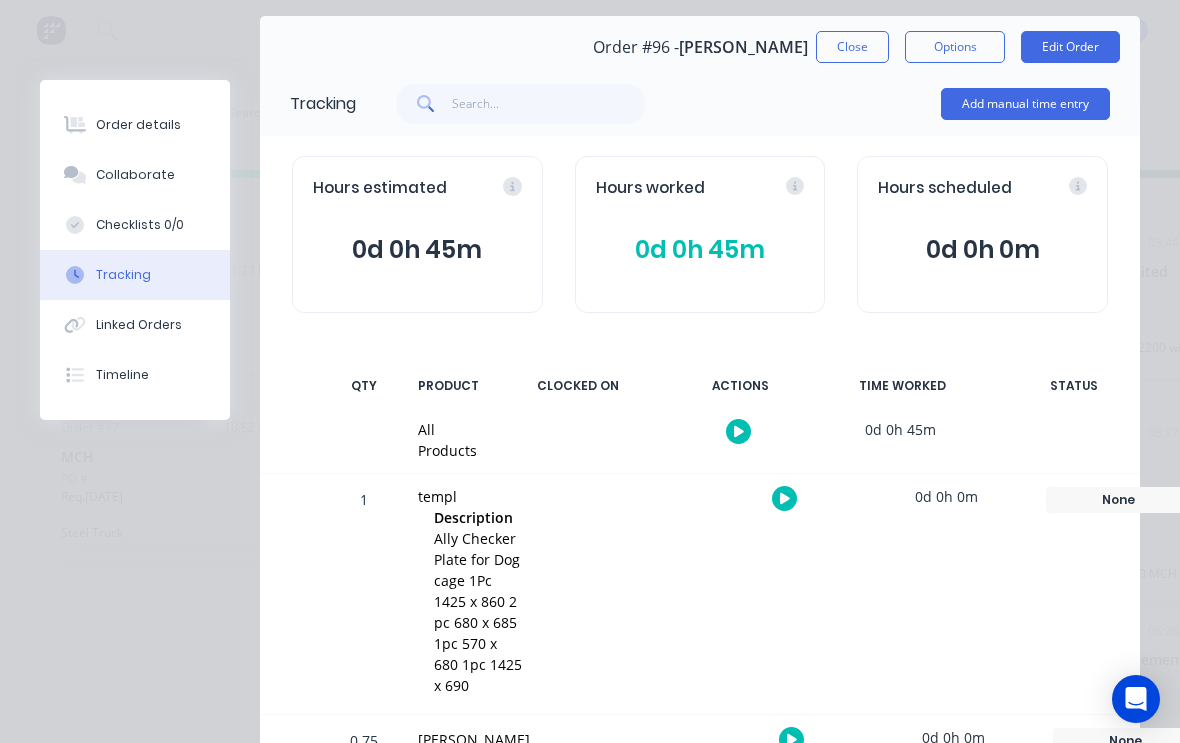 click on "Order details" at bounding box center [135, 125] 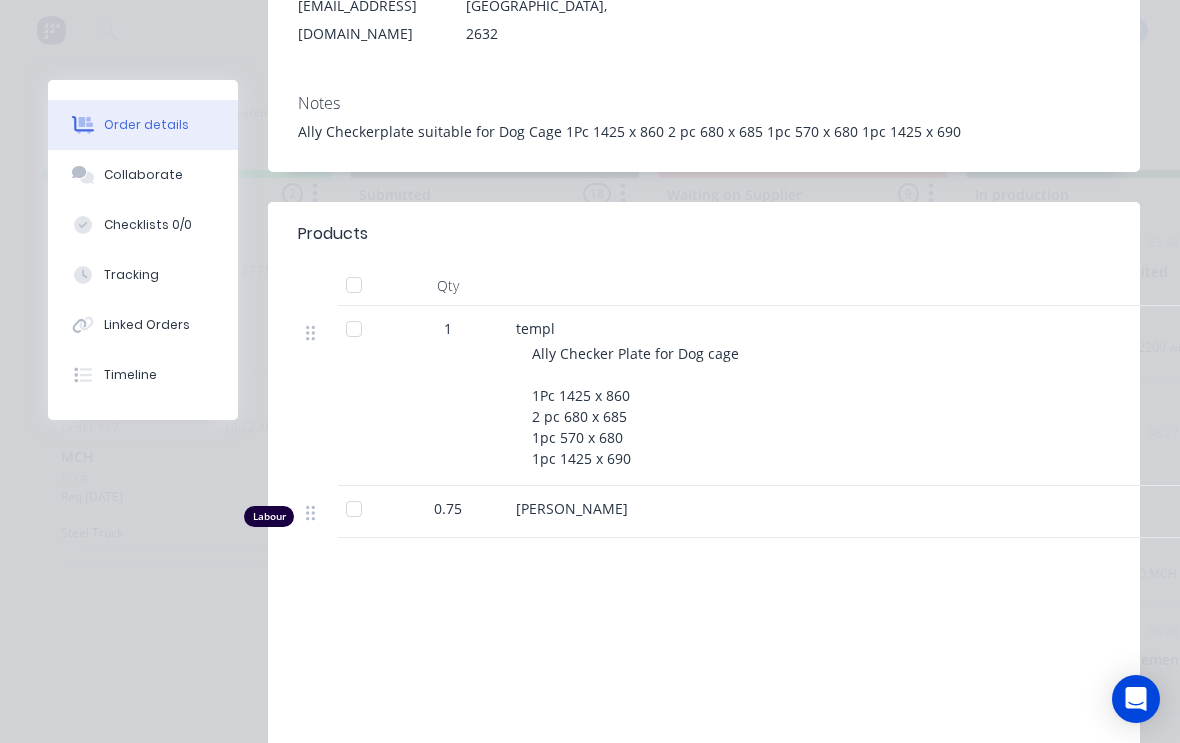 scroll, scrollTop: 388, scrollLeft: 0, axis: vertical 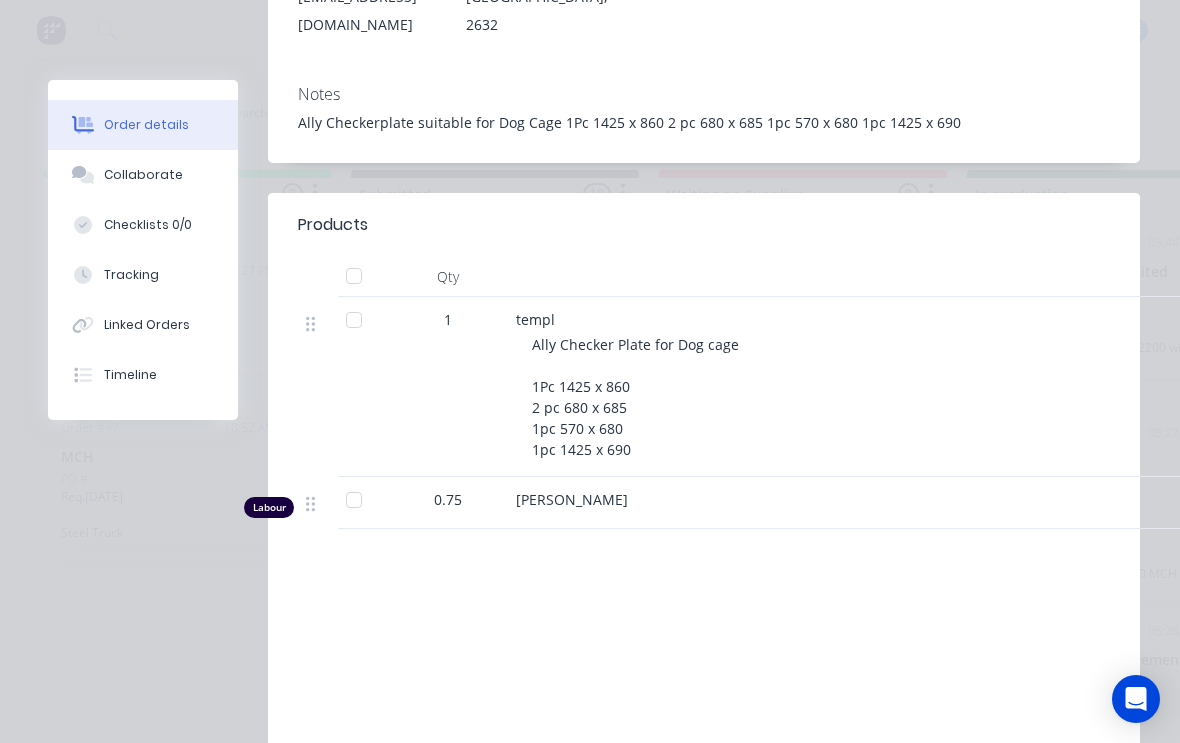 click on "Ally Checker Plate for Dog cage
1Pc 1425 x 860
2 pc 680 x 685
1pc 570 x 680
1pc 1425 x 690" at bounding box center (916, 397) 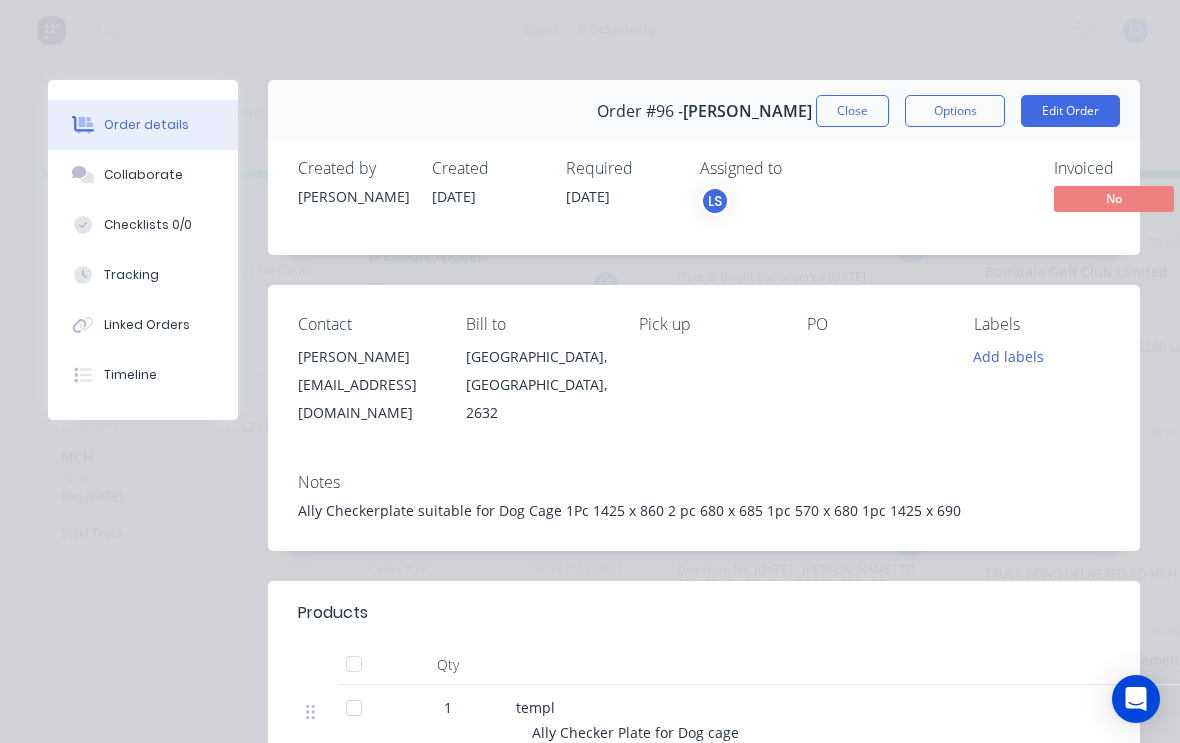 scroll, scrollTop: 0, scrollLeft: 0, axis: both 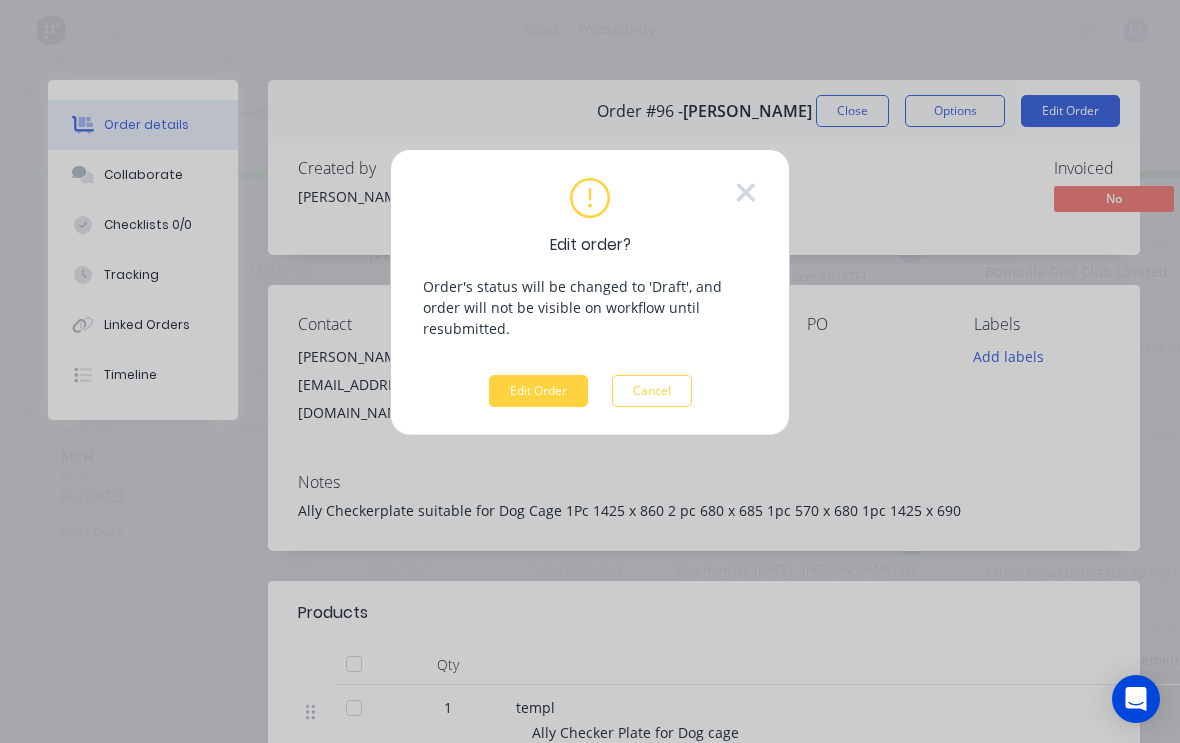 click on "Edit Order" at bounding box center (538, 391) 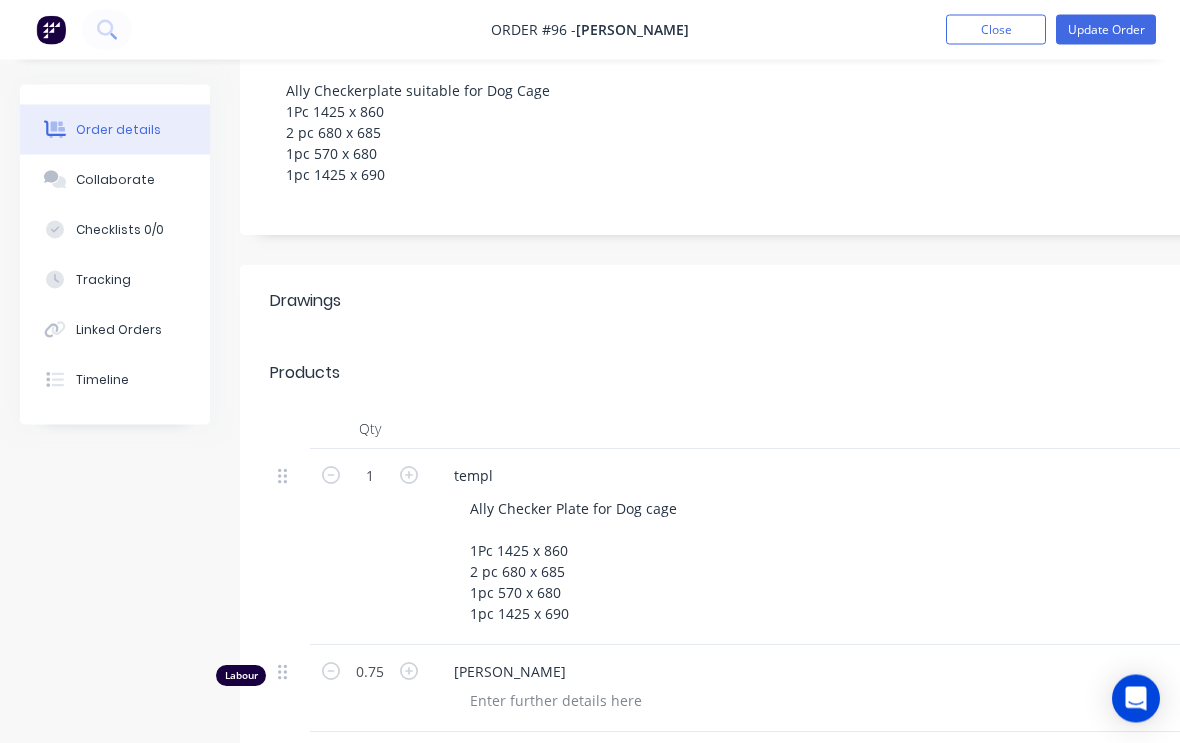scroll, scrollTop: 439, scrollLeft: 0, axis: vertical 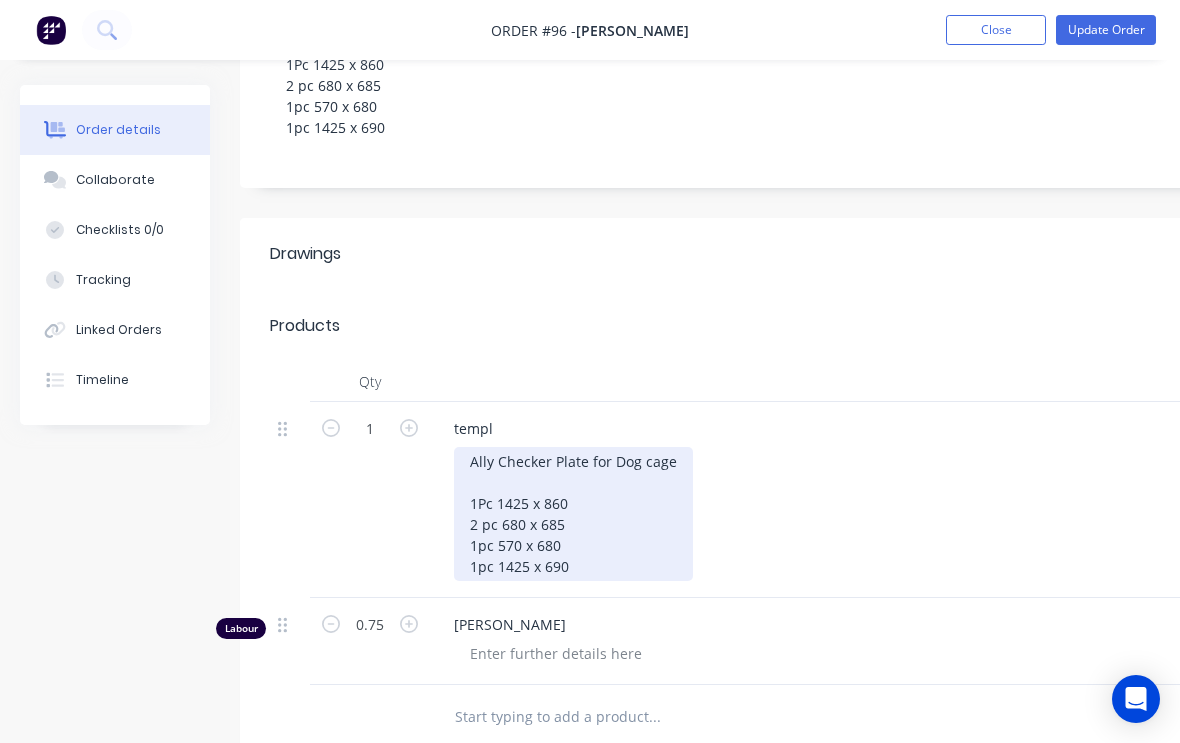 click on "Ally Checker Plate for Dog cage
1Pc 1425 x 860
2 pc 680 x 685
1pc 570 x 680
1pc 1425 x 690" at bounding box center [573, 514] 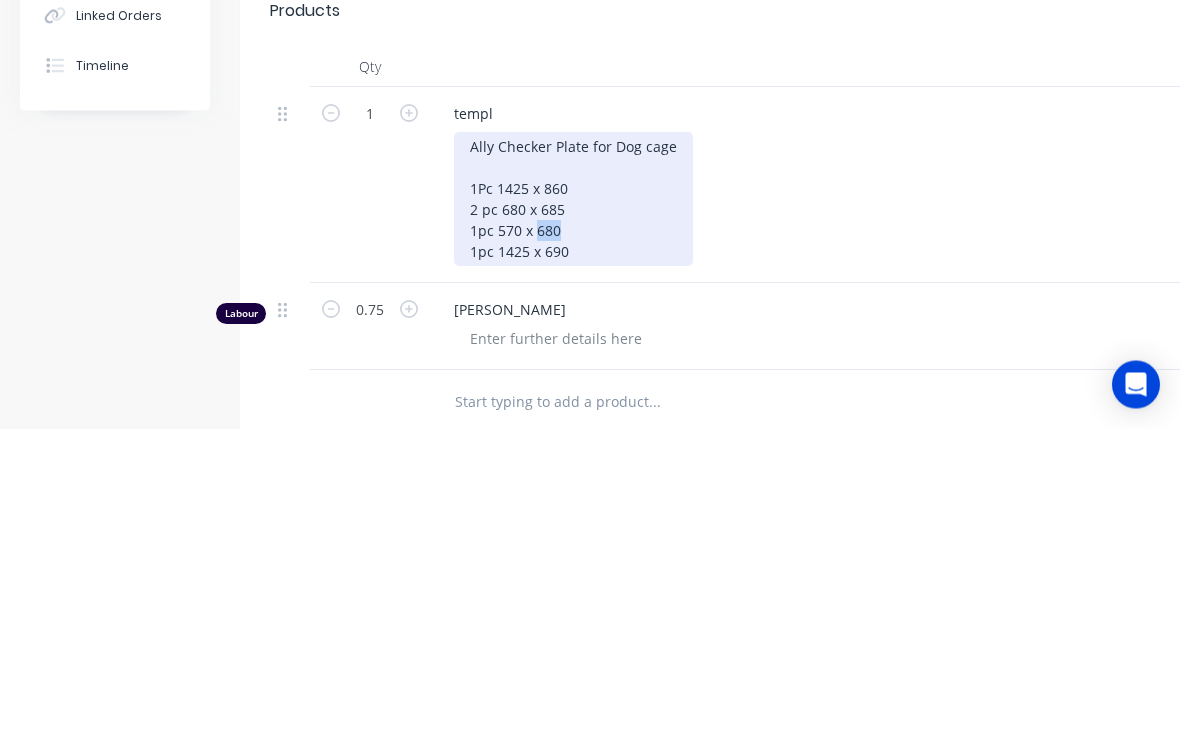 click on "Ally Checker Plate for Dog cage
1Pc 1425 x 860
2 pc 680 x 685
1pc 570 x 680
1pc 1425 x 690" at bounding box center (573, 514) 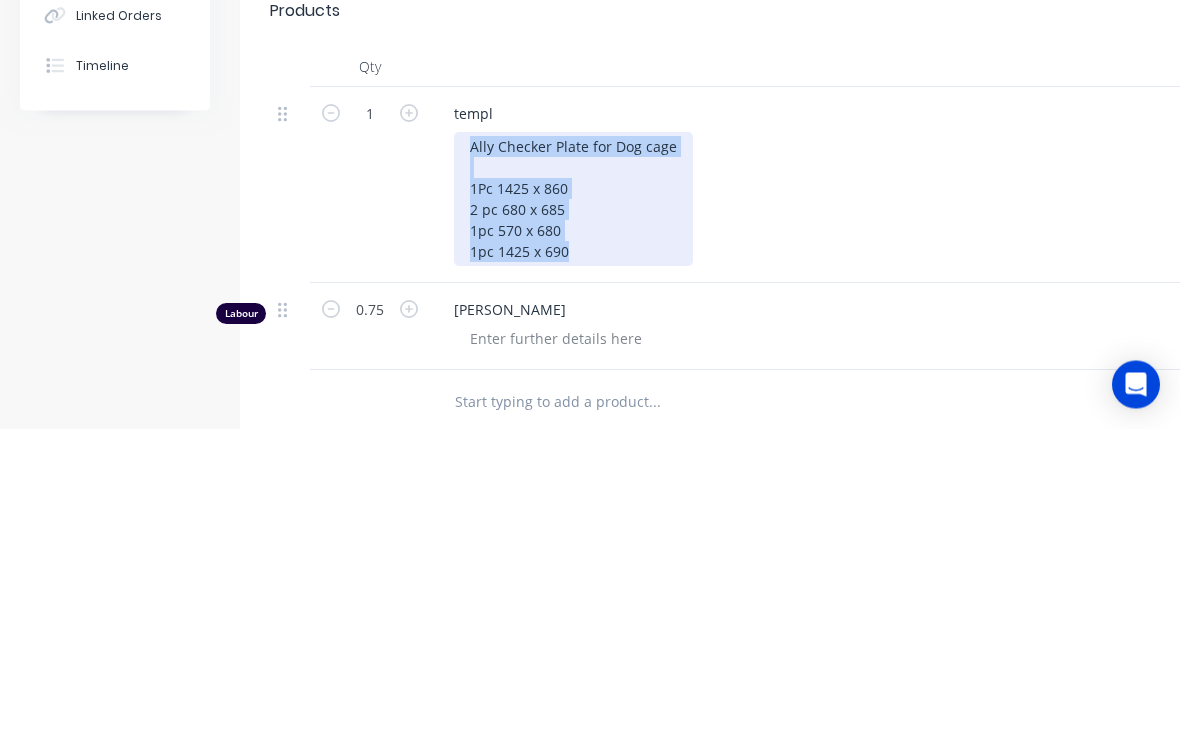 copy on "Ally Checker Plate for Dog cage
1Pc 1425 x 860
2 pc 680 x 685
1pc 570 x 680
1pc 1425 x 690" 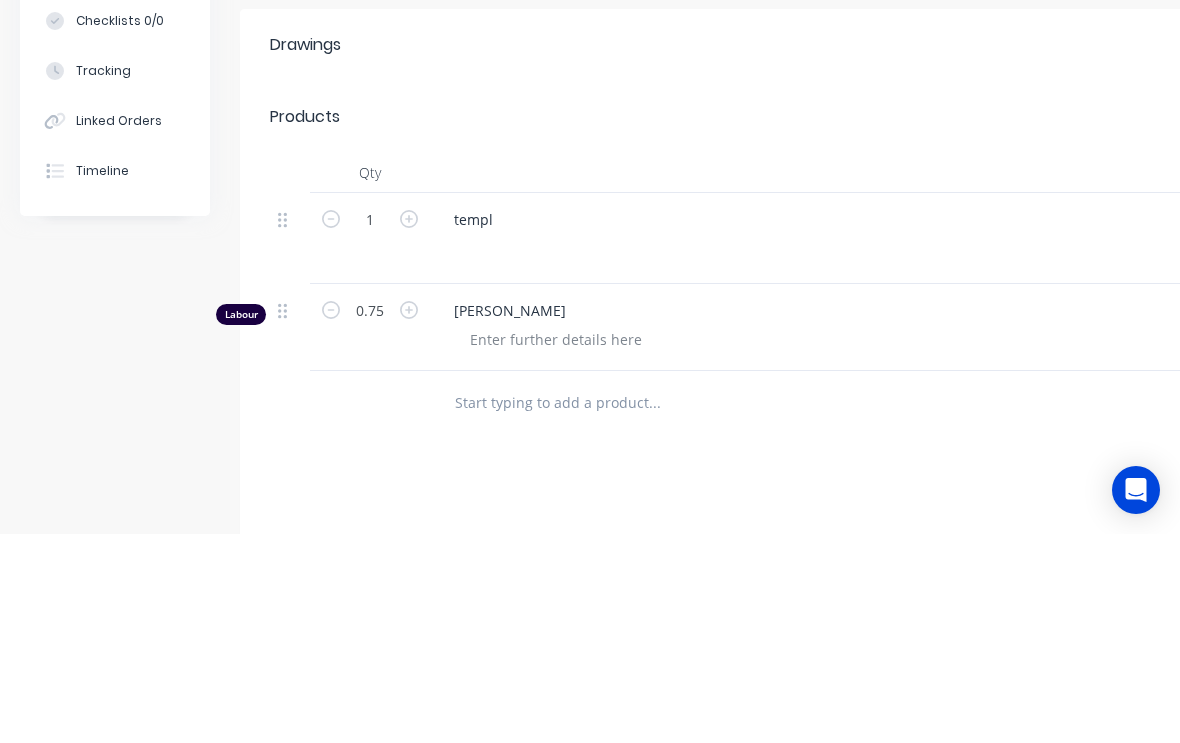click on "templ" at bounding box center (830, 428) 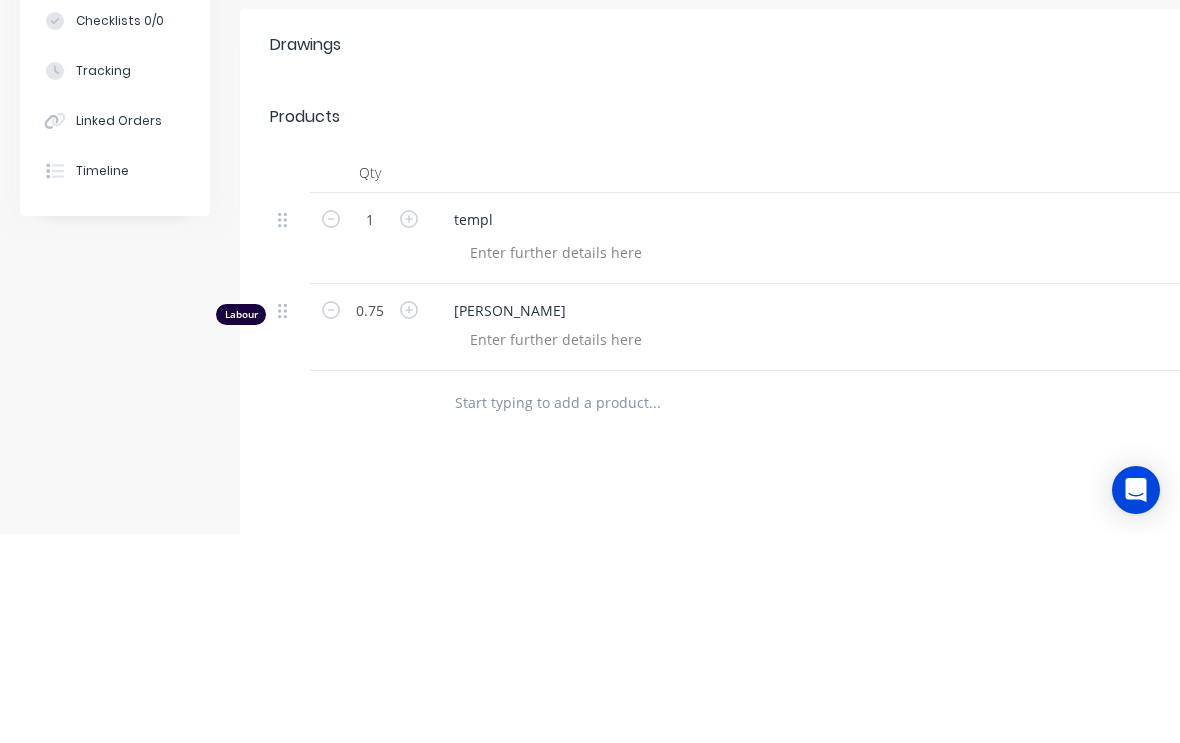 scroll, scrollTop: 641, scrollLeft: 0, axis: vertical 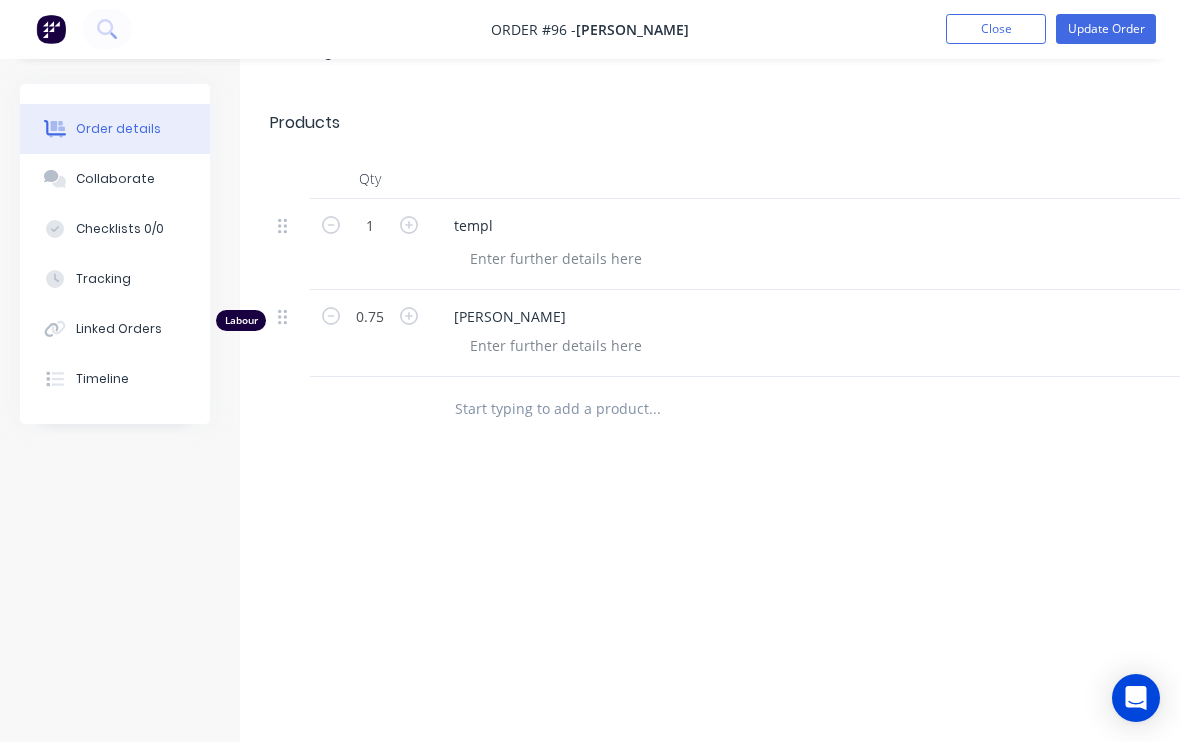 click on "templ" at bounding box center [830, 226] 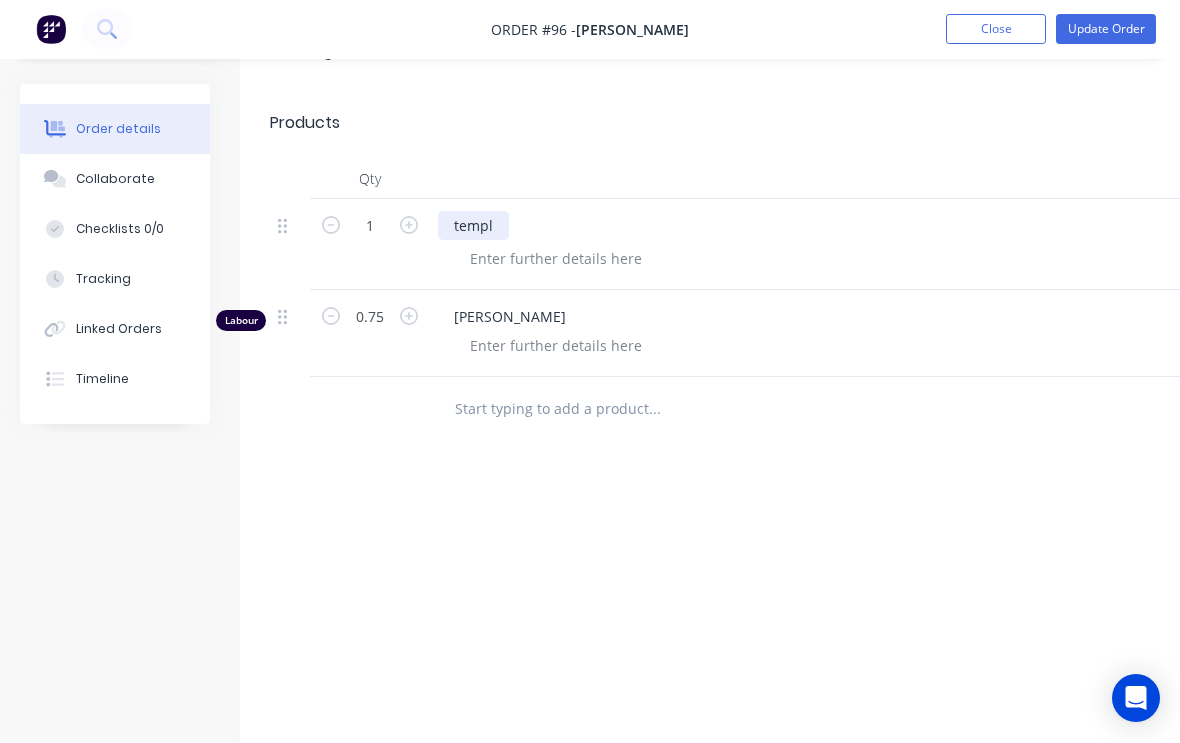 click on "templ" at bounding box center (473, 226) 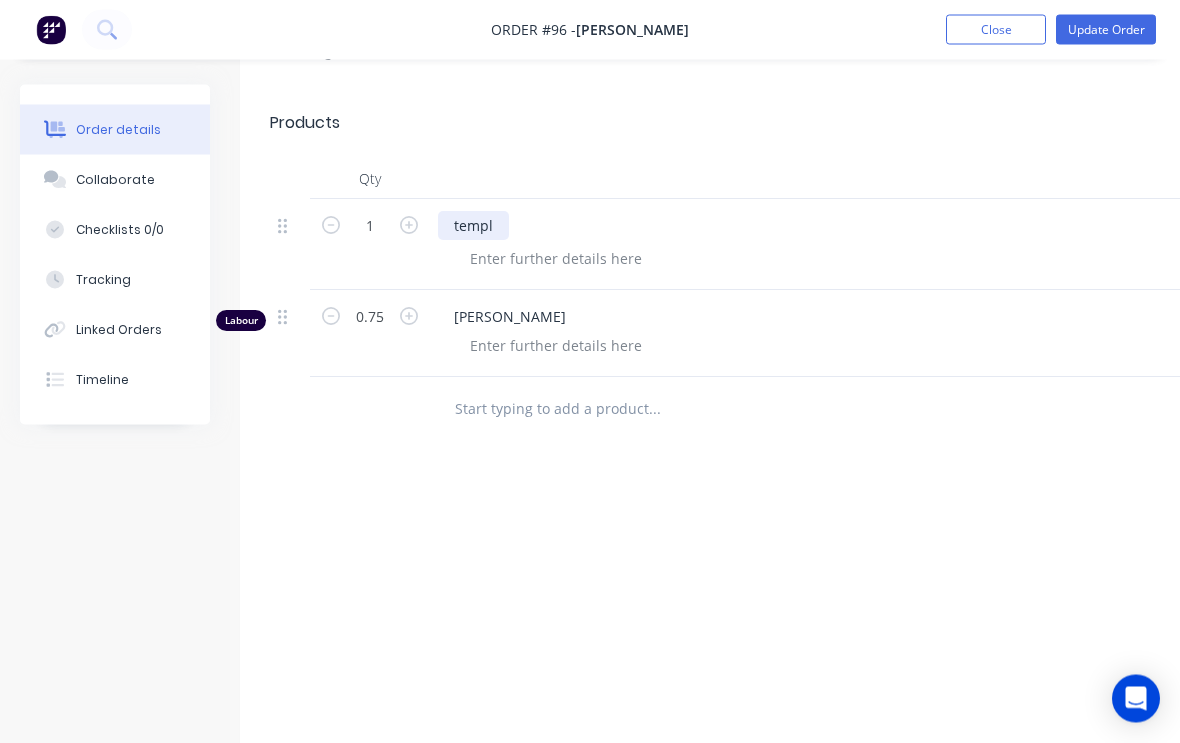 click on "templ" at bounding box center [473, 226] 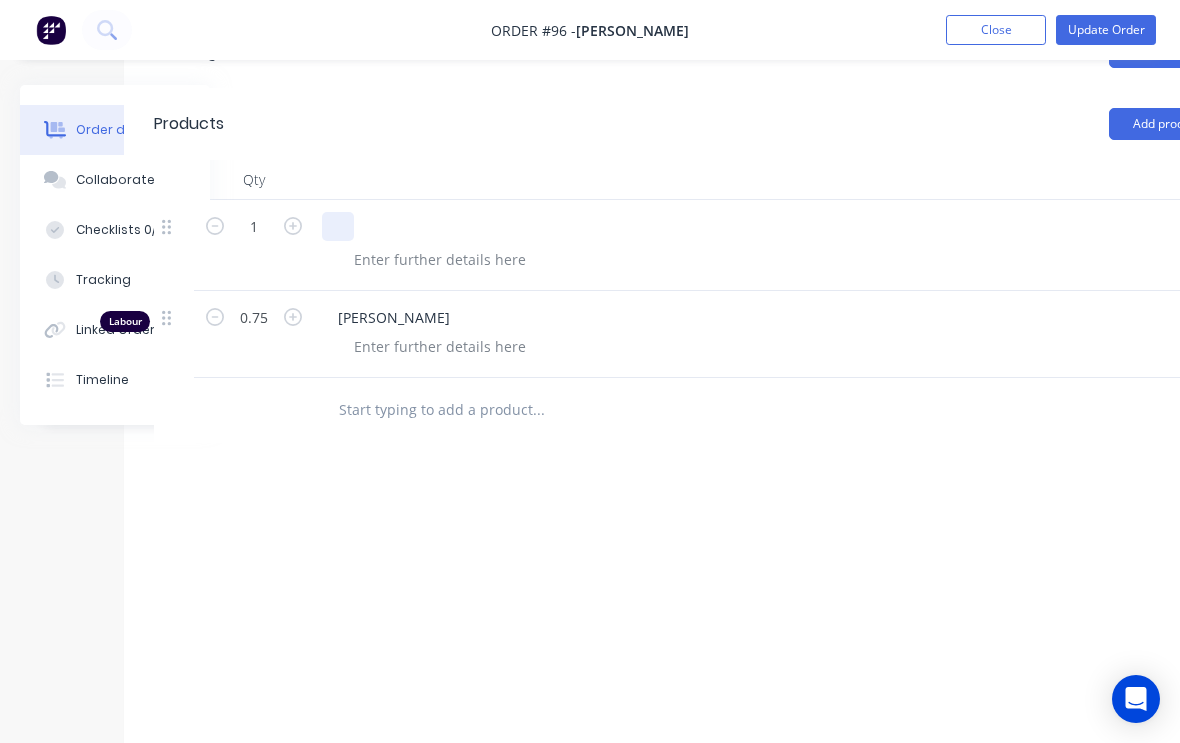 scroll, scrollTop: 641, scrollLeft: 210, axis: both 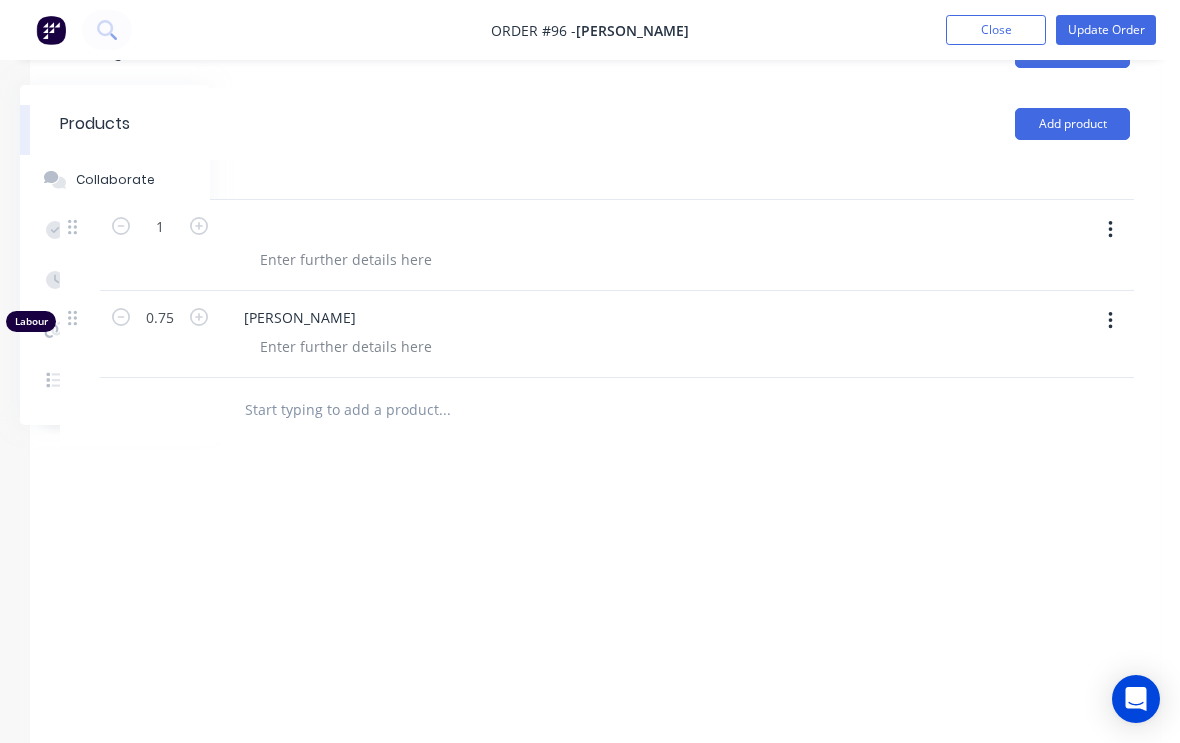 click at bounding box center (1110, 230) 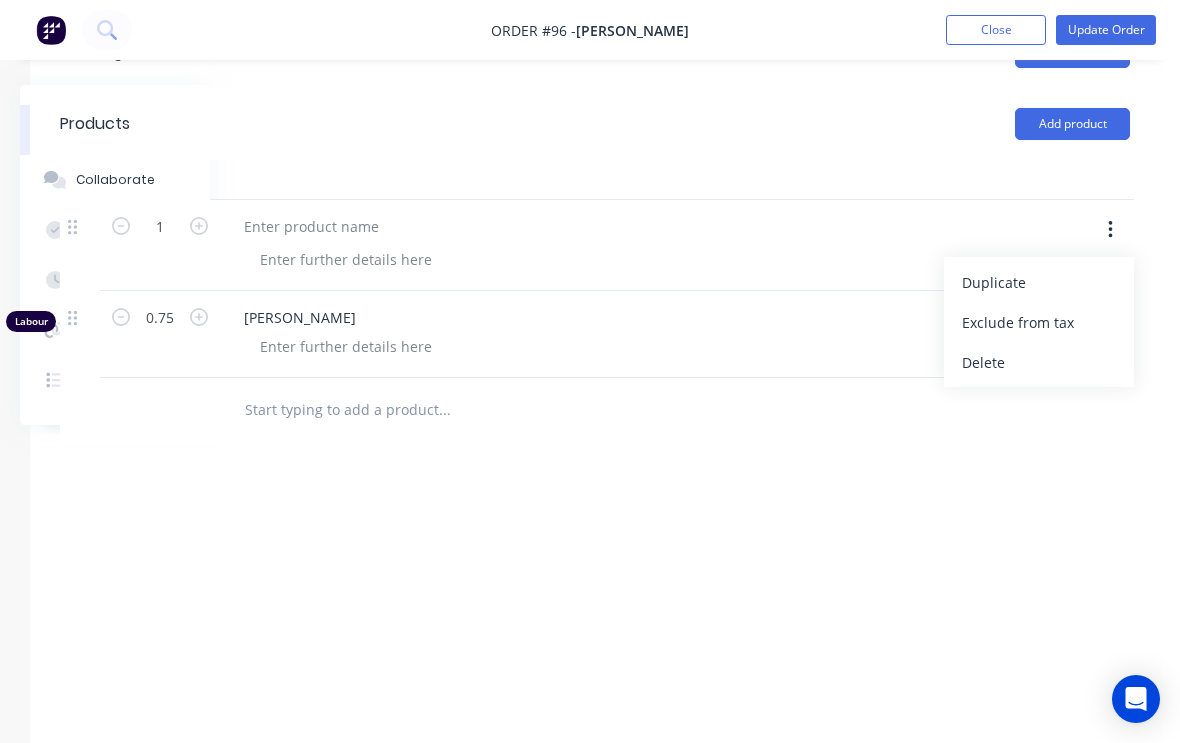 click on "Duplicate" at bounding box center (1039, 282) 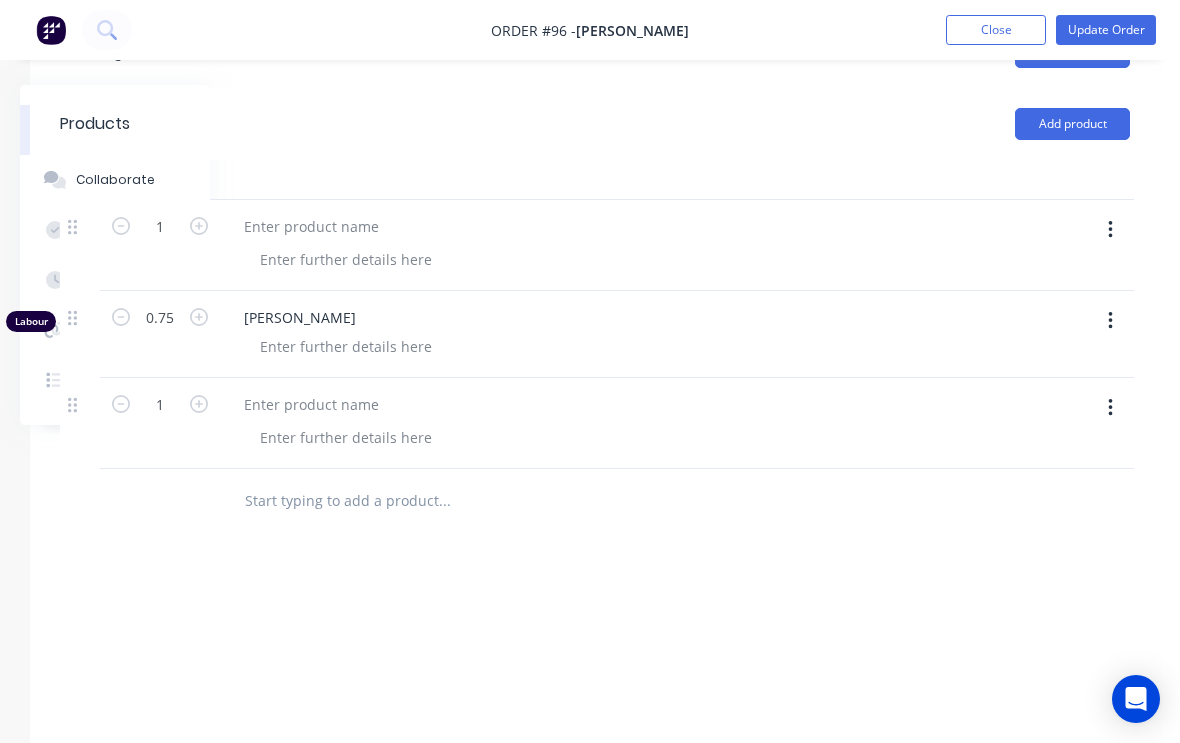 click on "Qty 1   Labour 0.75 [PERSON_NAME]   1" at bounding box center (595, 347) 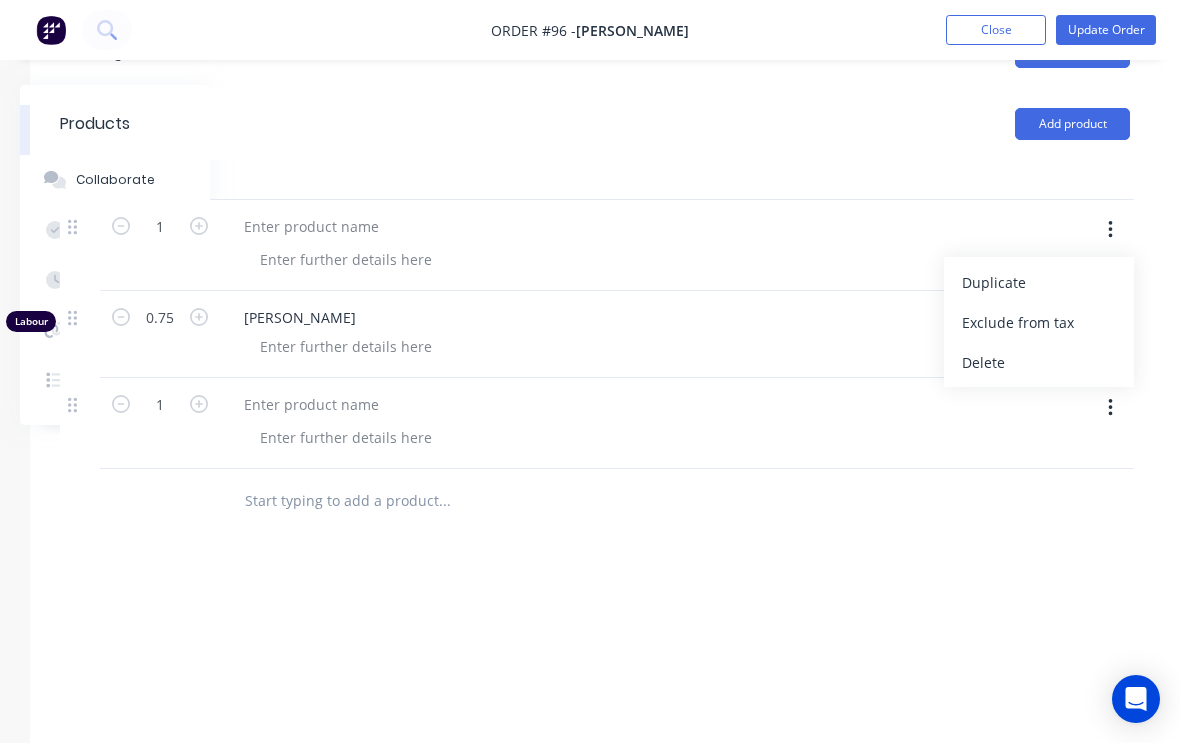 click on "Delete" at bounding box center (1039, 362) 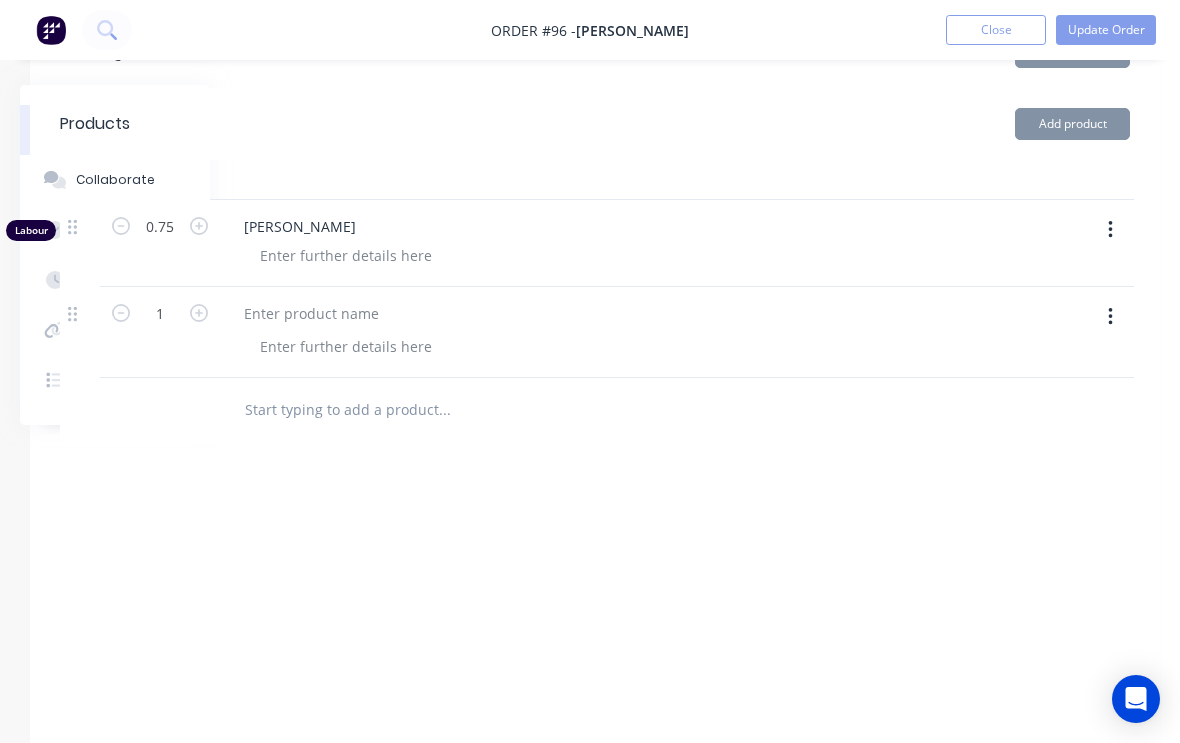 click at bounding box center (1110, 230) 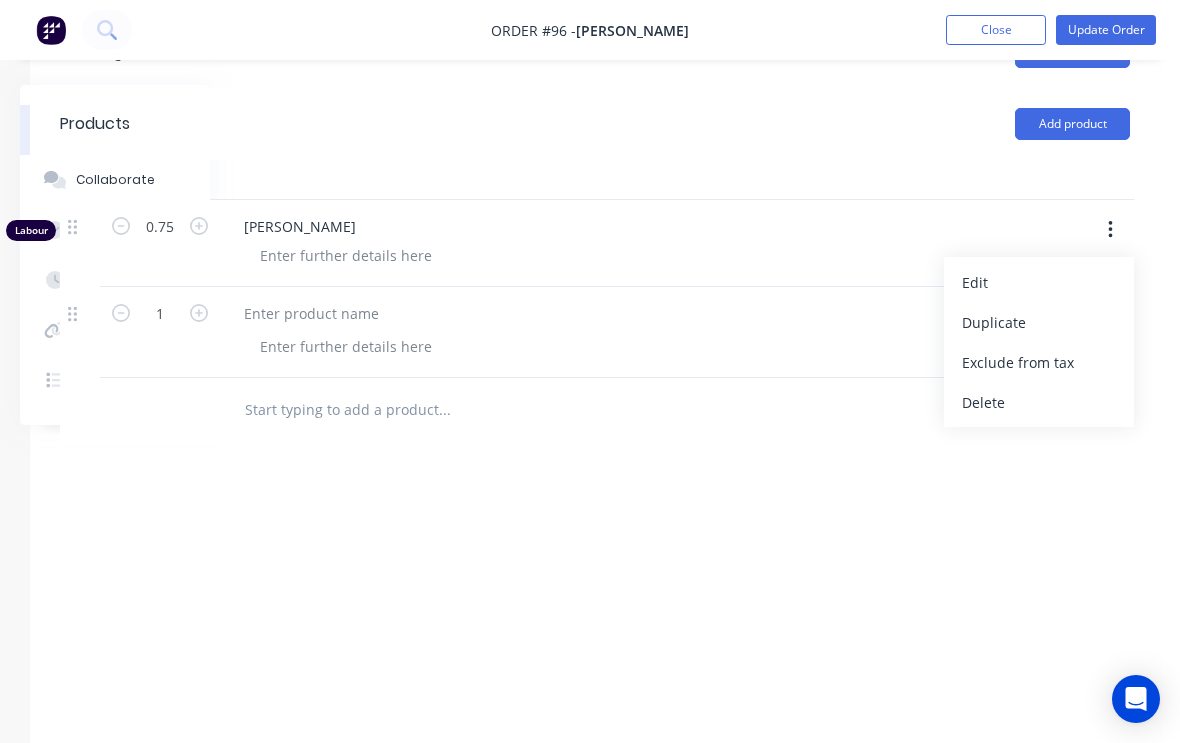 click on "Delete" at bounding box center [1039, 402] 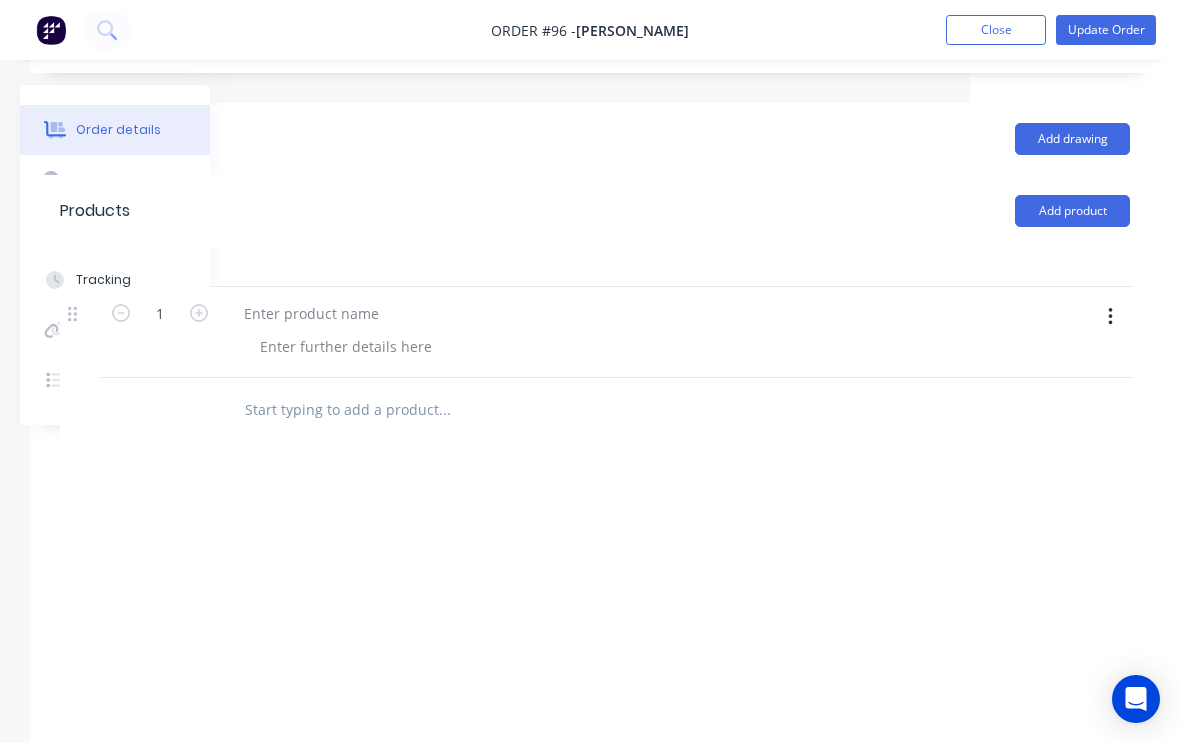 click at bounding box center (1110, 317) 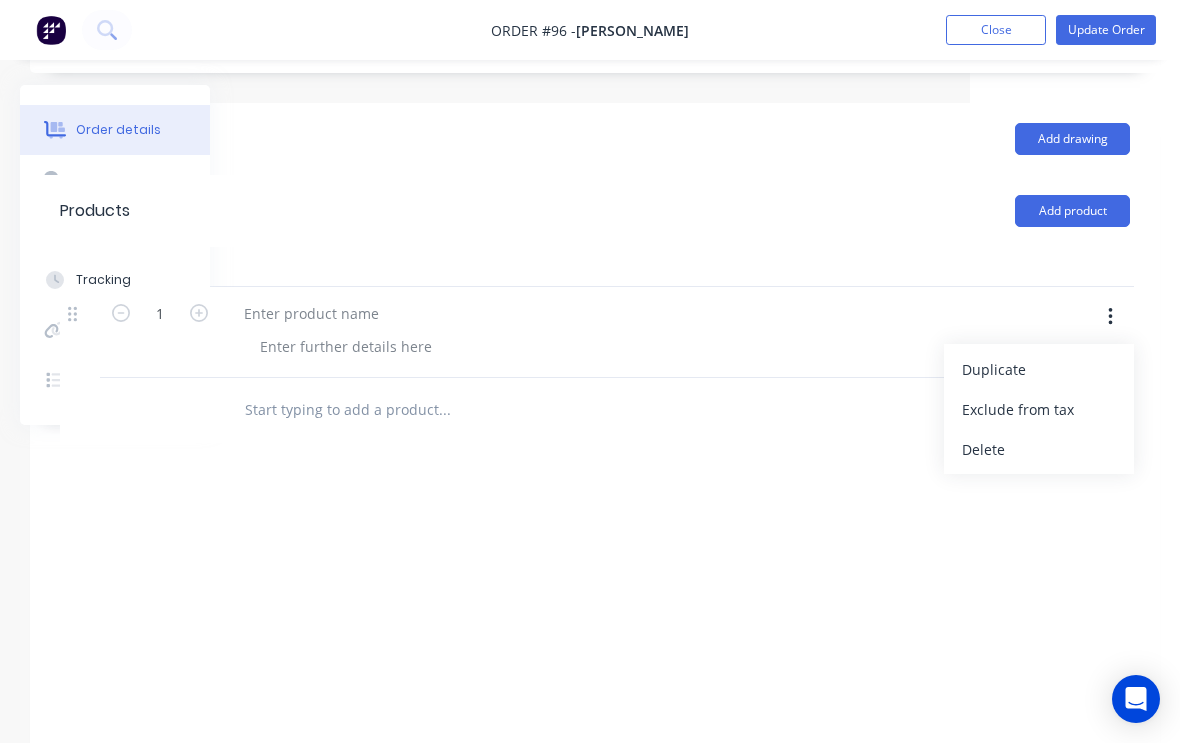 click on "Delete" at bounding box center (1039, 449) 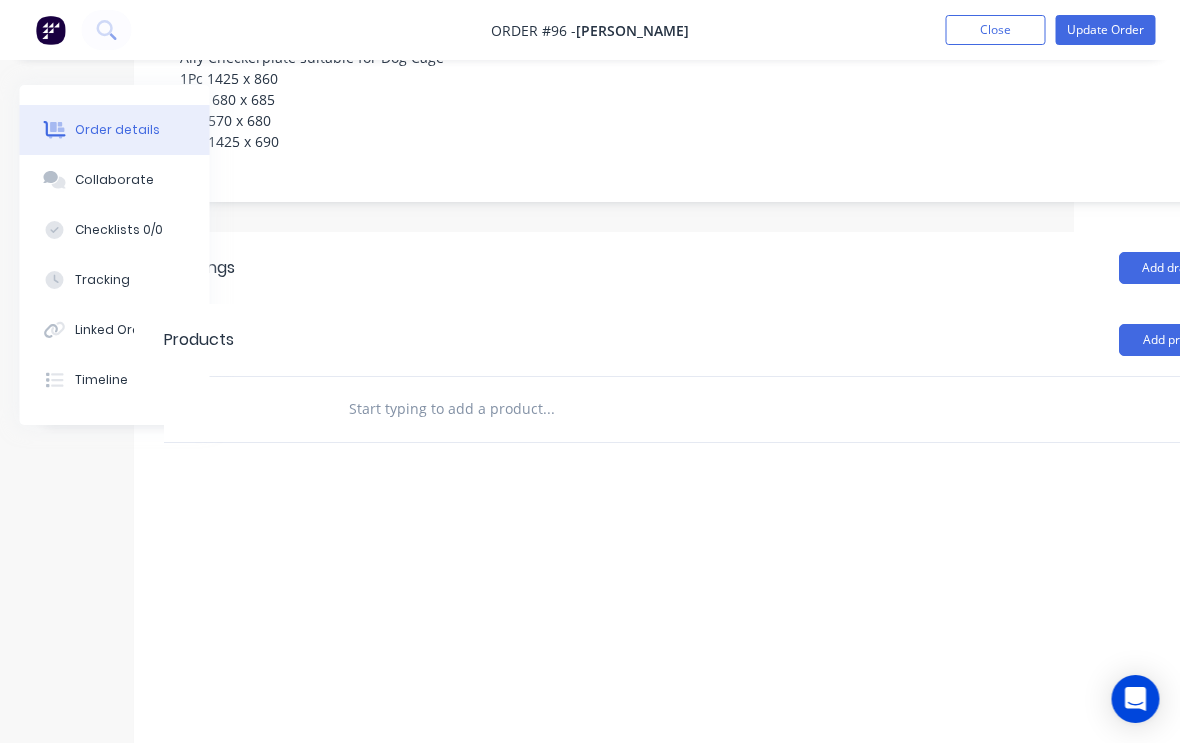 click at bounding box center [549, 409] 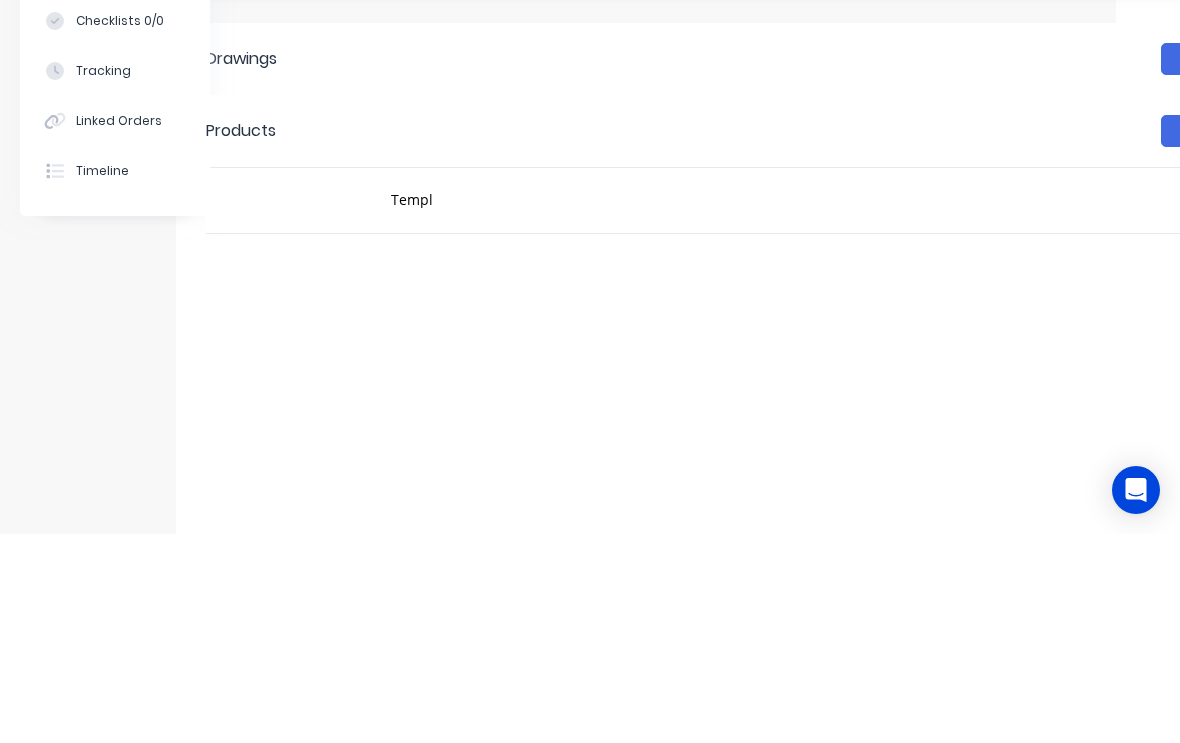 click on "Labour $0.00 Sub total $0.00 Margin $0.00  ( 0.00 %) Tax $0.00 Total $0.00" at bounding box center (741, 623) 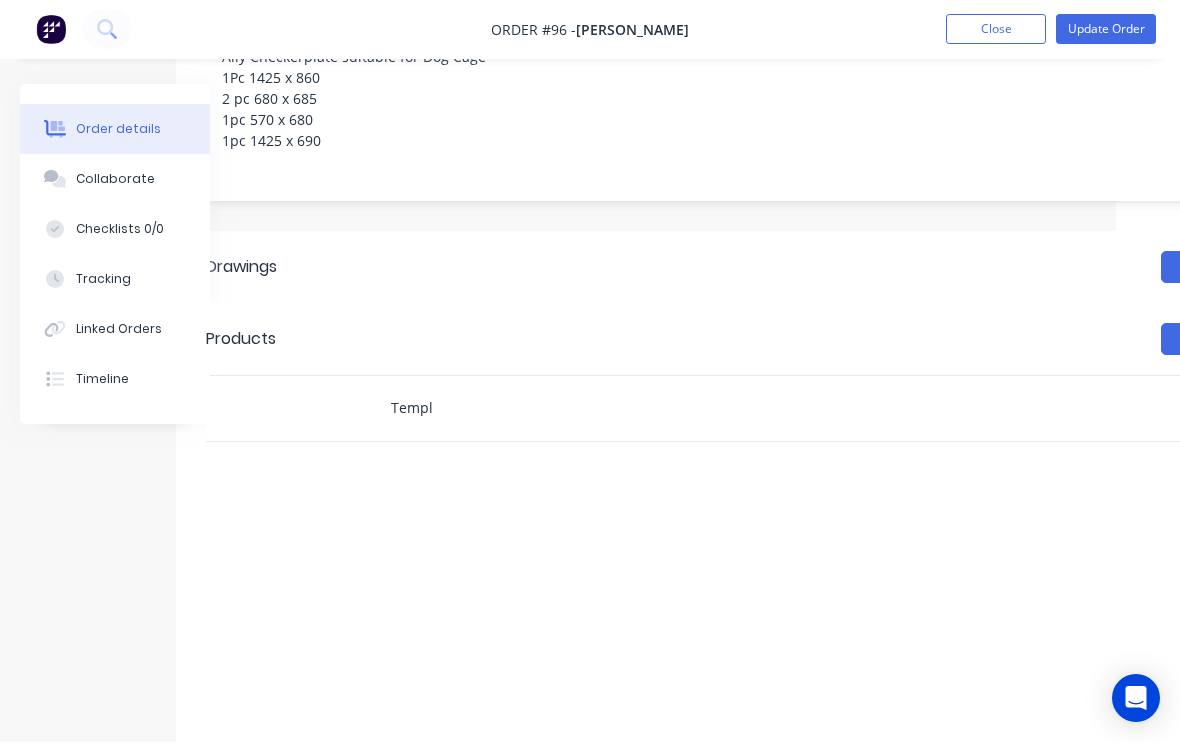 click on "Templ" at bounding box center [590, 409] 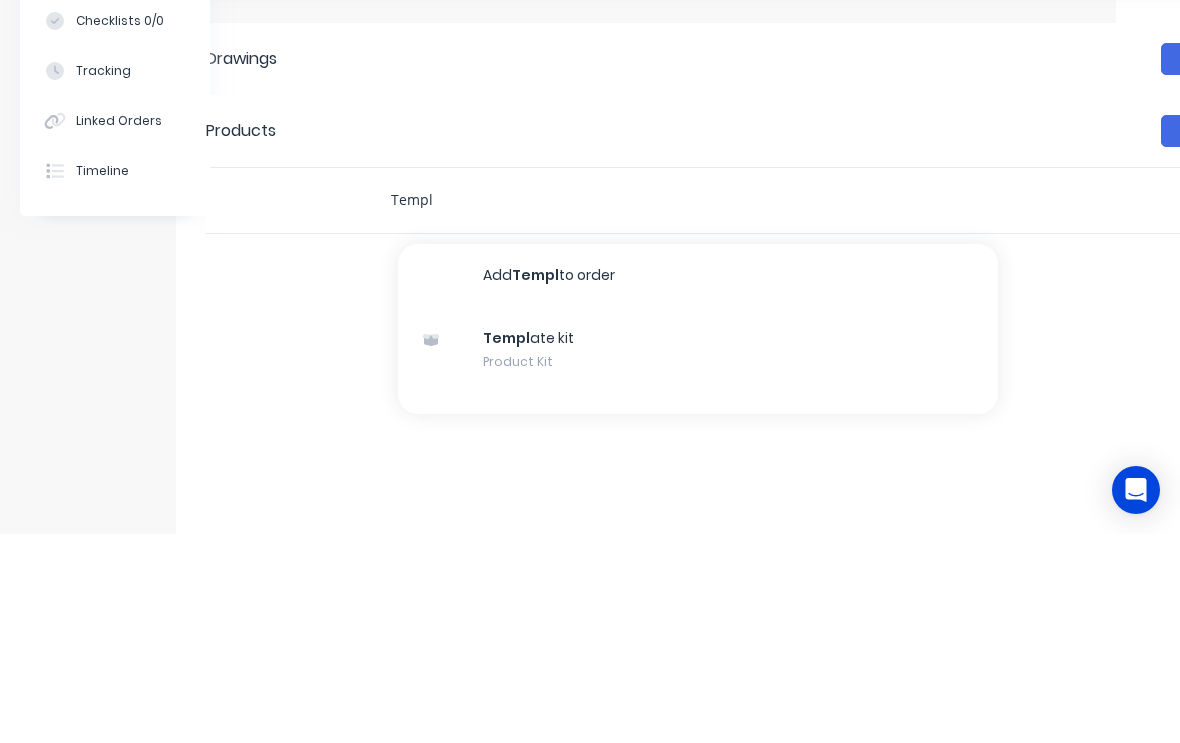 type on "Templ" 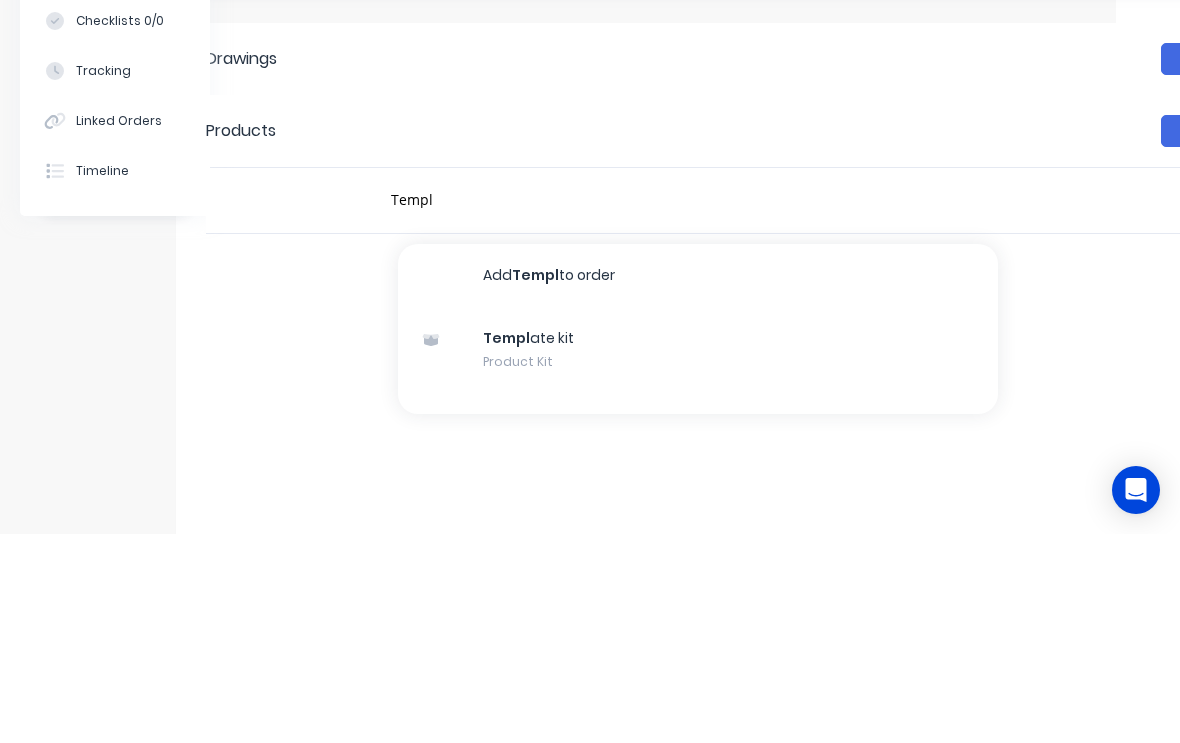 click on "Templ ate kit Product Kit" at bounding box center (698, 559) 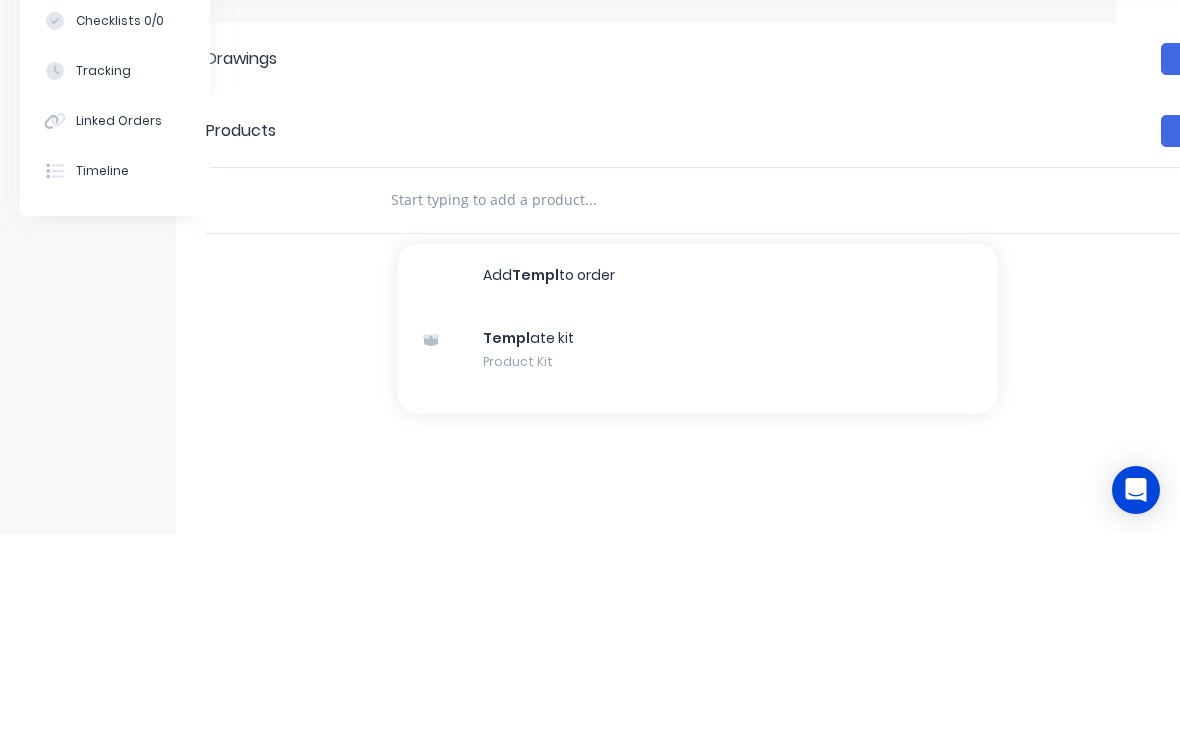 scroll, scrollTop: 426, scrollLeft: 64, axis: both 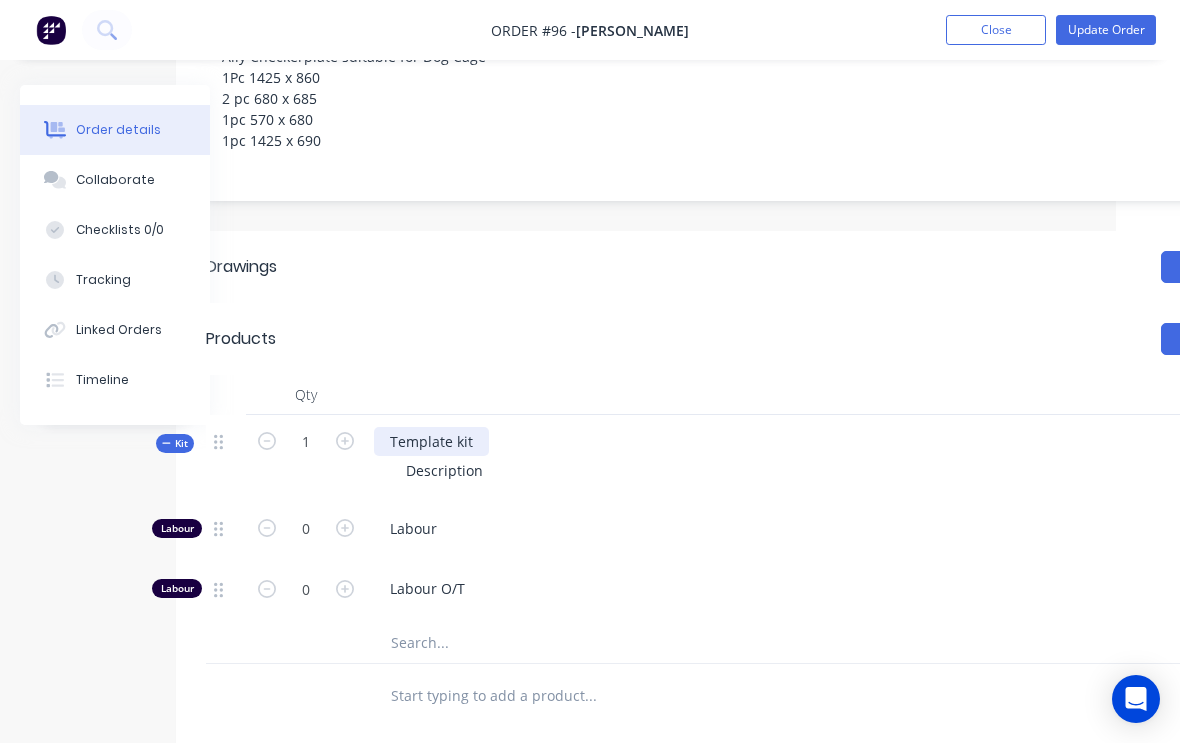 click on "Template kit" at bounding box center (431, 441) 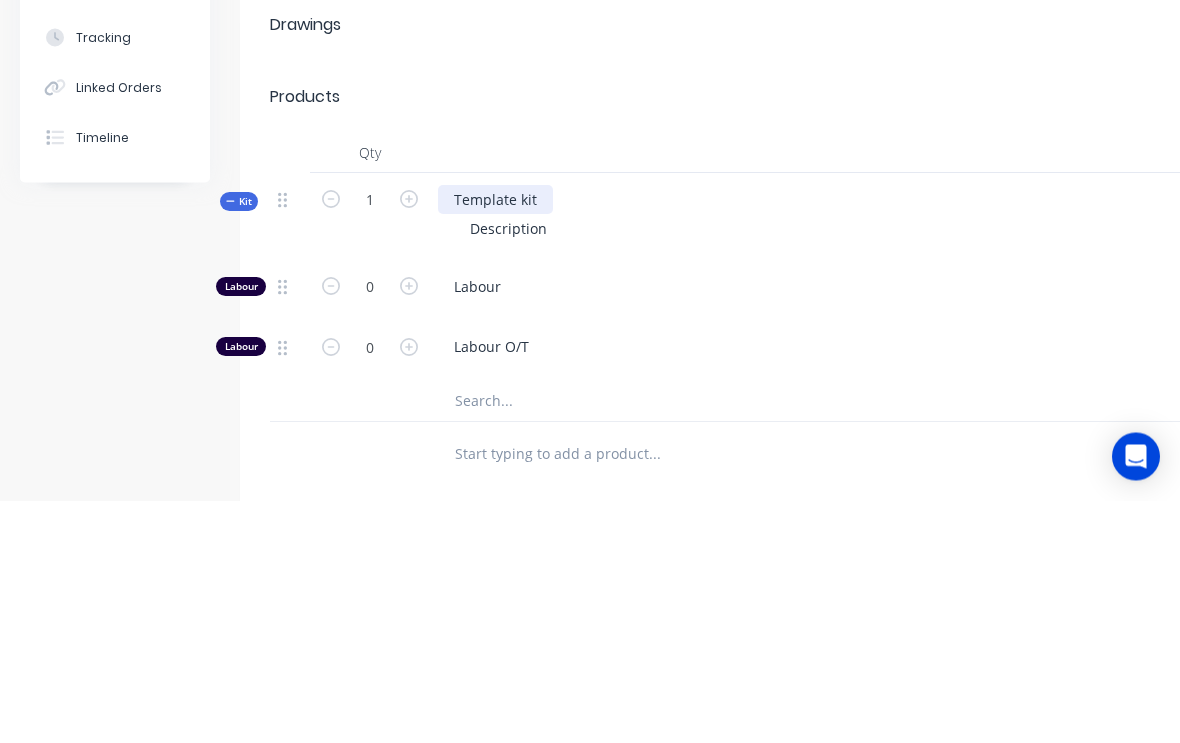 type 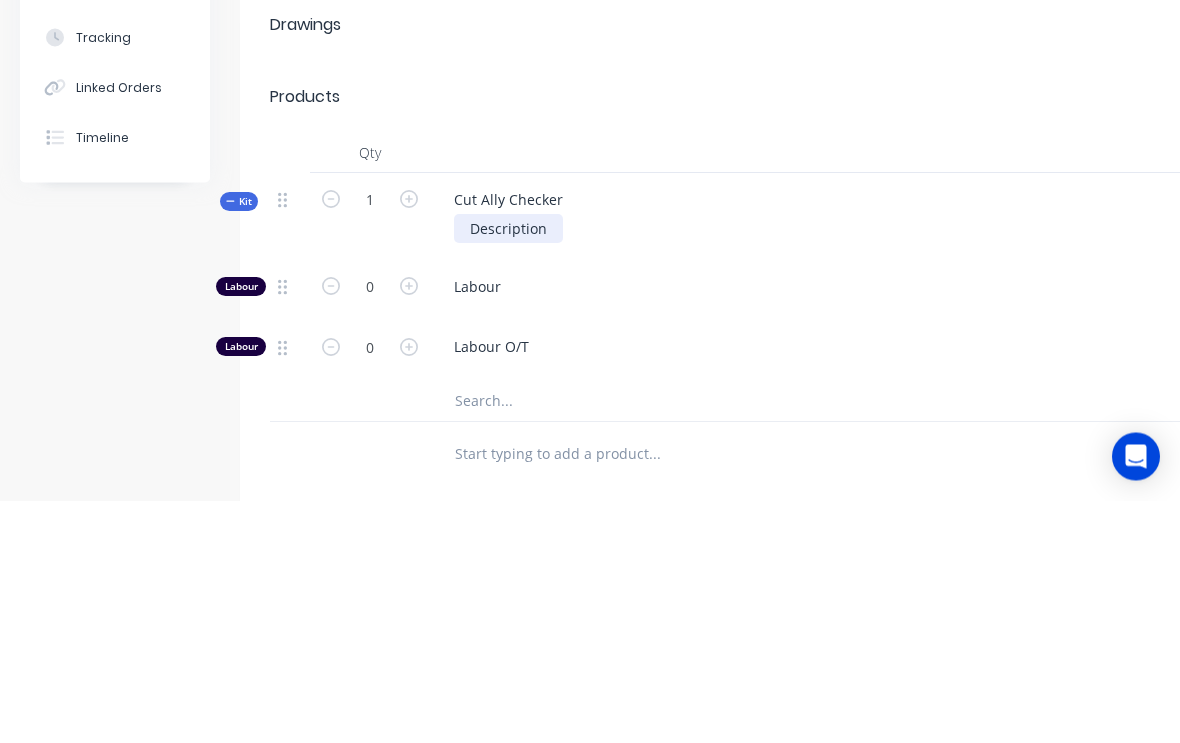 click on "Description" at bounding box center (508, 471) 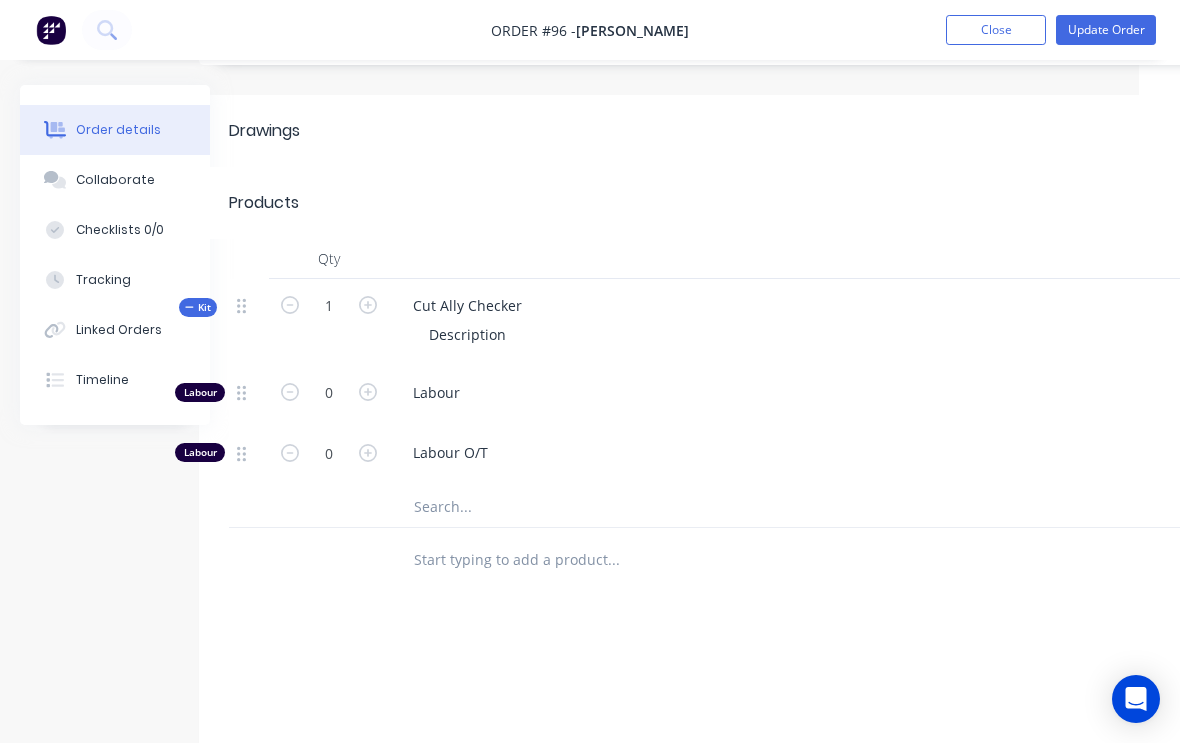 scroll, scrollTop: 562, scrollLeft: 26, axis: both 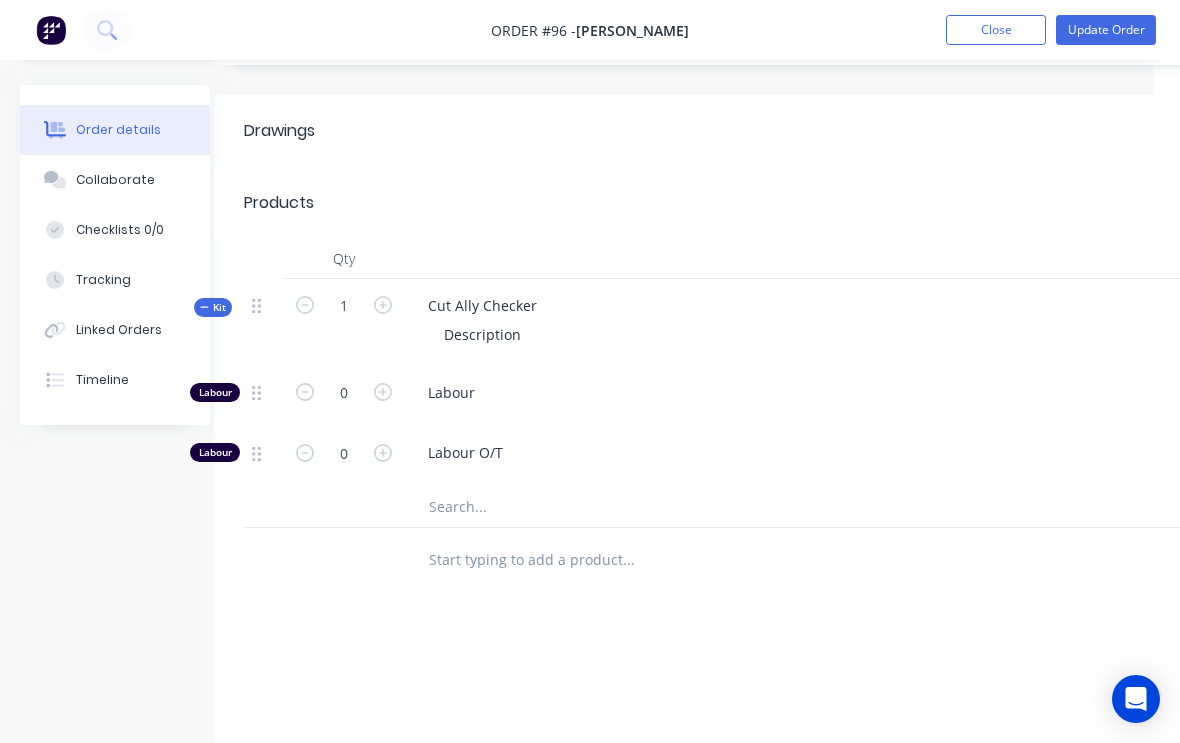 click on "Tracking" at bounding box center [115, 280] 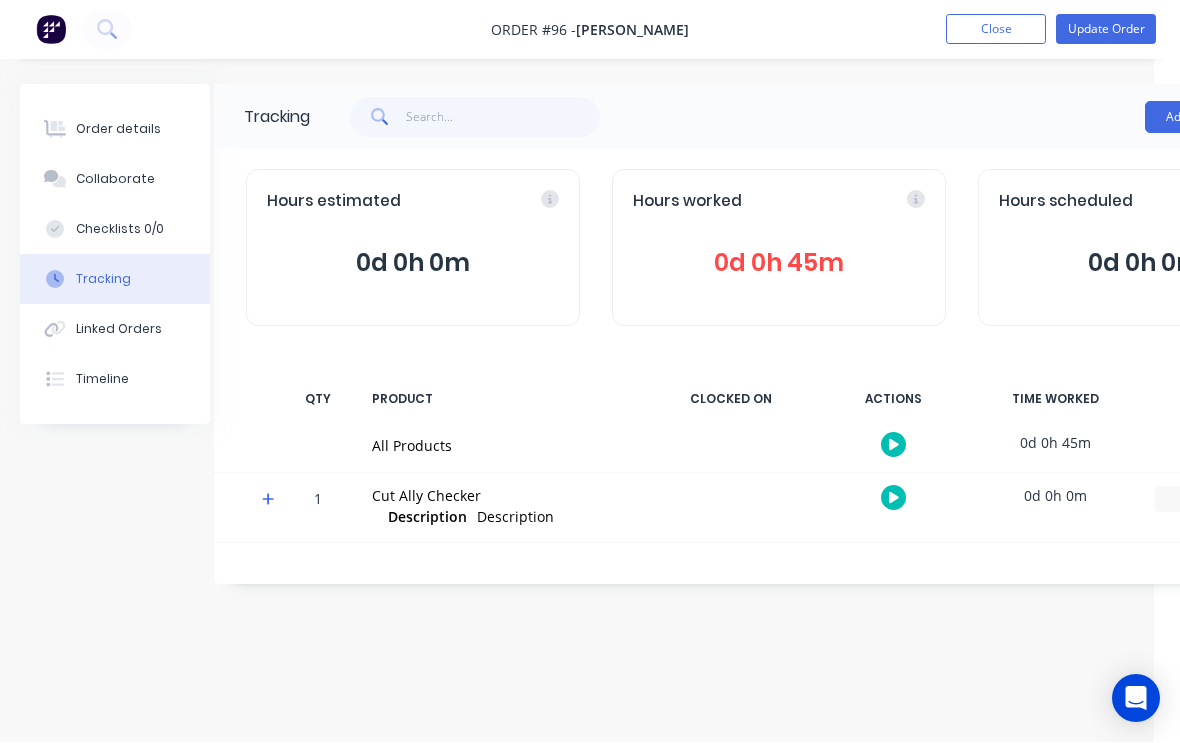 click on "Checklists 0/0" at bounding box center (115, 230) 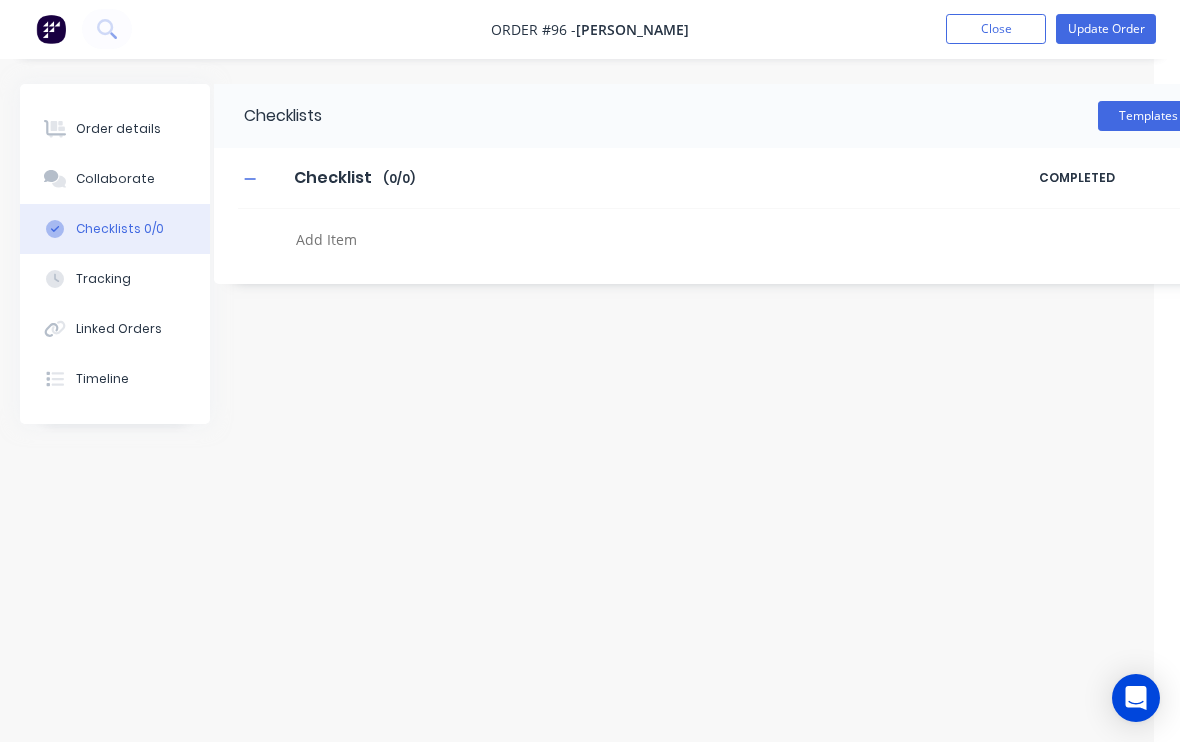 click on "Collaborate" at bounding box center (115, 180) 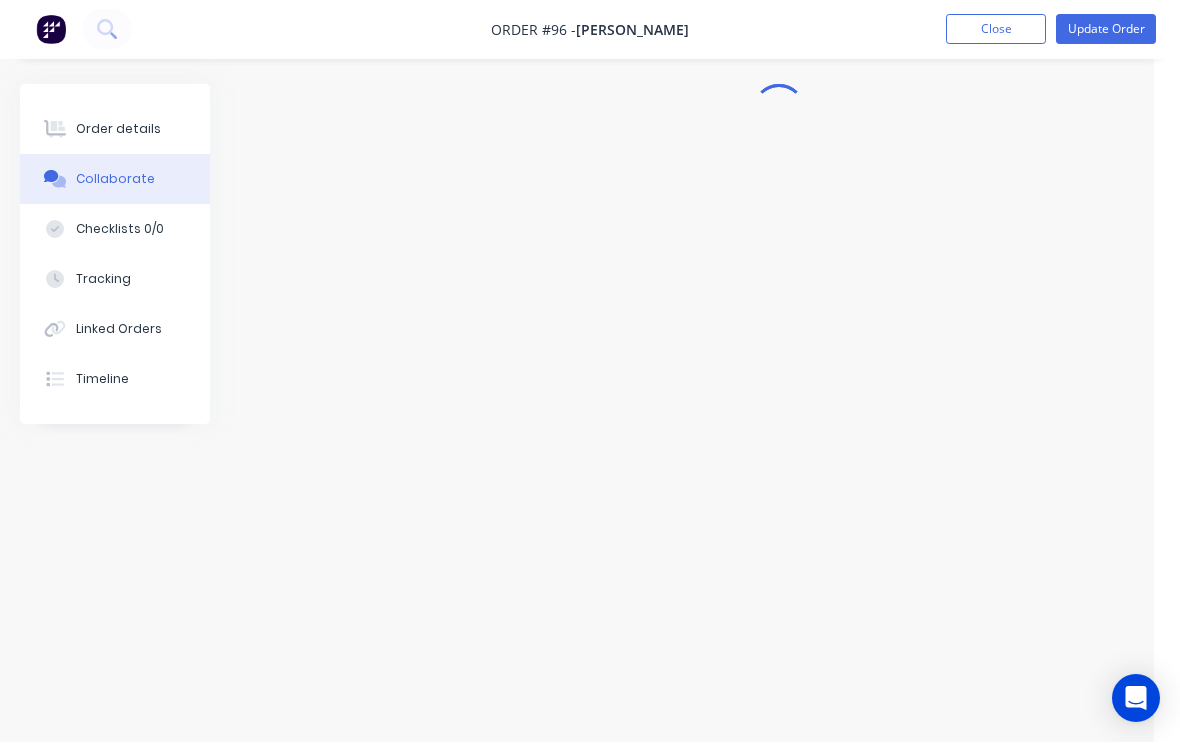 click at bounding box center [55, 130] 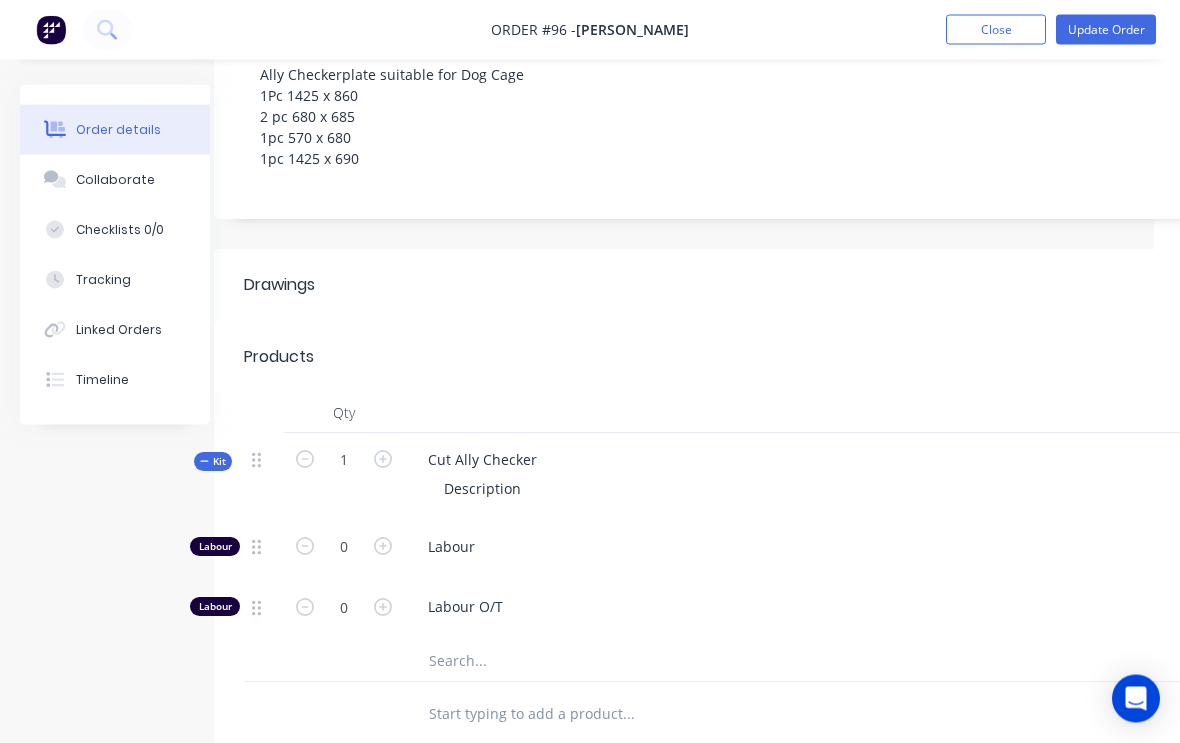 scroll, scrollTop: 416, scrollLeft: 26, axis: both 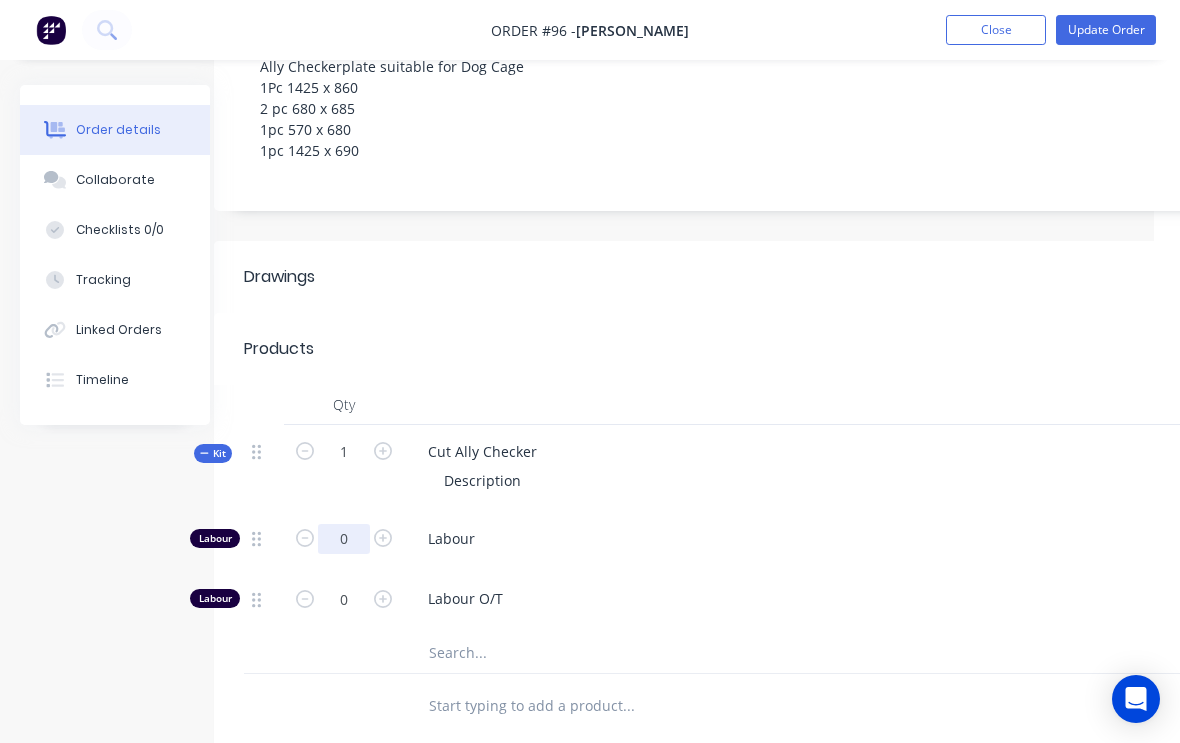 click on "0" at bounding box center [344, 539] 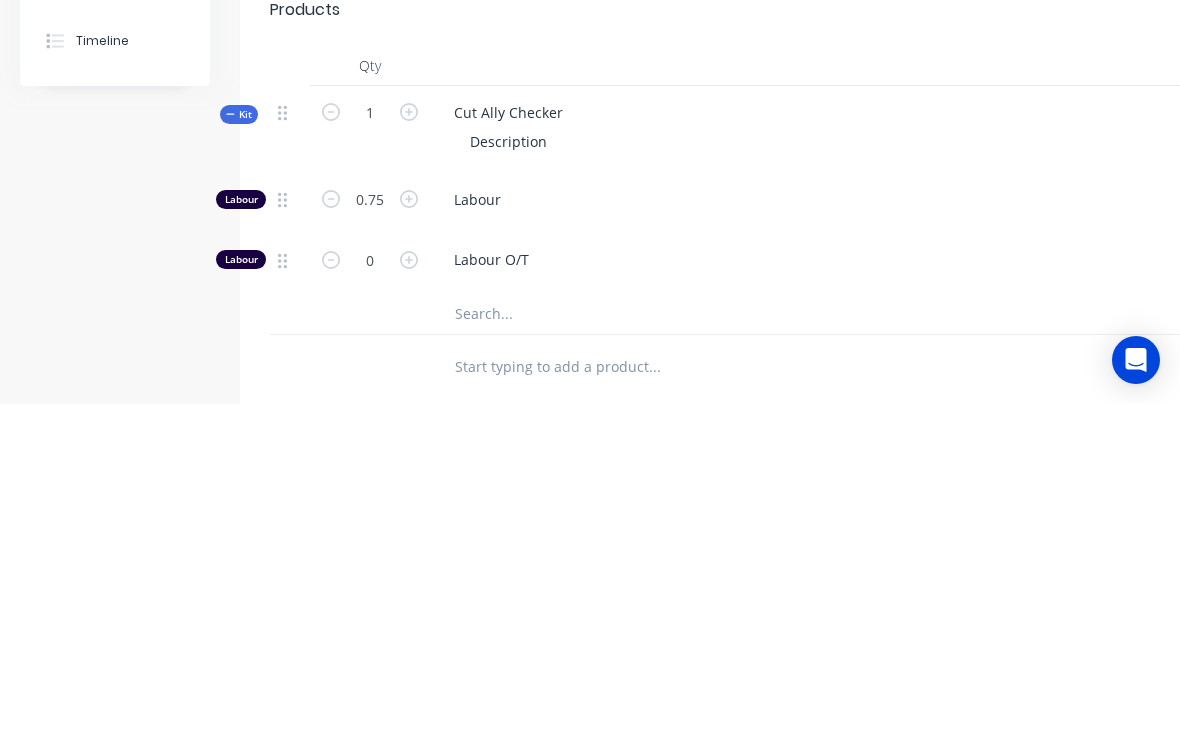 scroll, scrollTop: 712, scrollLeft: 0, axis: vertical 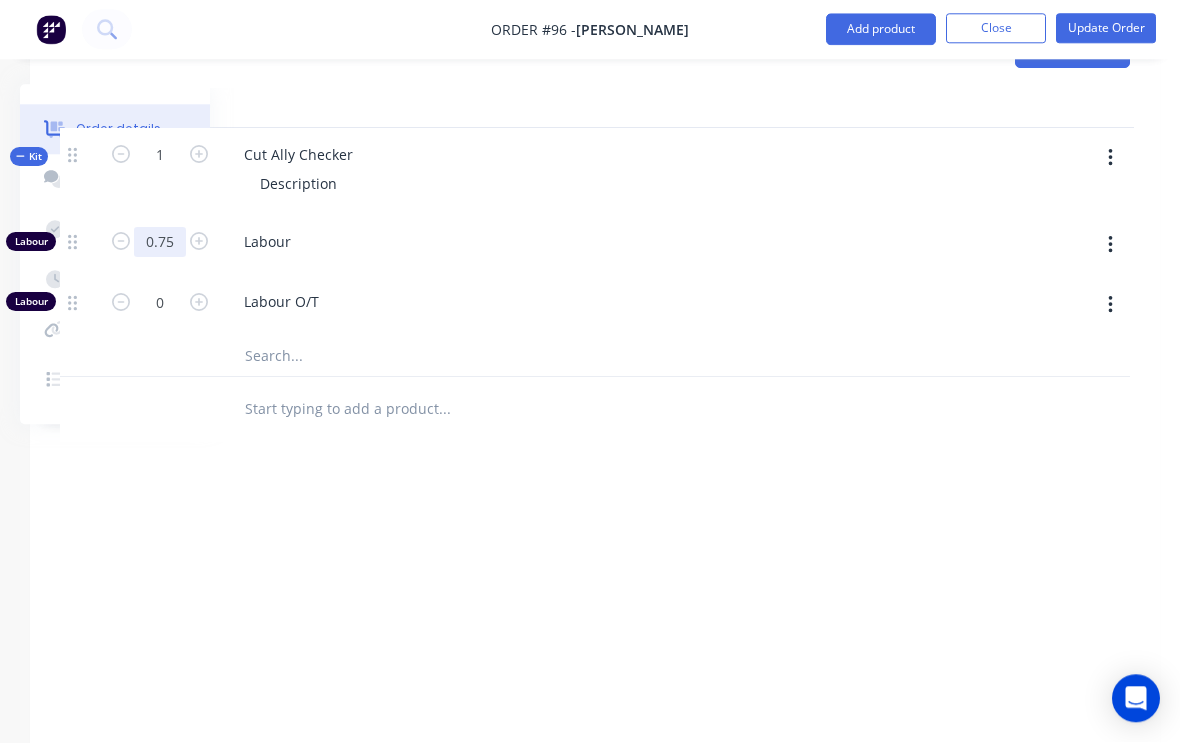 type on "0.75" 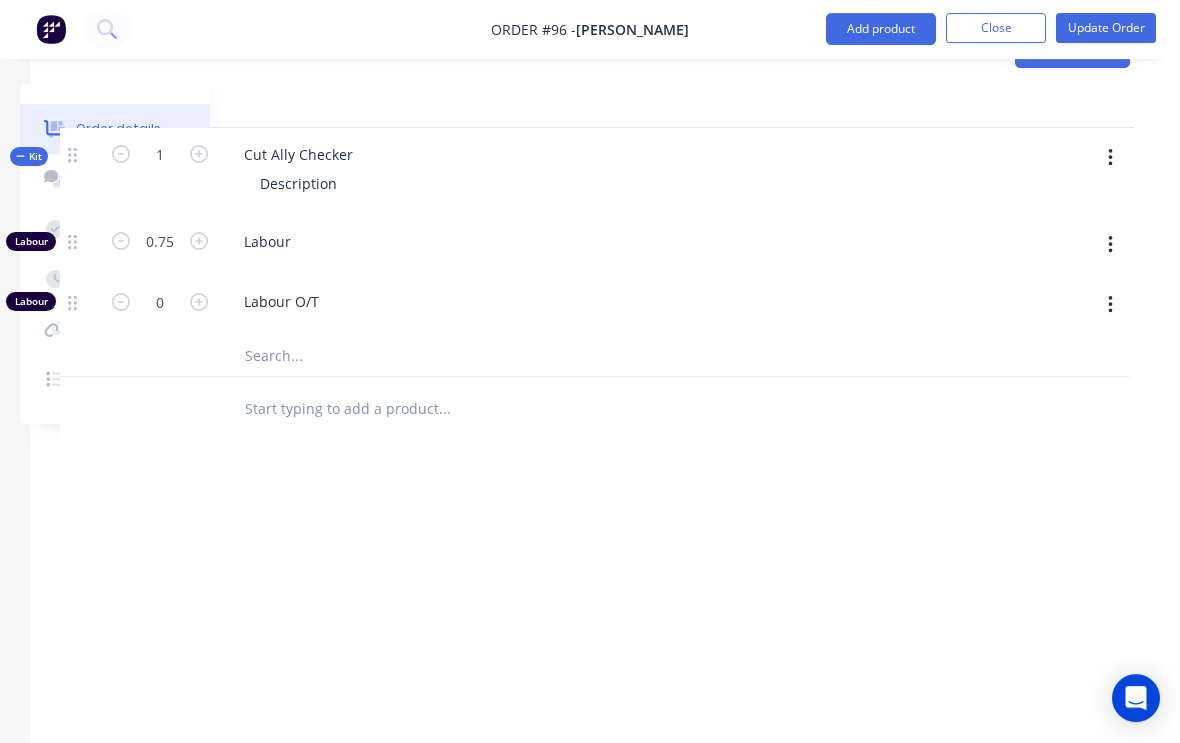 click at bounding box center (1110, 159) 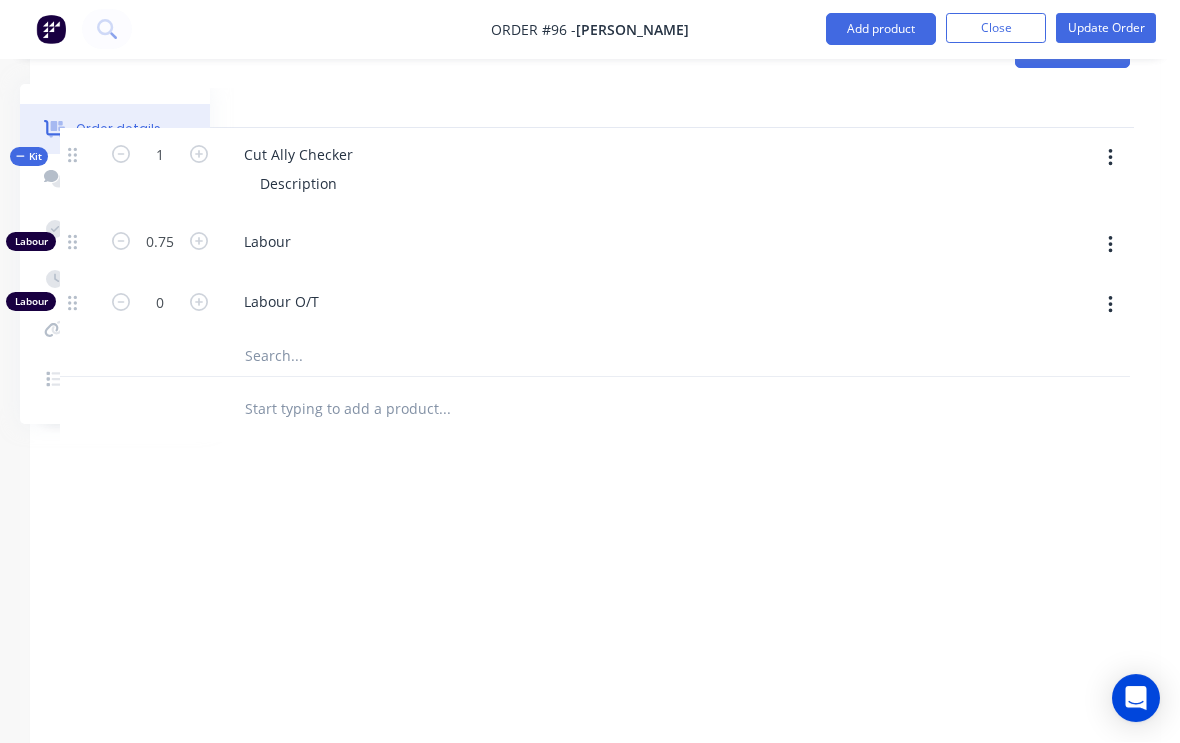 scroll, scrollTop: 712, scrollLeft: 210, axis: both 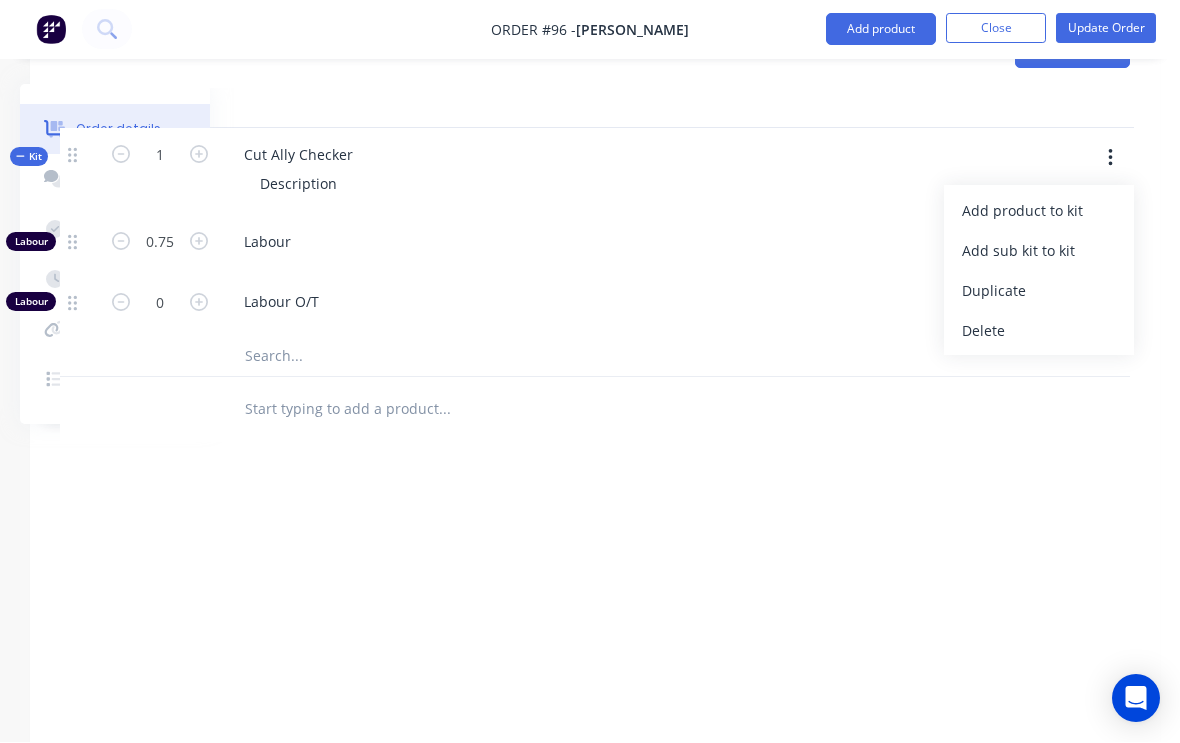 click on "Add product to kit" at bounding box center (1039, 211) 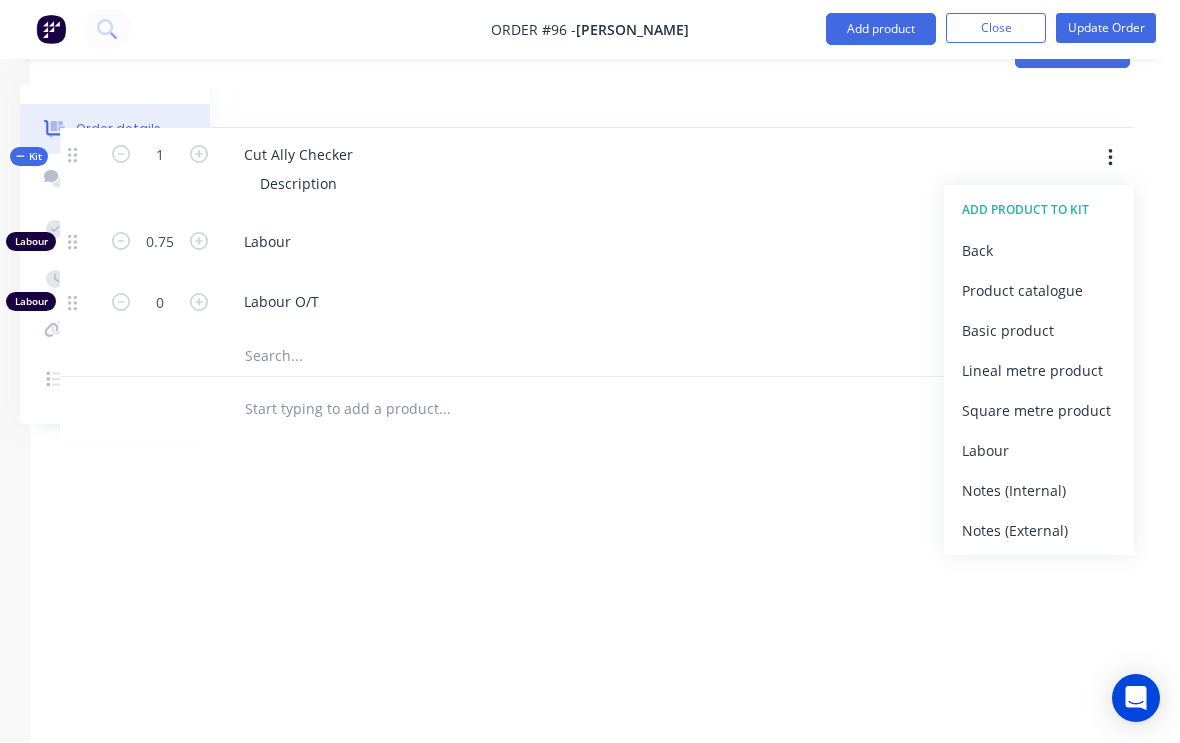 click on "Product catalogue" at bounding box center (1039, 291) 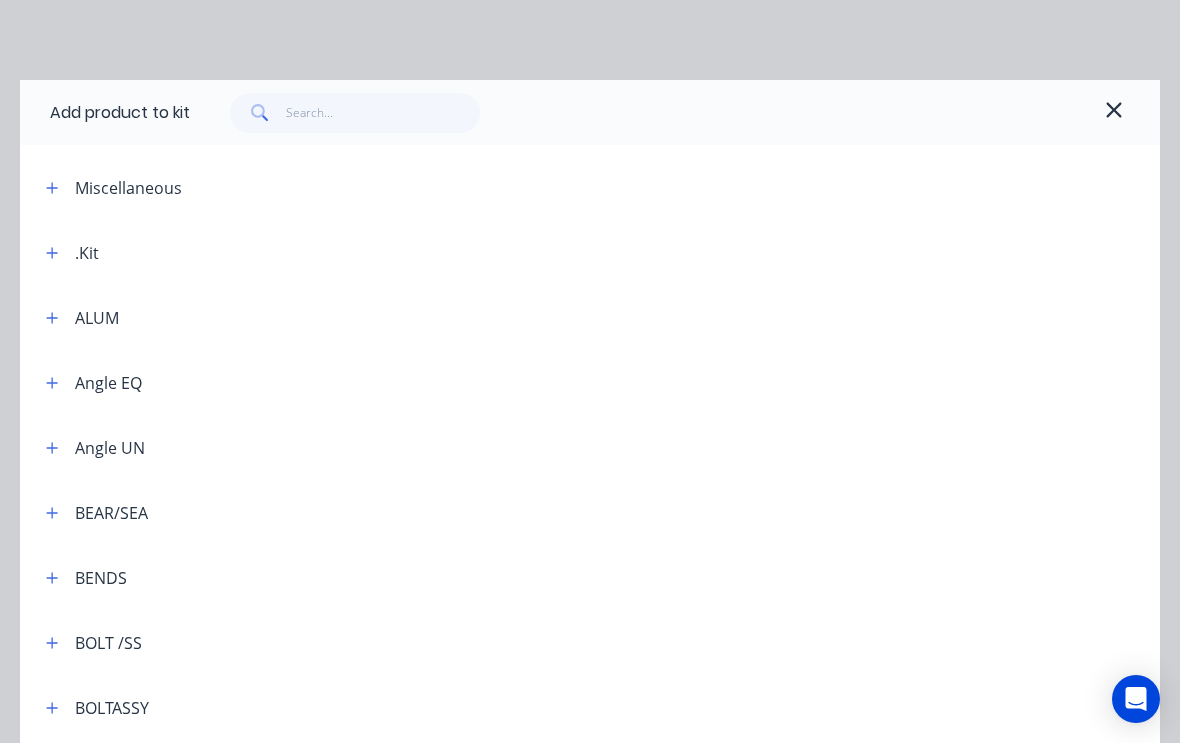 click at bounding box center (52, 317) 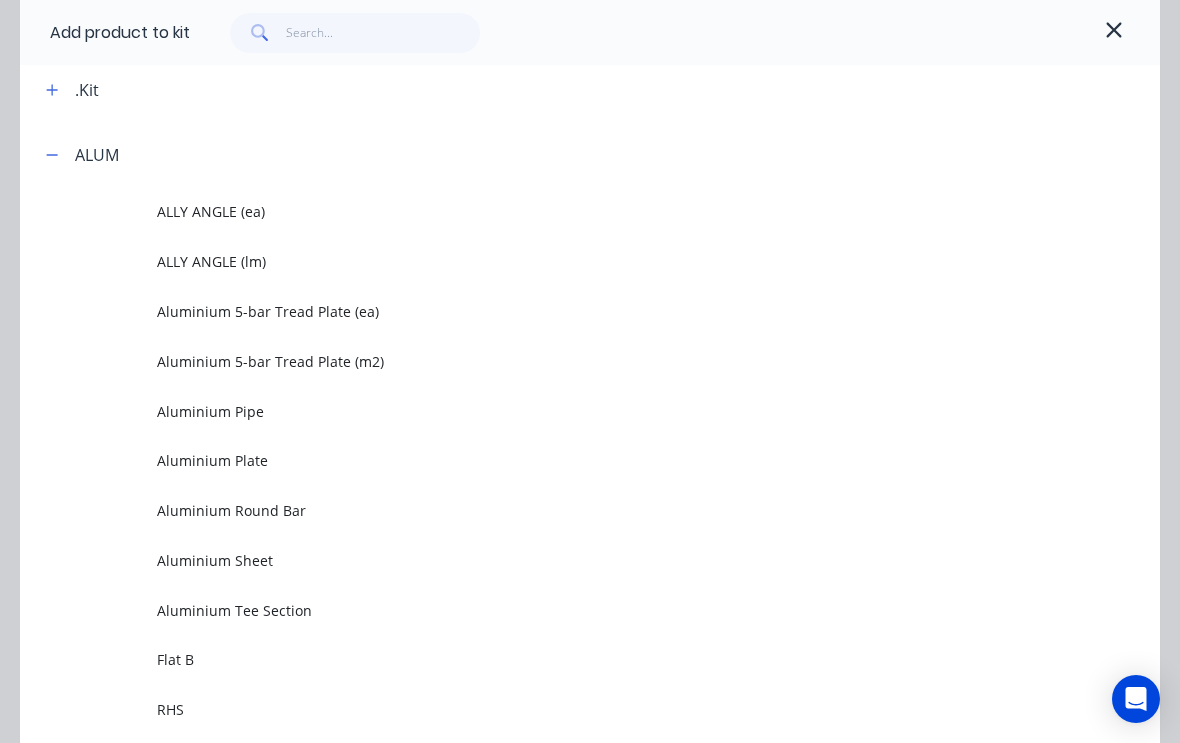 scroll, scrollTop: 164, scrollLeft: 0, axis: vertical 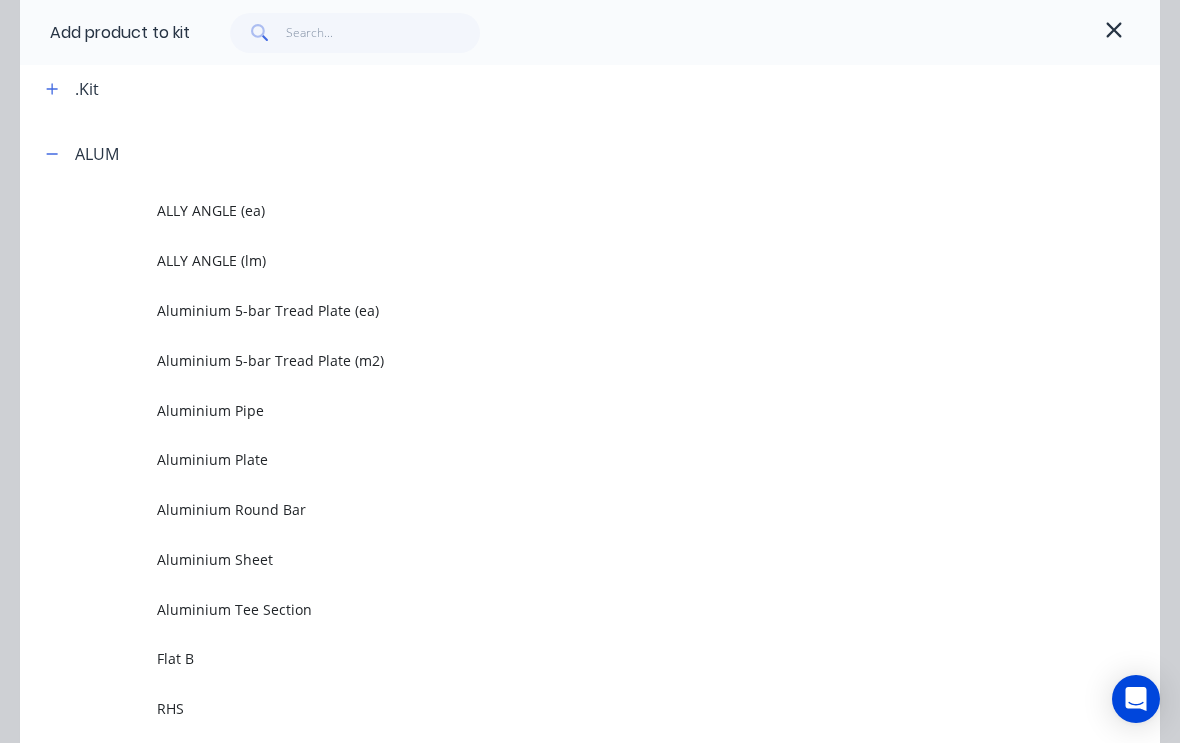 click on "Aluminium 5-bar Tread Plate (m2)" at bounding box center (558, 360) 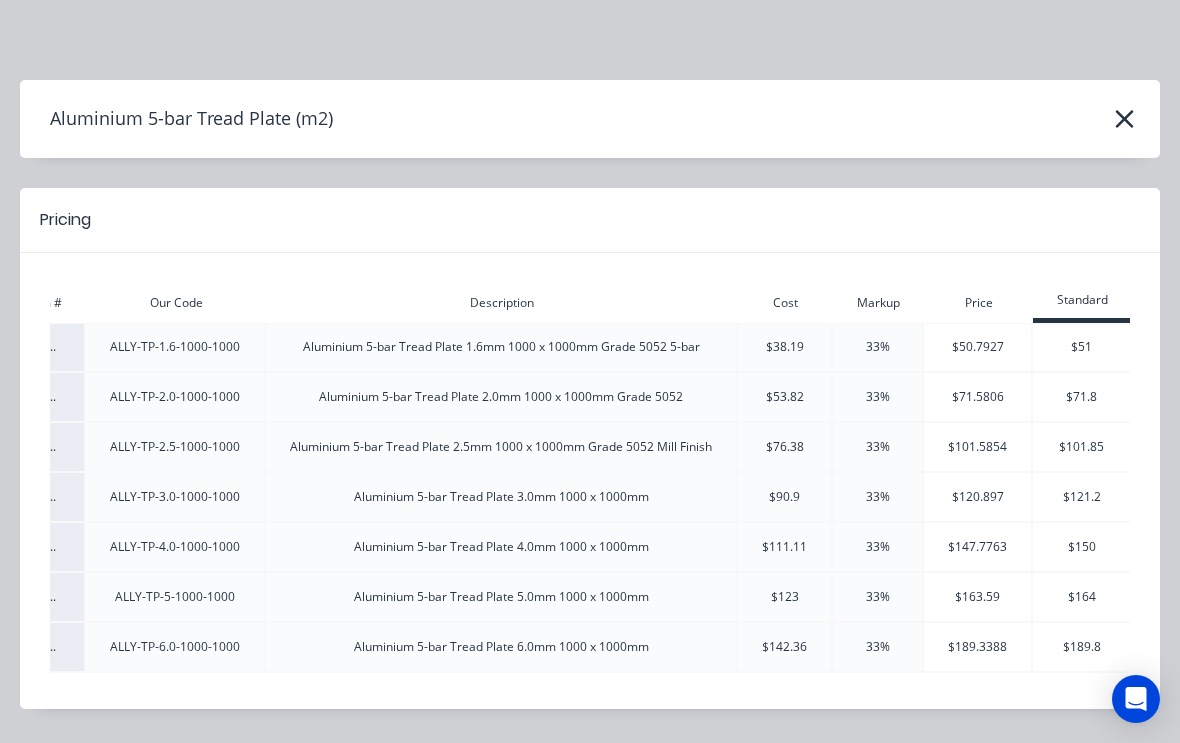scroll, scrollTop: 0, scrollLeft: 75, axis: horizontal 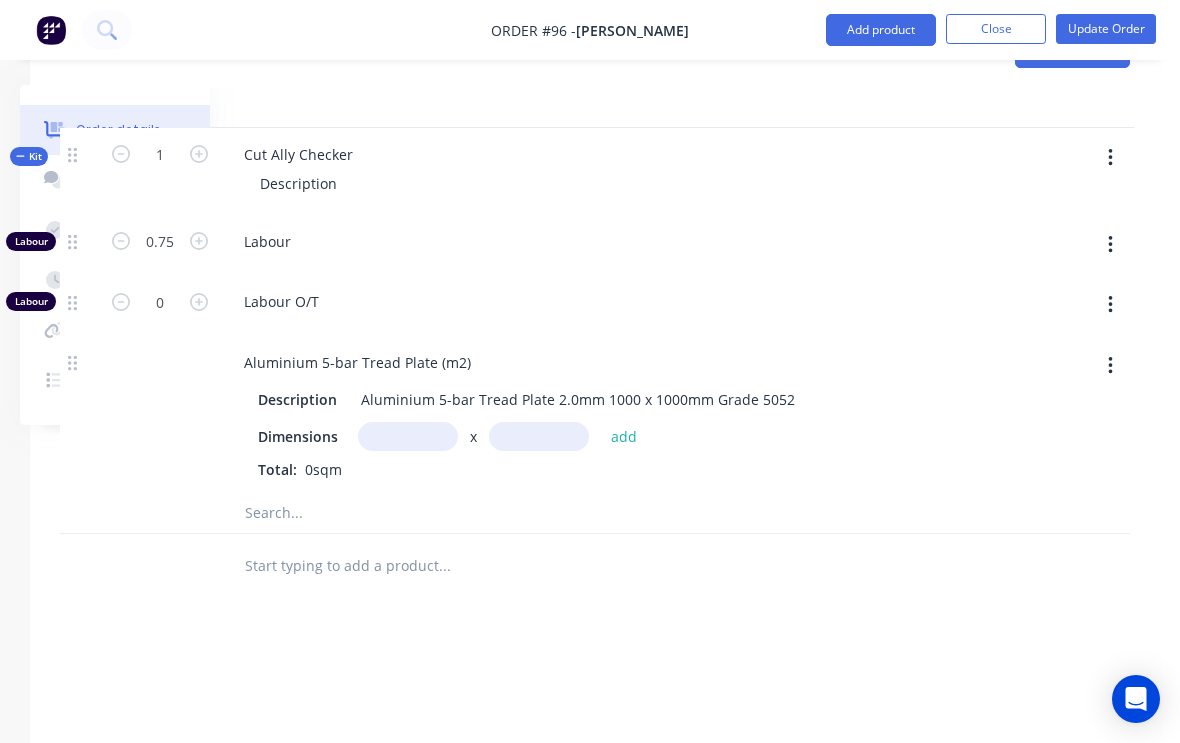 click at bounding box center [408, 436] 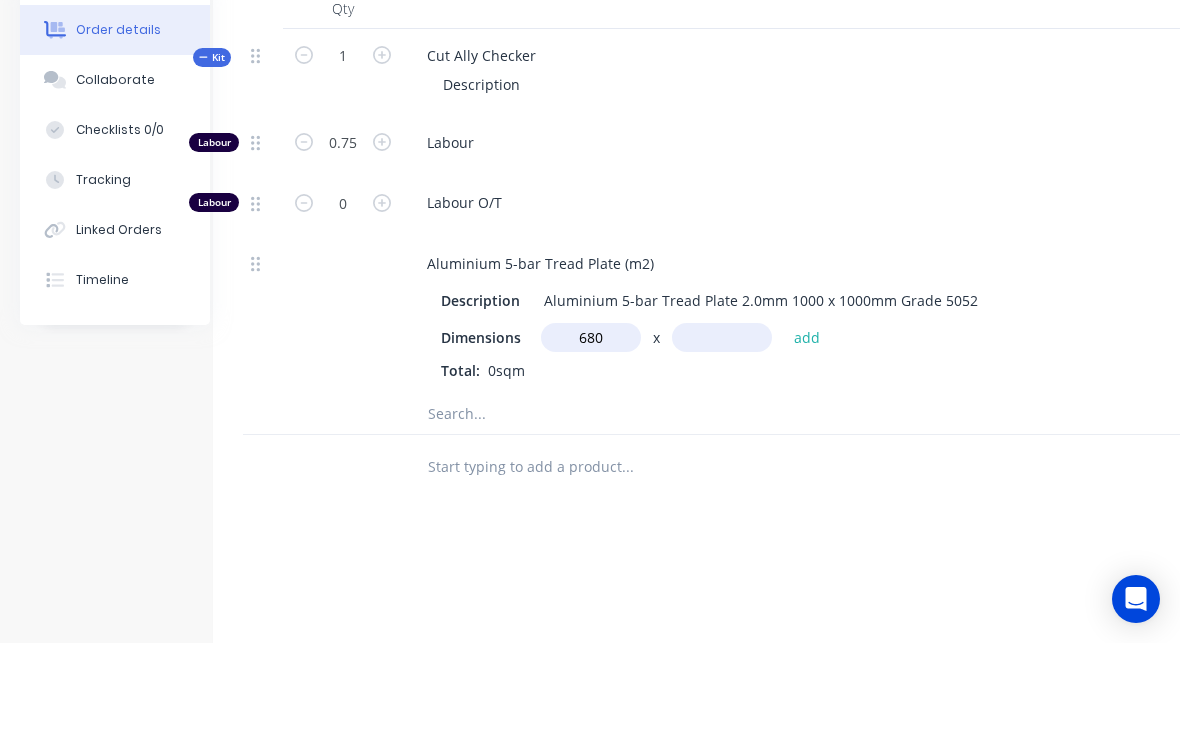 click at bounding box center (722, 437) 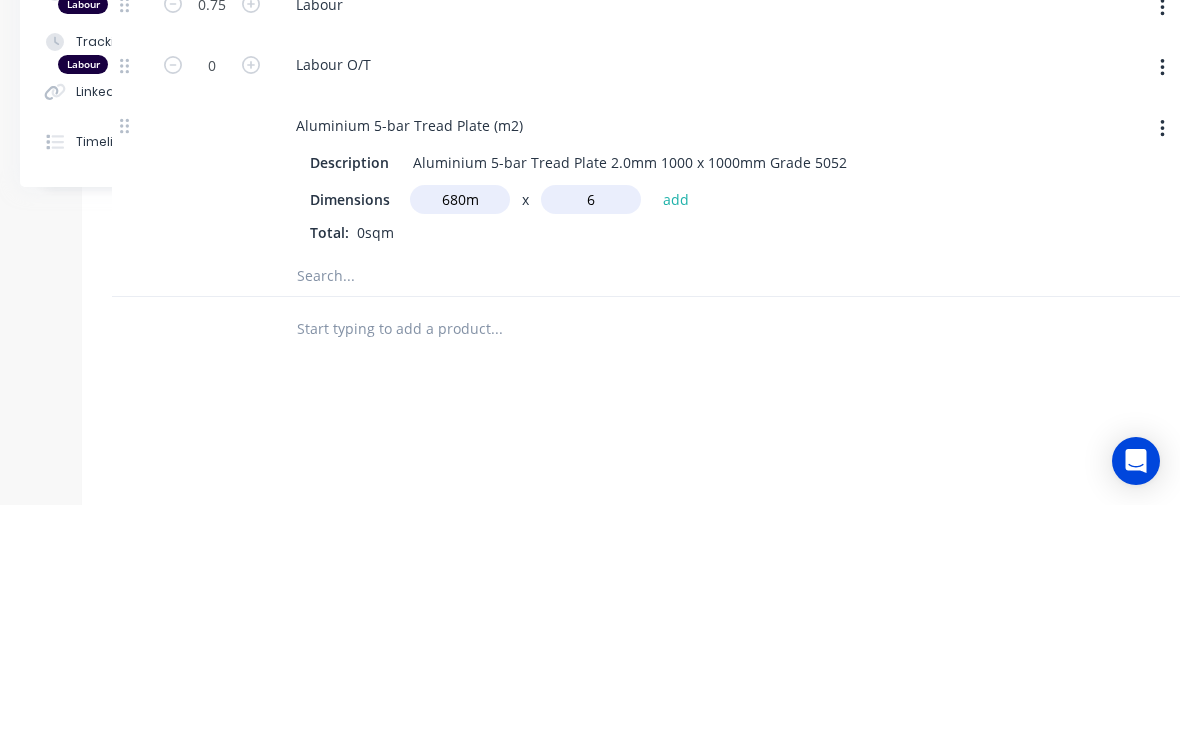 scroll, scrollTop: 712, scrollLeft: 159, axis: both 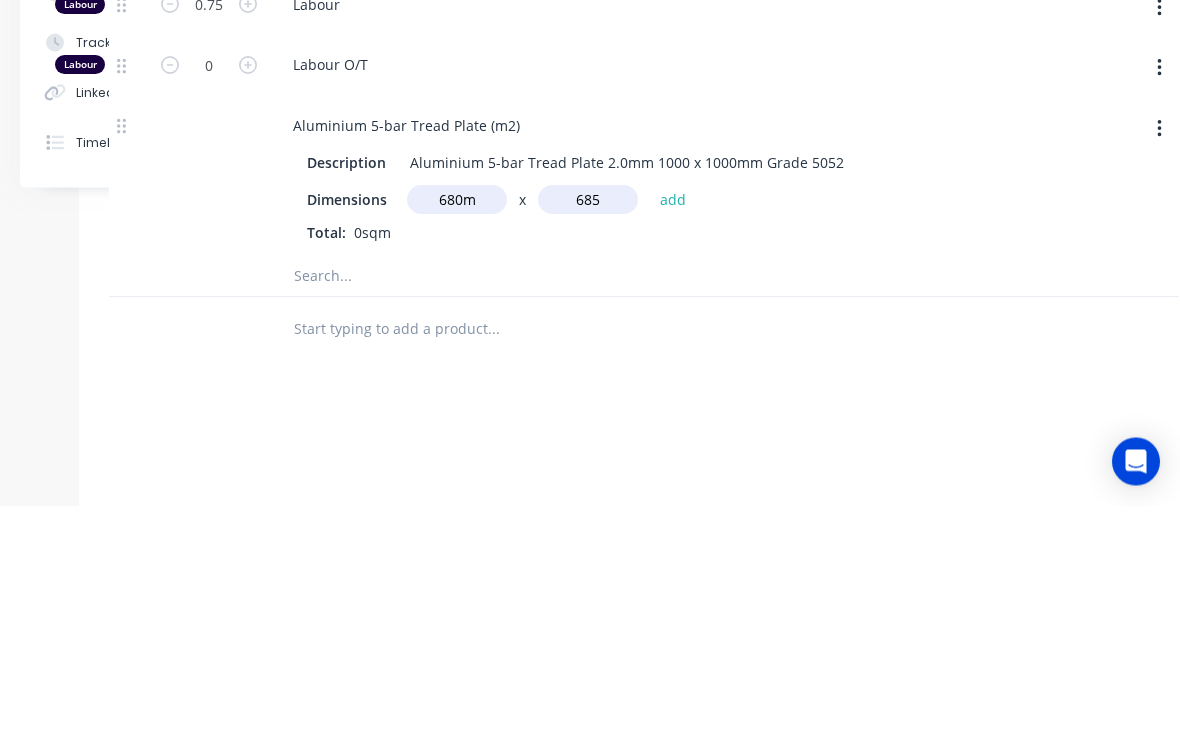 type on "685" 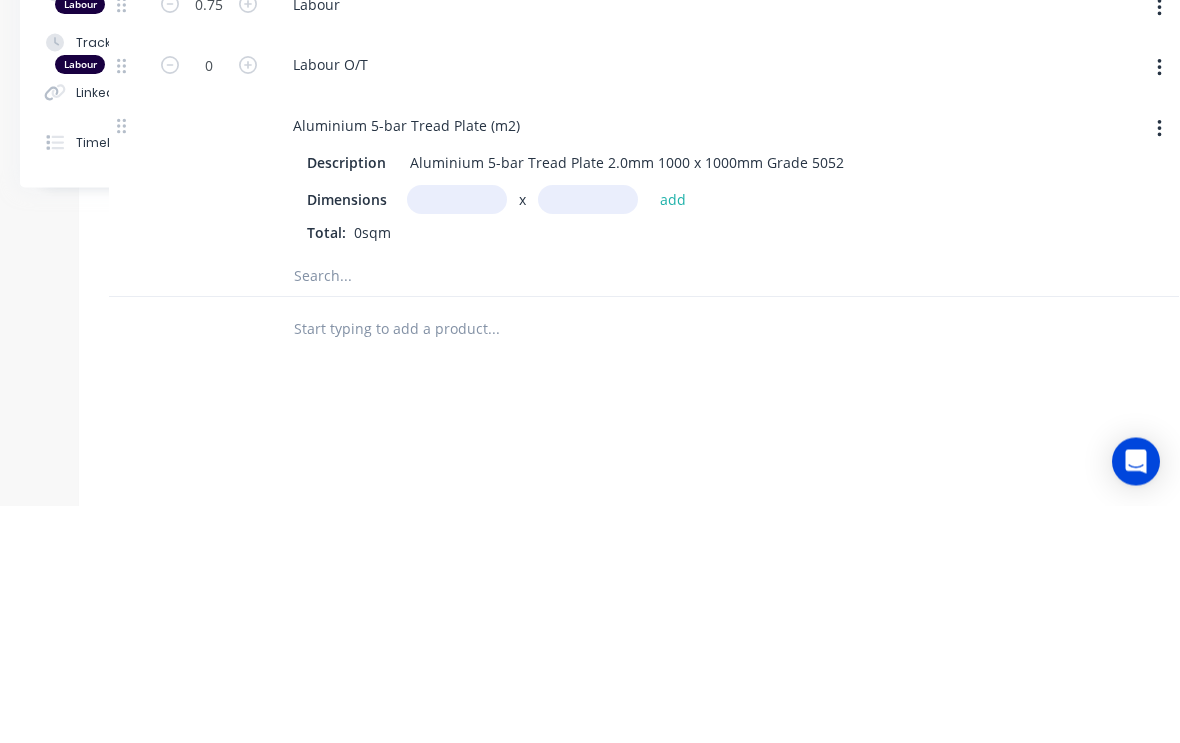 scroll, scrollTop: 870, scrollLeft: 161, axis: both 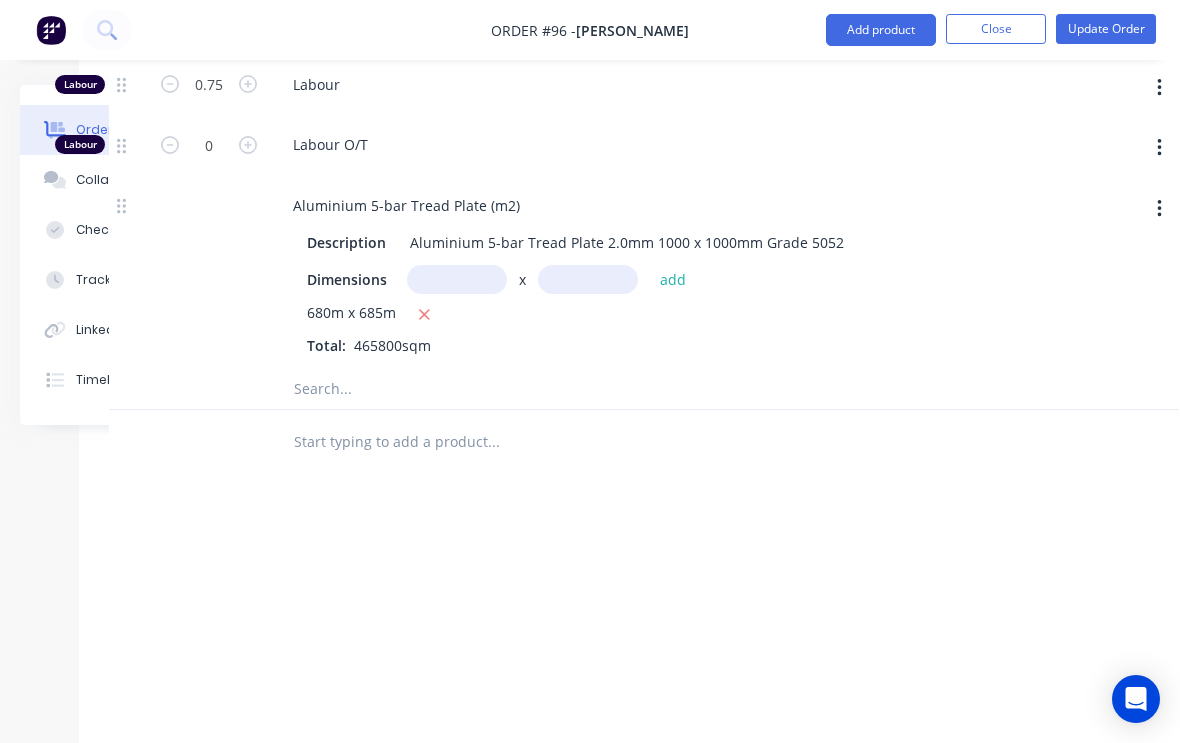 click 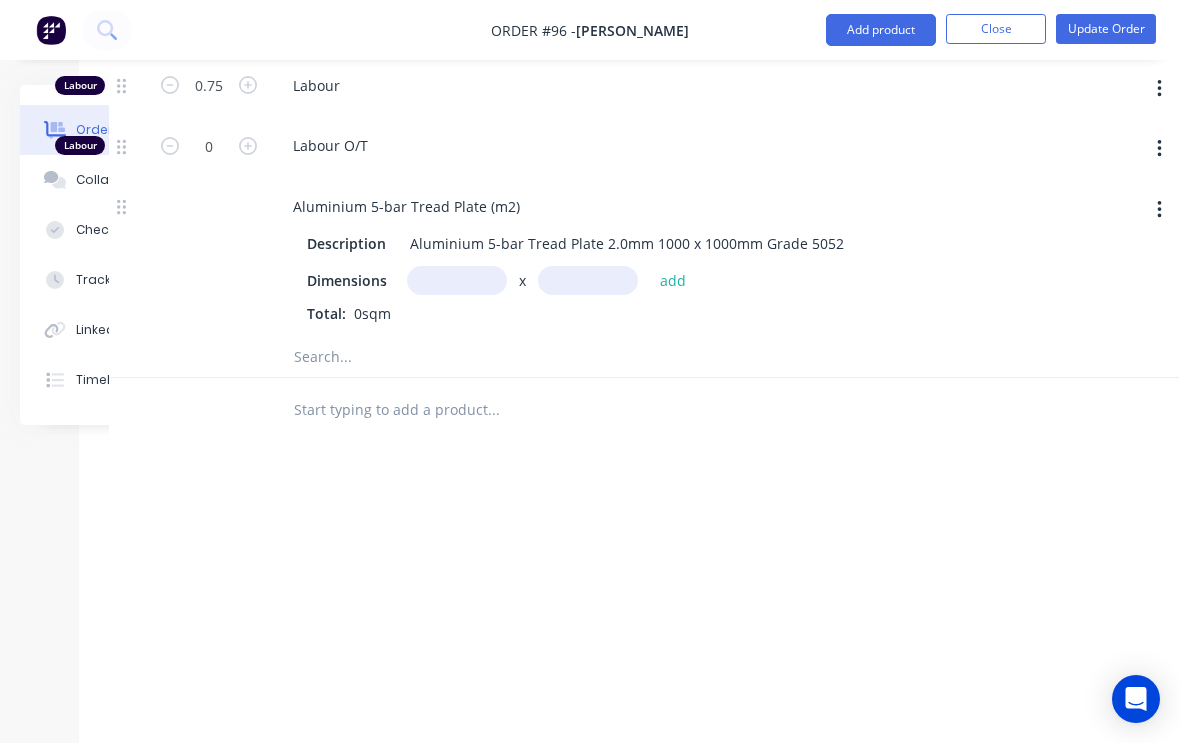 click at bounding box center (457, 280) 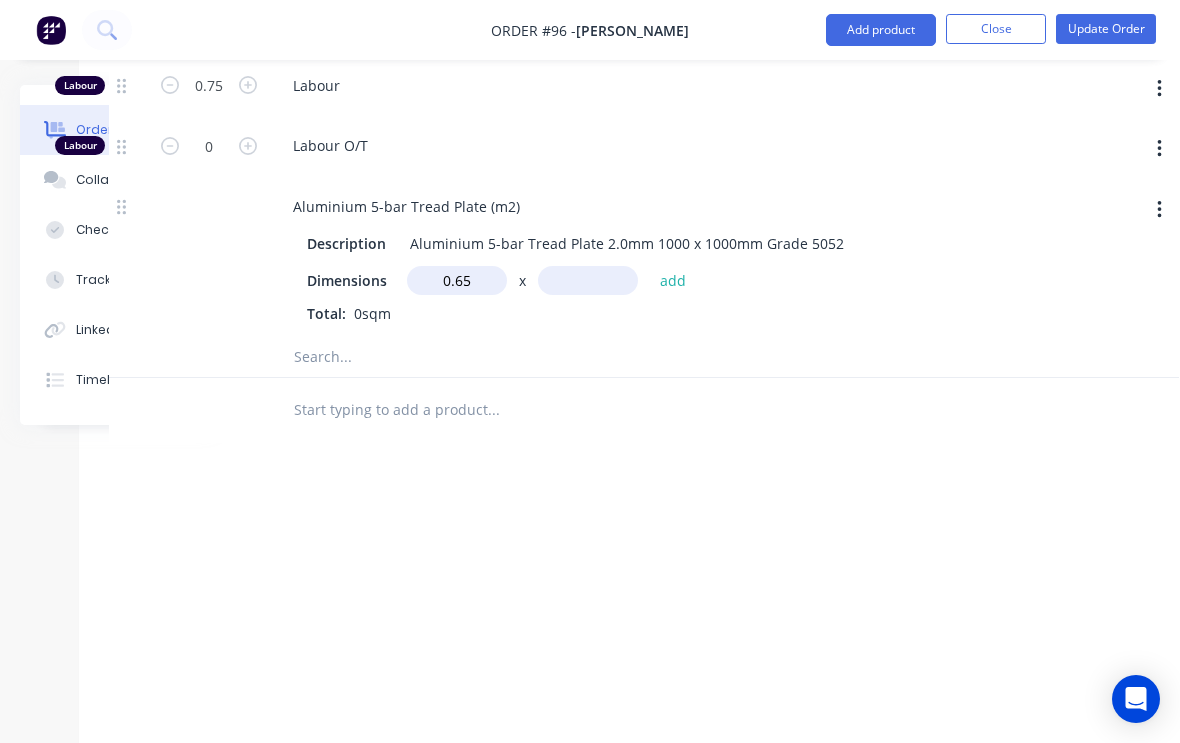click at bounding box center [588, 280] 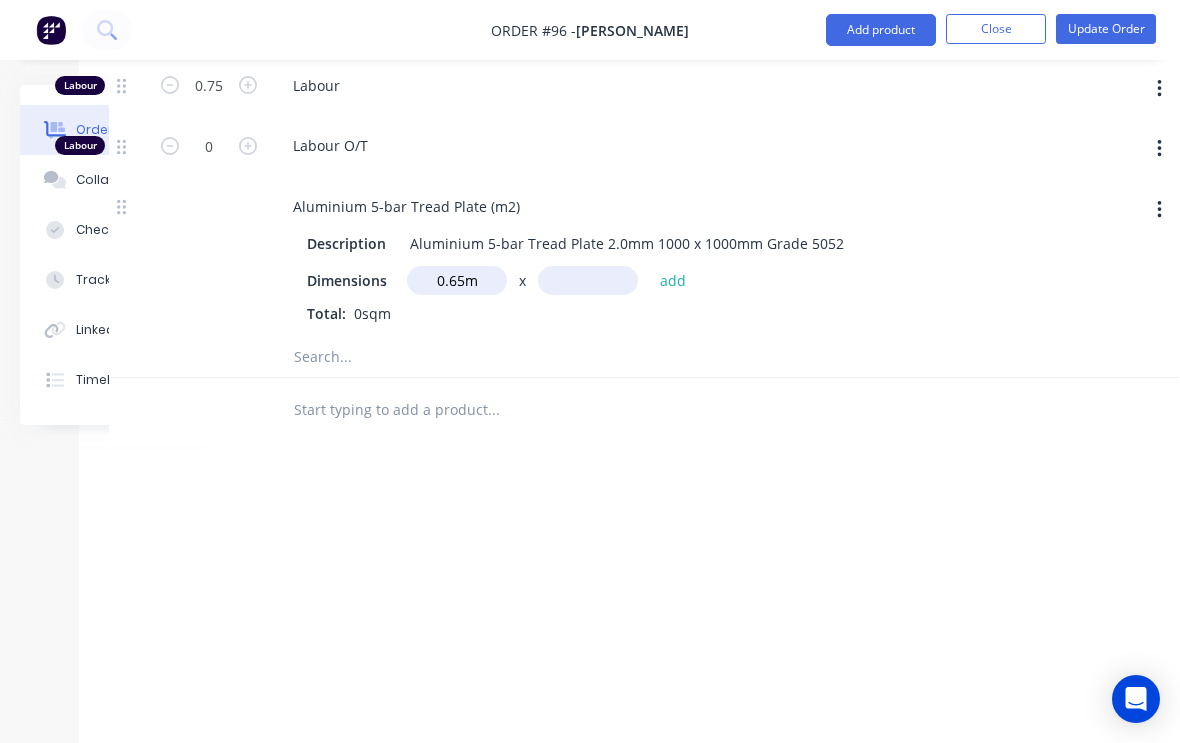 click on "0.65m" at bounding box center (457, 280) 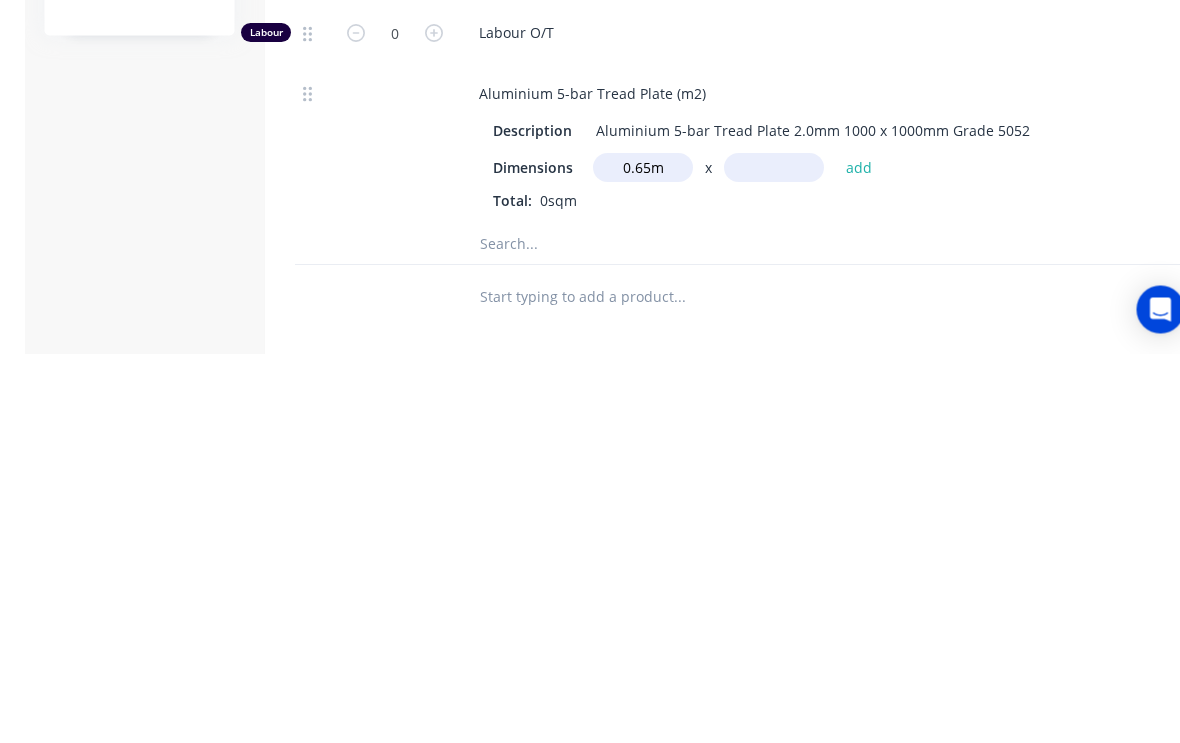 scroll, scrollTop: 606, scrollLeft: 0, axis: vertical 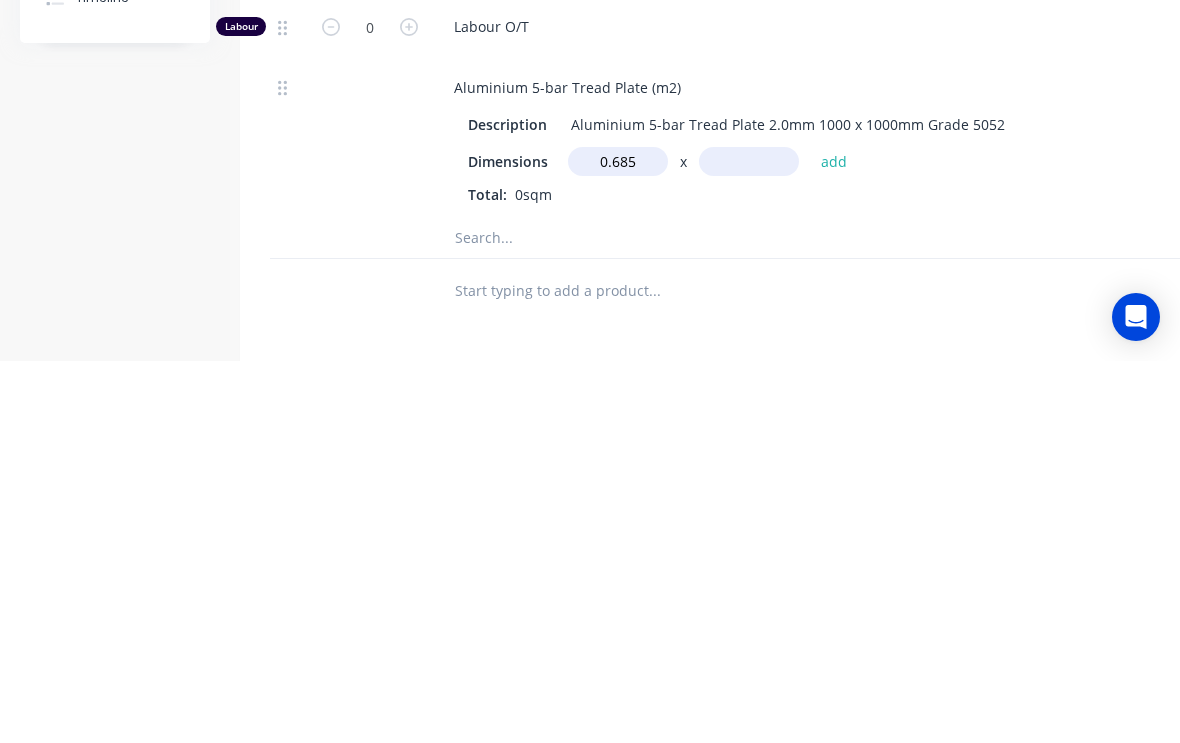 click at bounding box center [749, 543] 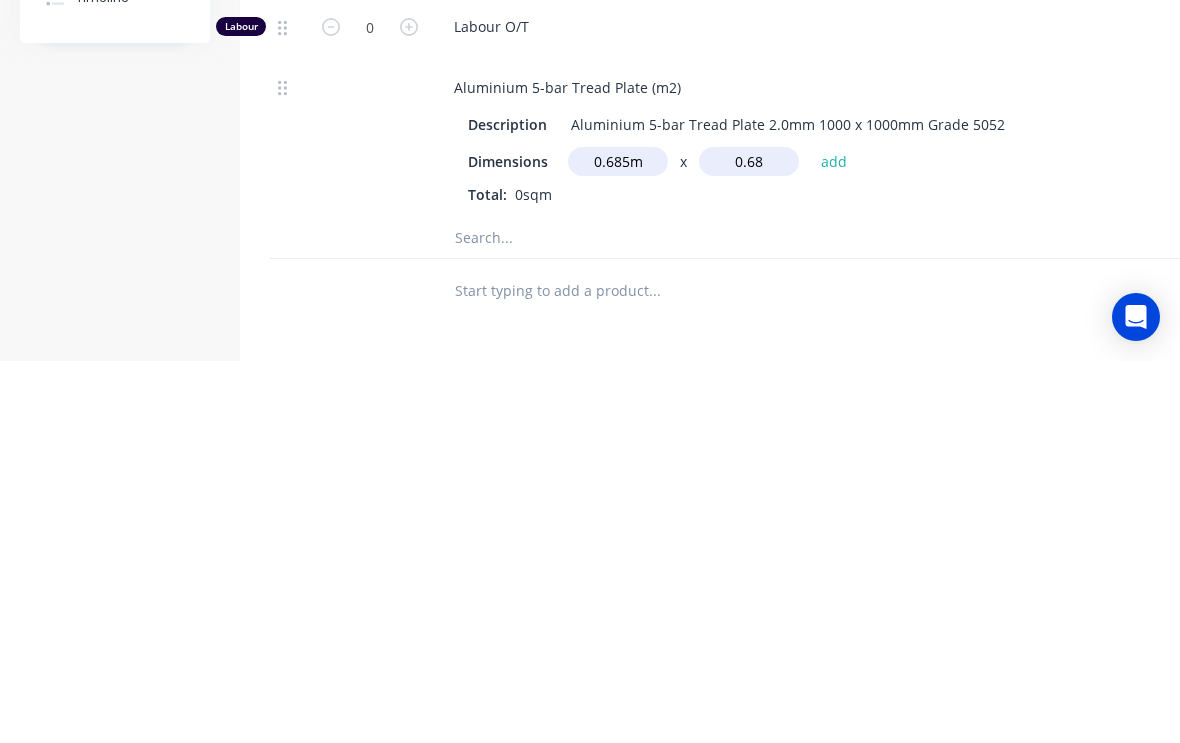 type on "0.68" 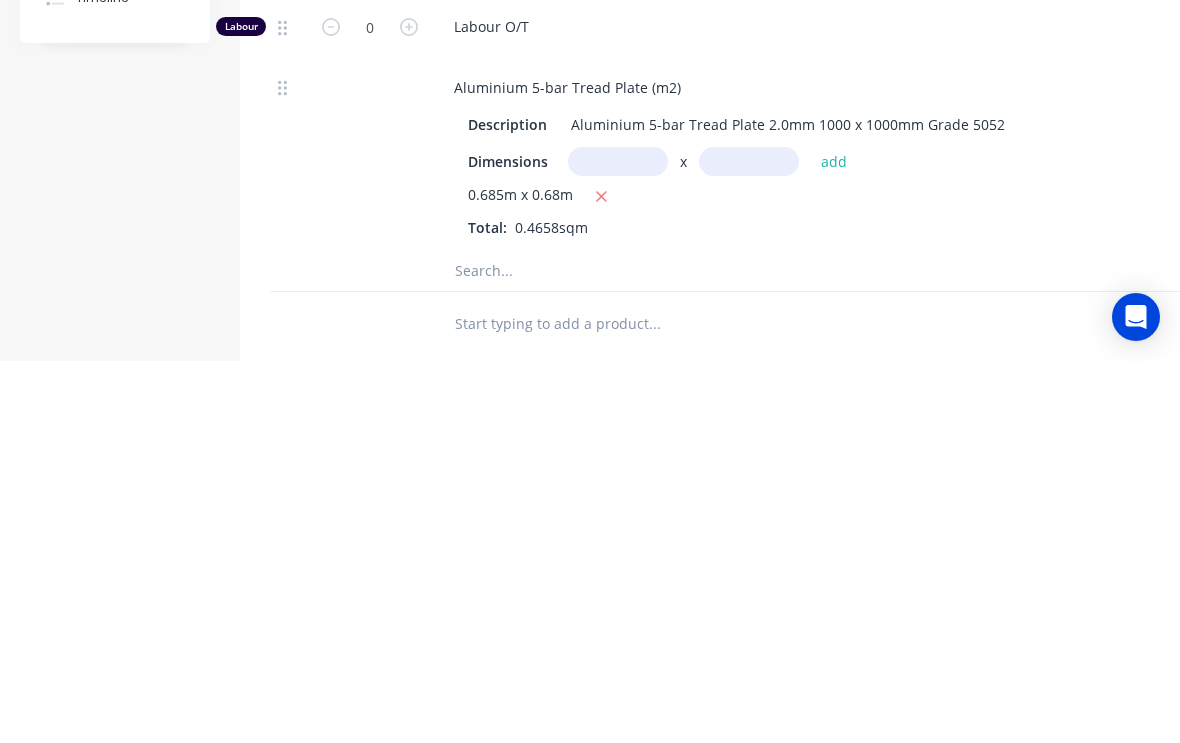 scroll, scrollTop: 870, scrollLeft: 0, axis: vertical 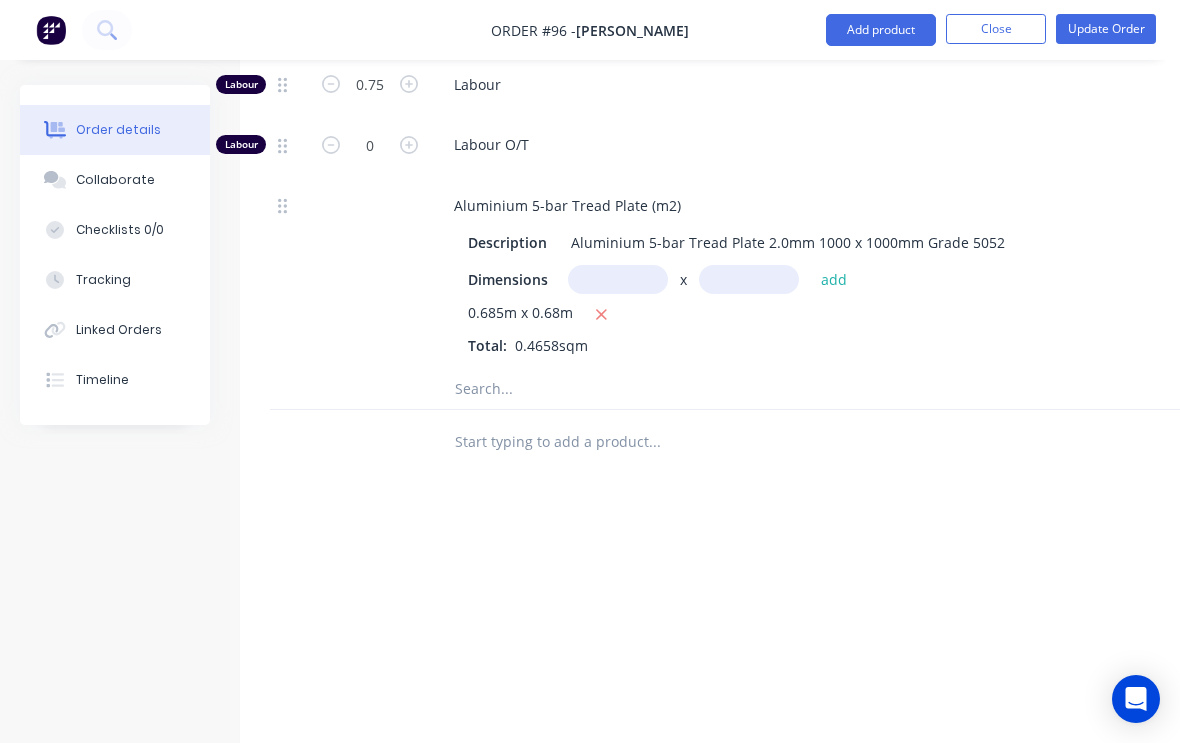 click at bounding box center (618, 279) 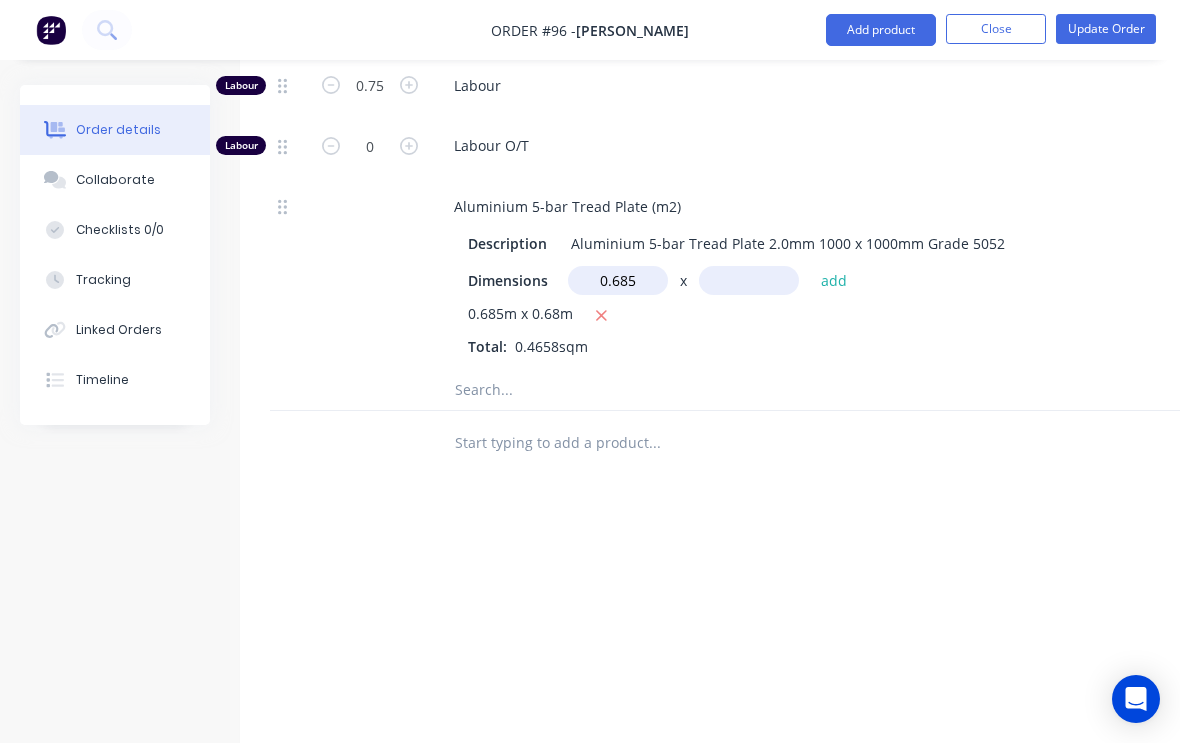 click at bounding box center [749, 280] 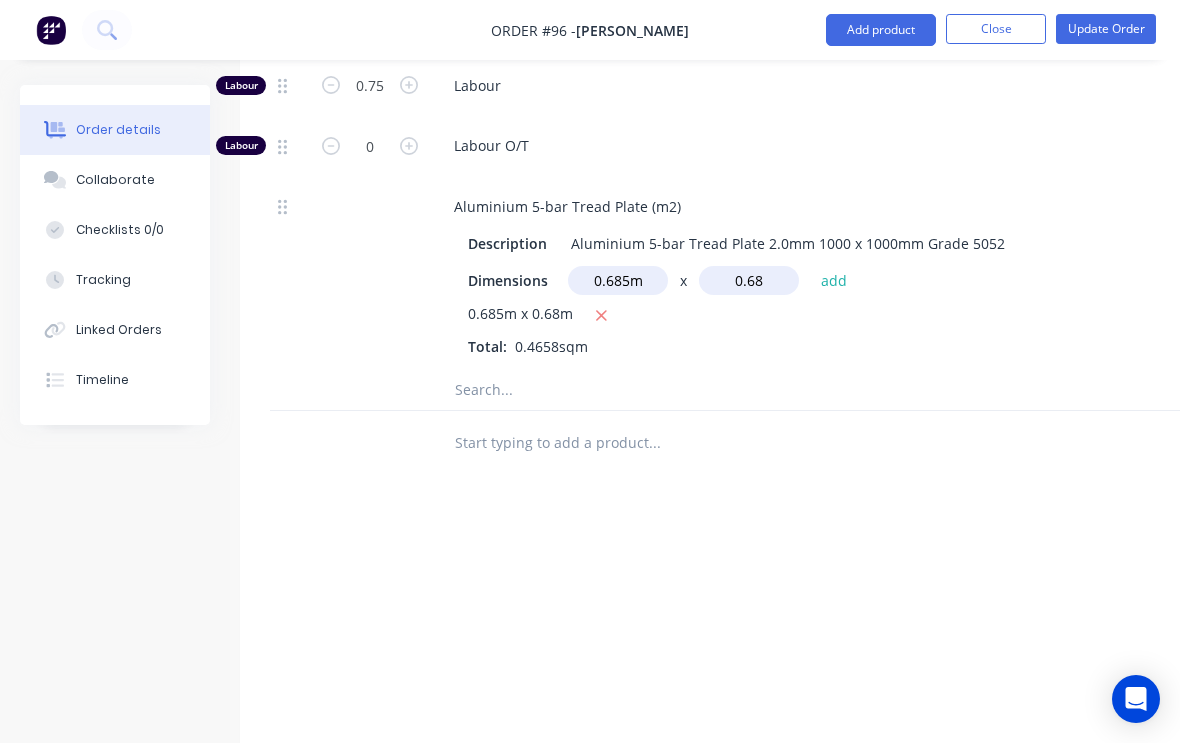 type on "0.68" 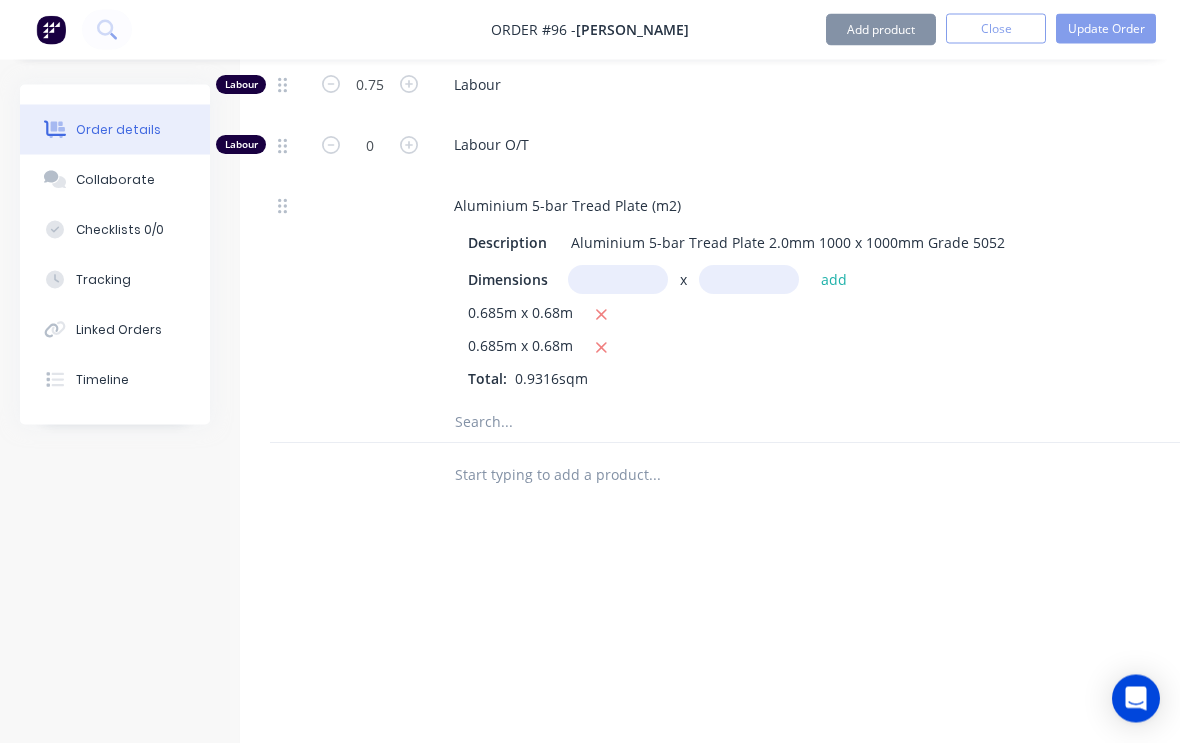 scroll, scrollTop: 870, scrollLeft: 0, axis: vertical 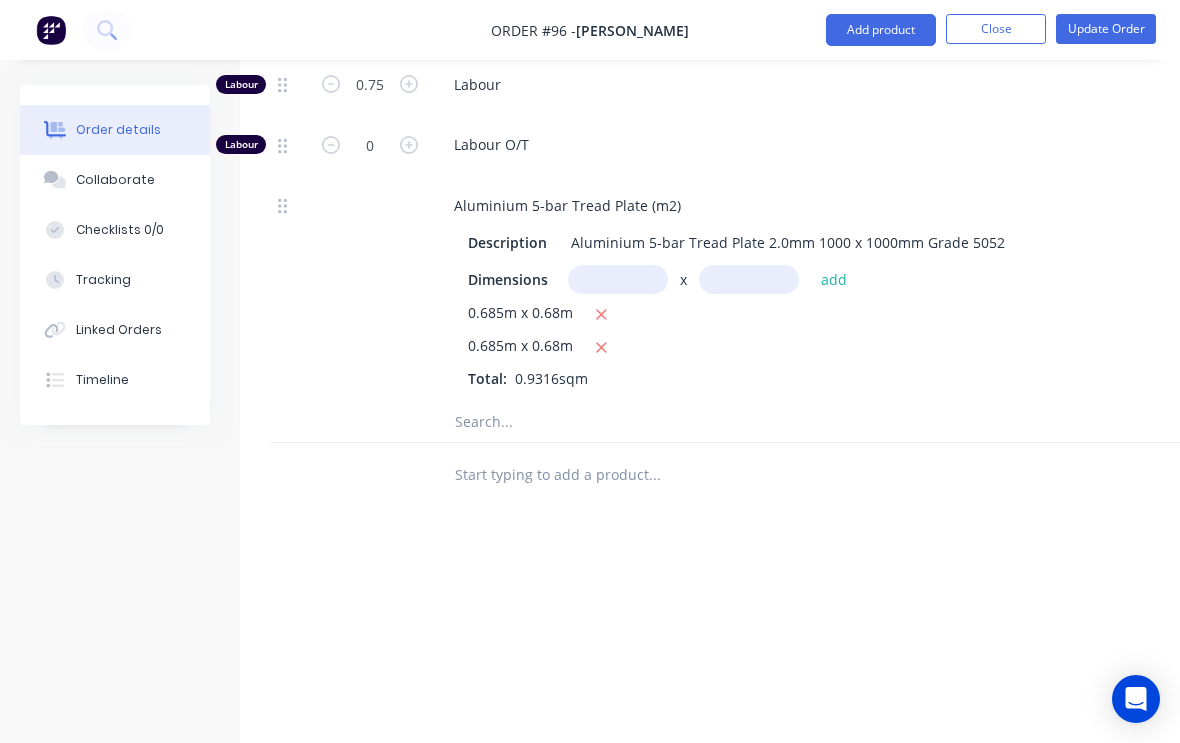 click at bounding box center [618, 279] 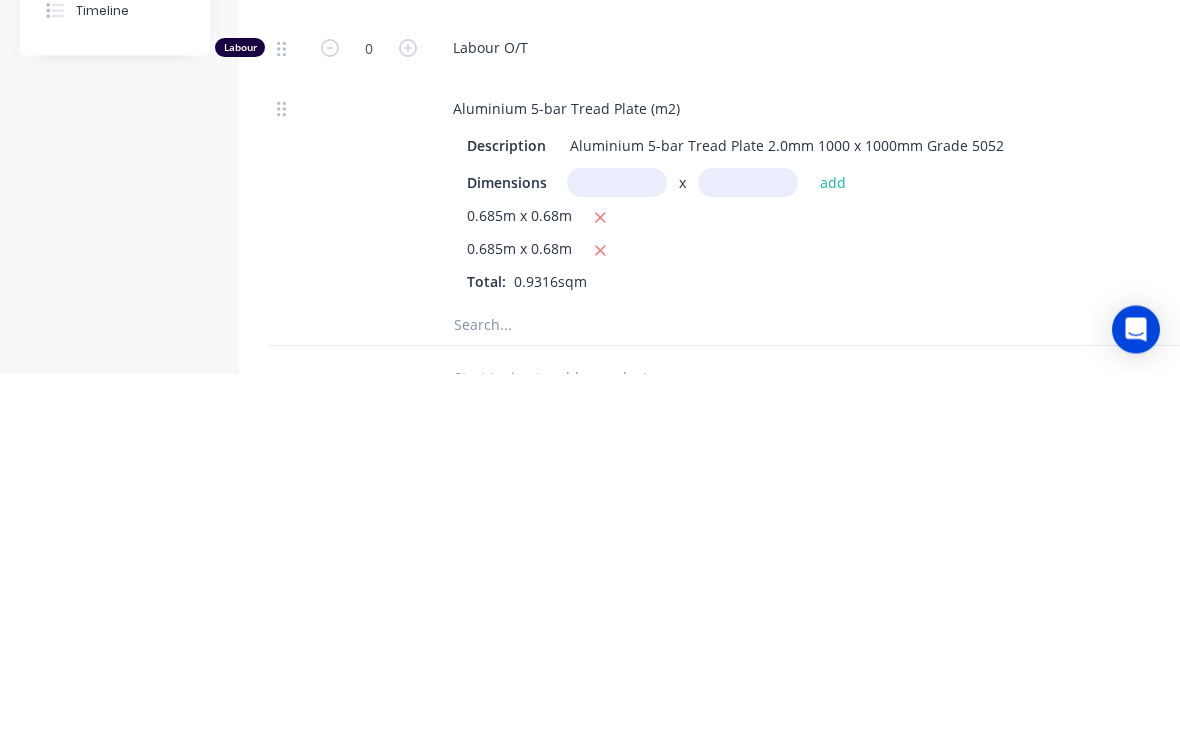 scroll, scrollTop: 597, scrollLeft: 0, axis: vertical 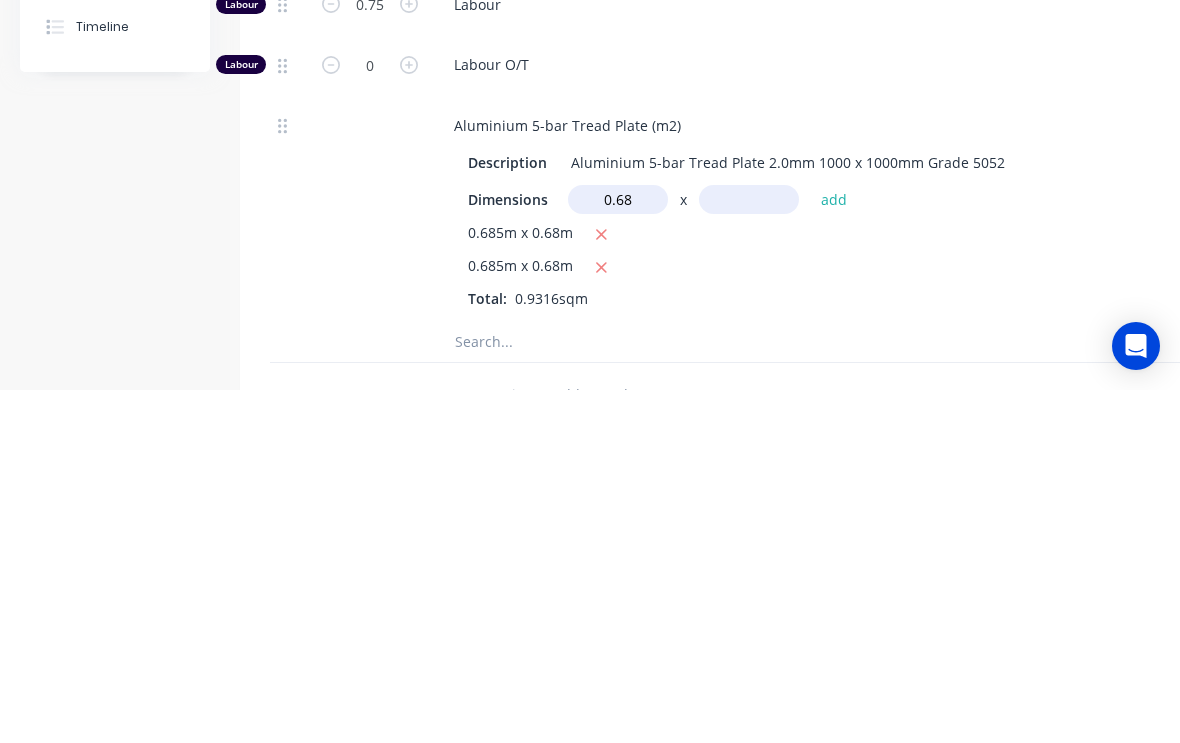click at bounding box center (749, 552) 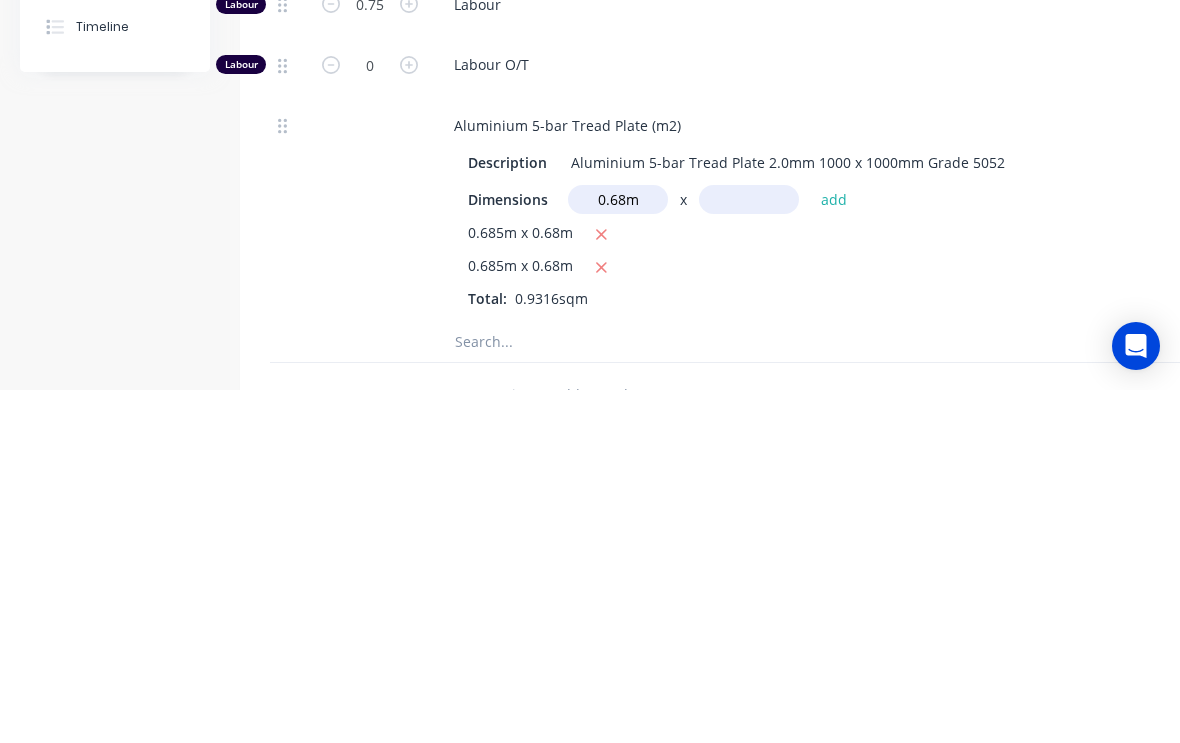 click on "0.68m" at bounding box center [618, 552] 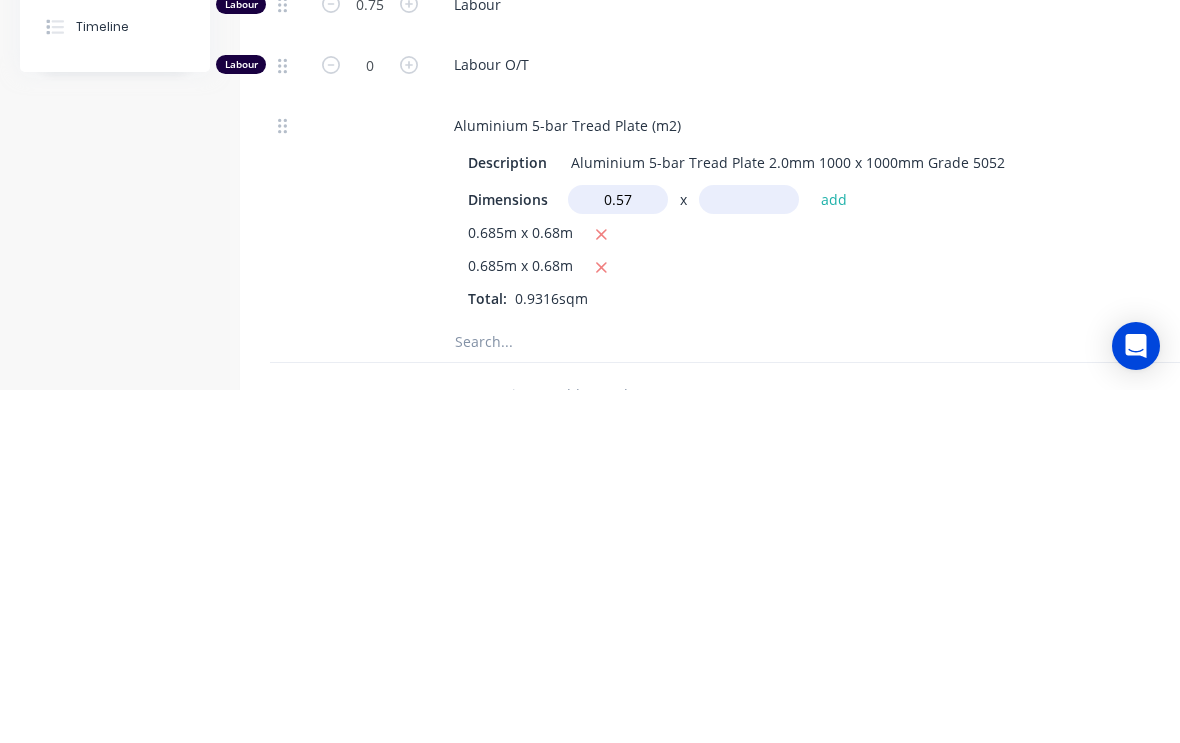 click at bounding box center [749, 552] 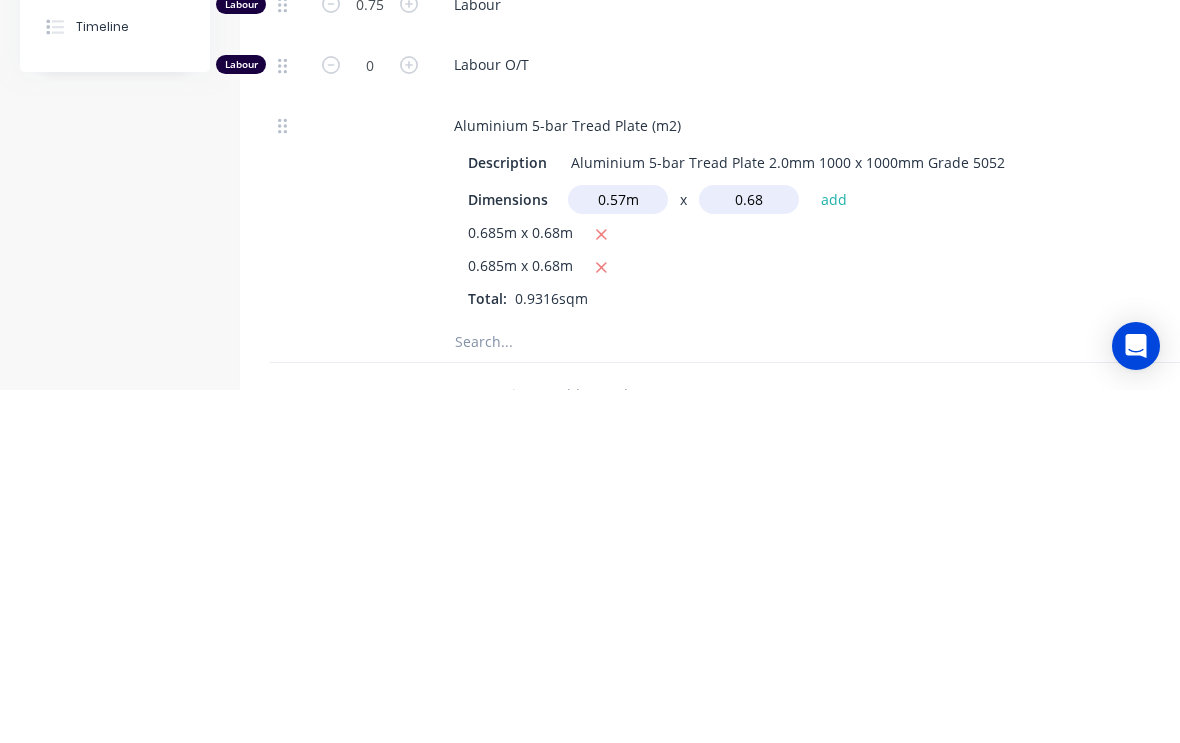 type on "0.68" 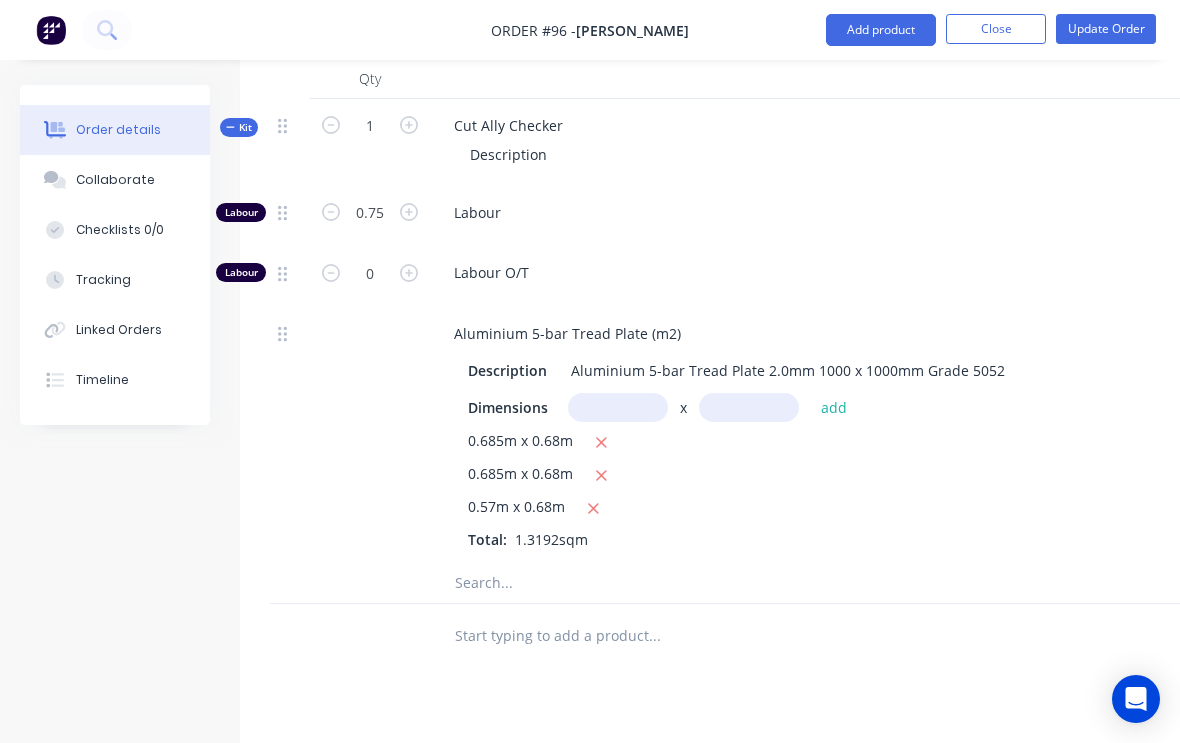 scroll, scrollTop: 725, scrollLeft: 0, axis: vertical 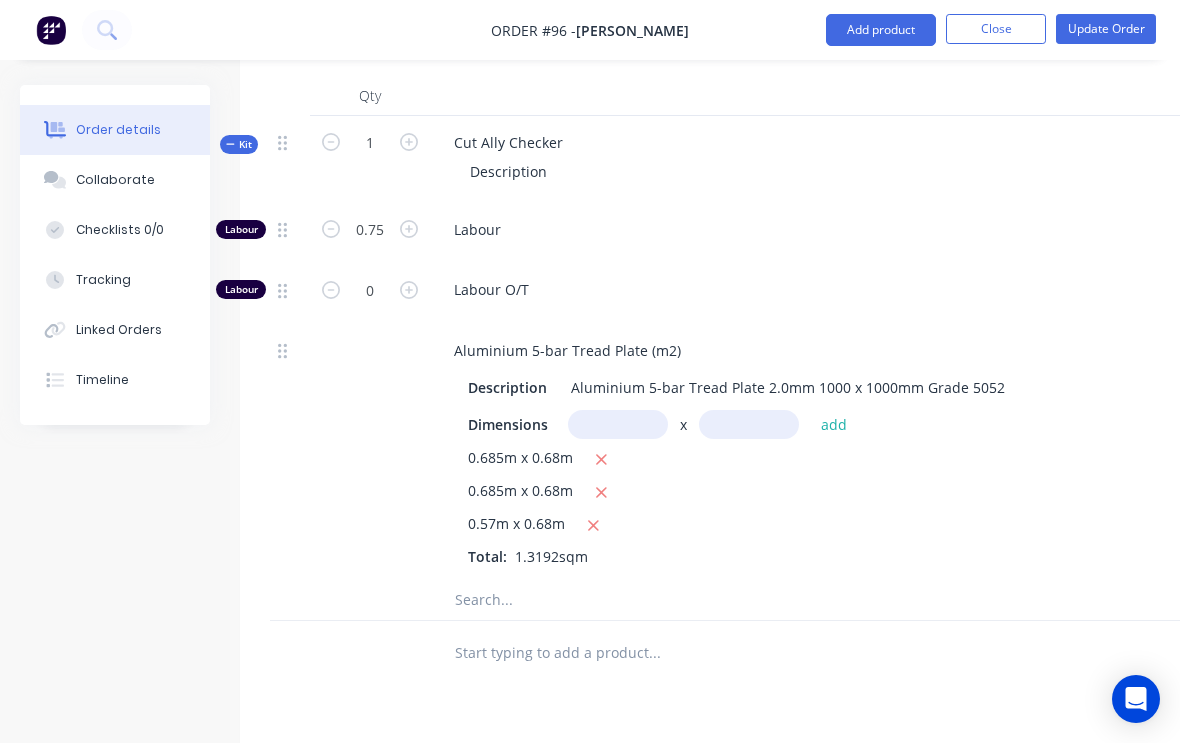 click at bounding box center [618, 424] 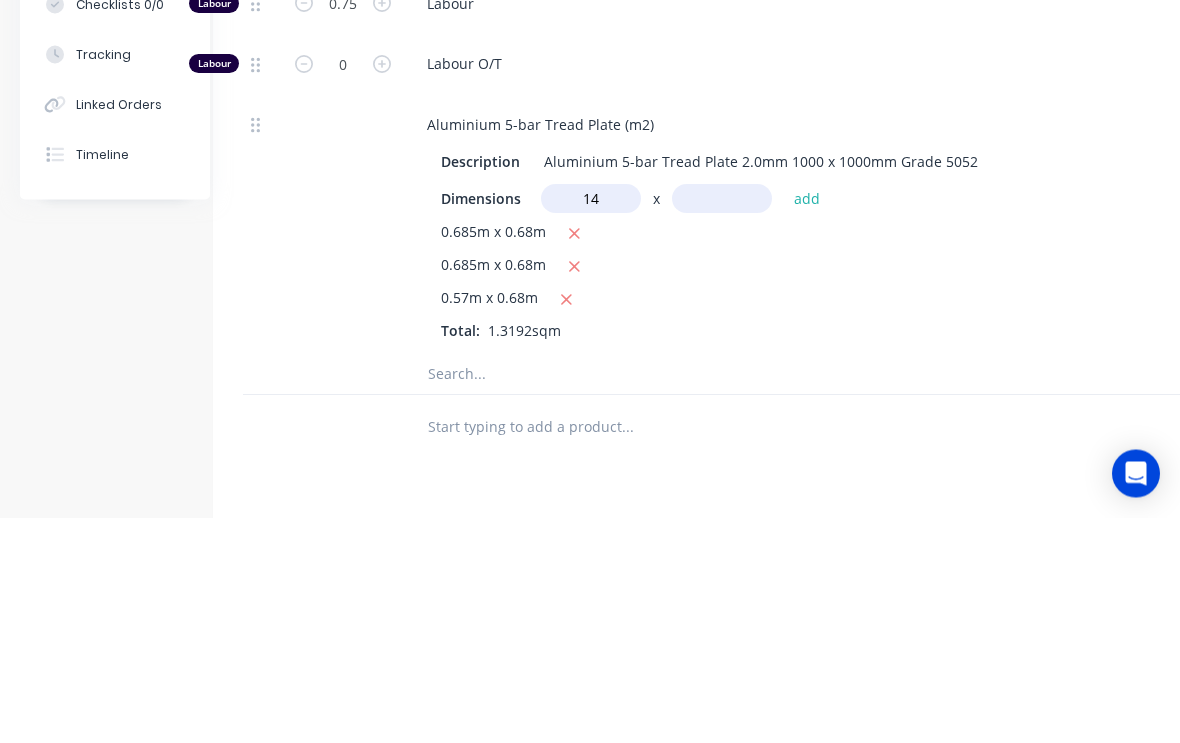 type on "1" 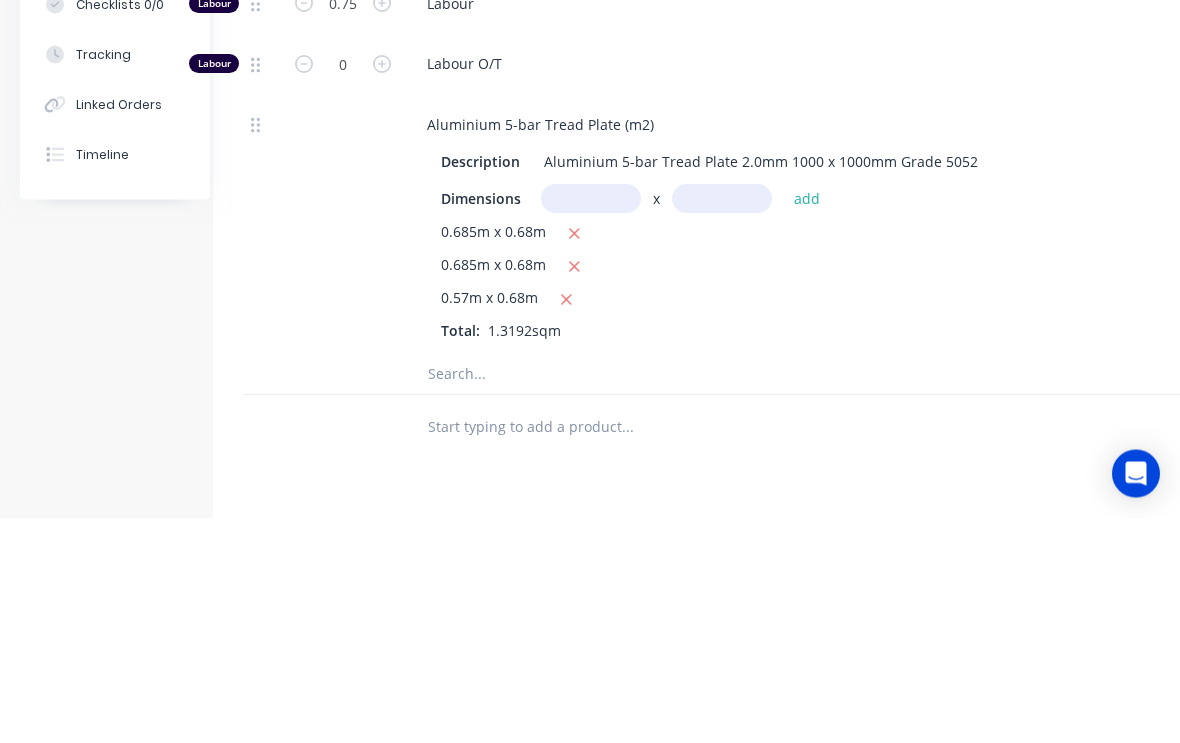 type on "0" 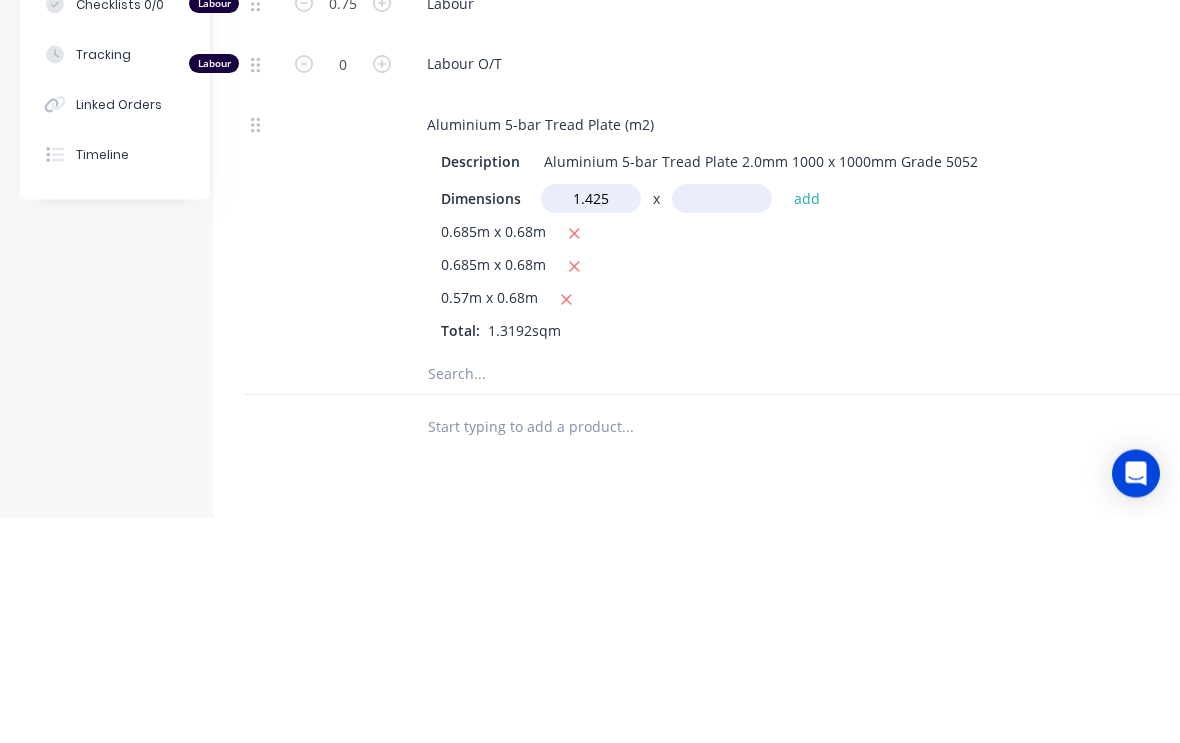 click at bounding box center [722, 424] 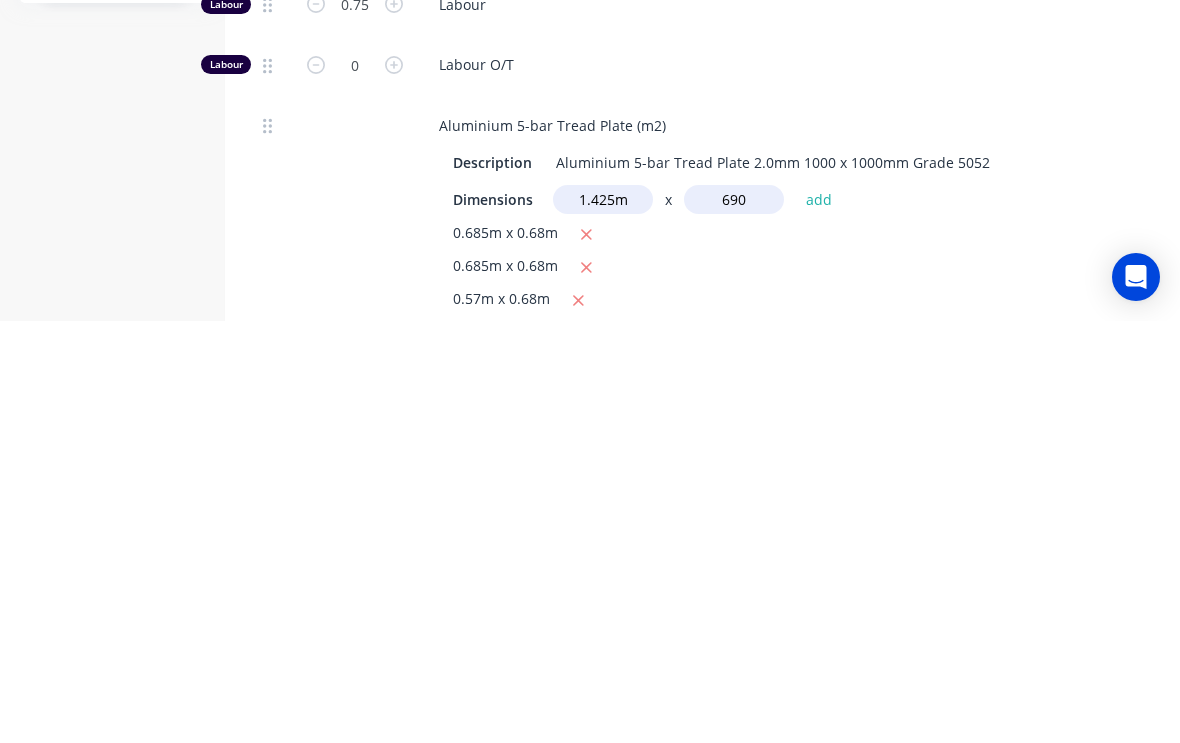 scroll, scrollTop: 595, scrollLeft: 15, axis: both 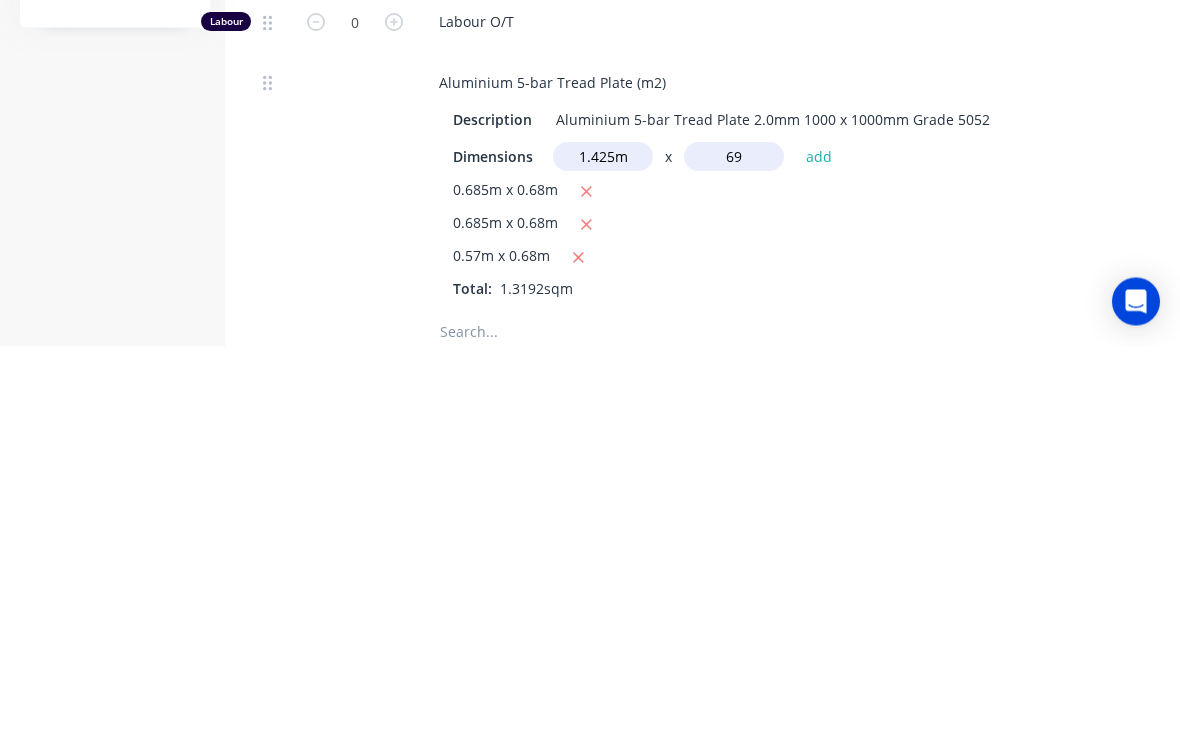 type on "6" 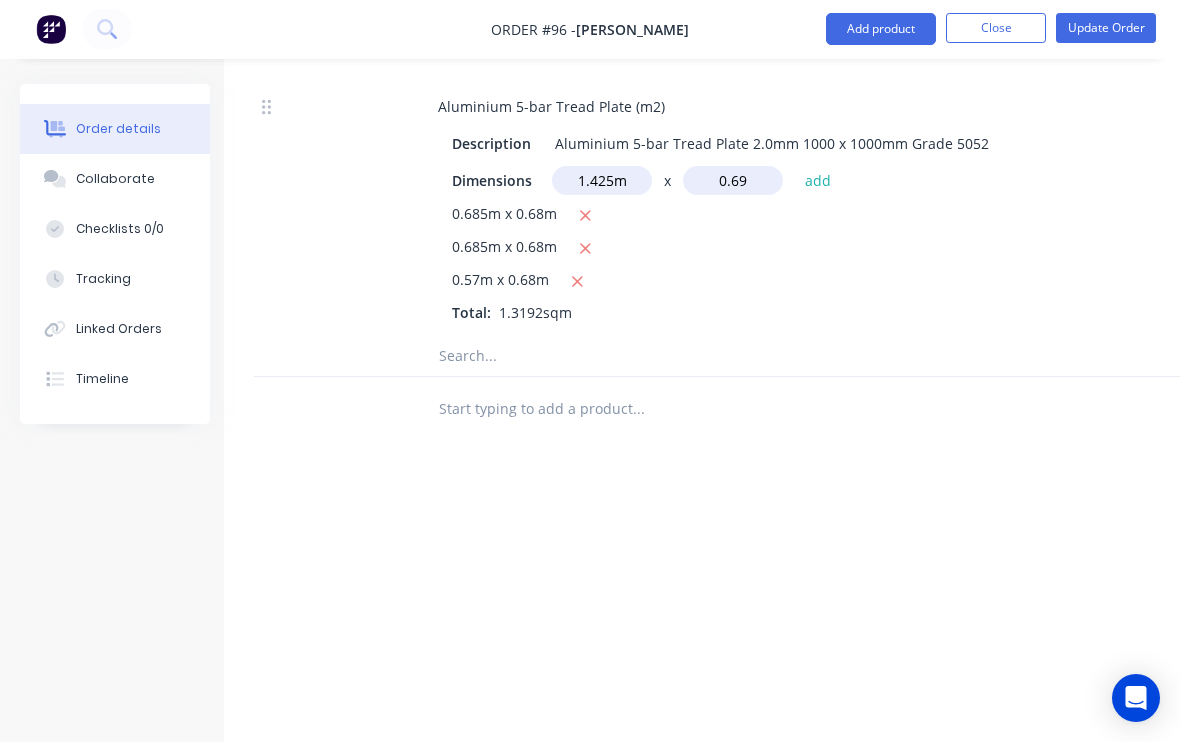 type on "0.69" 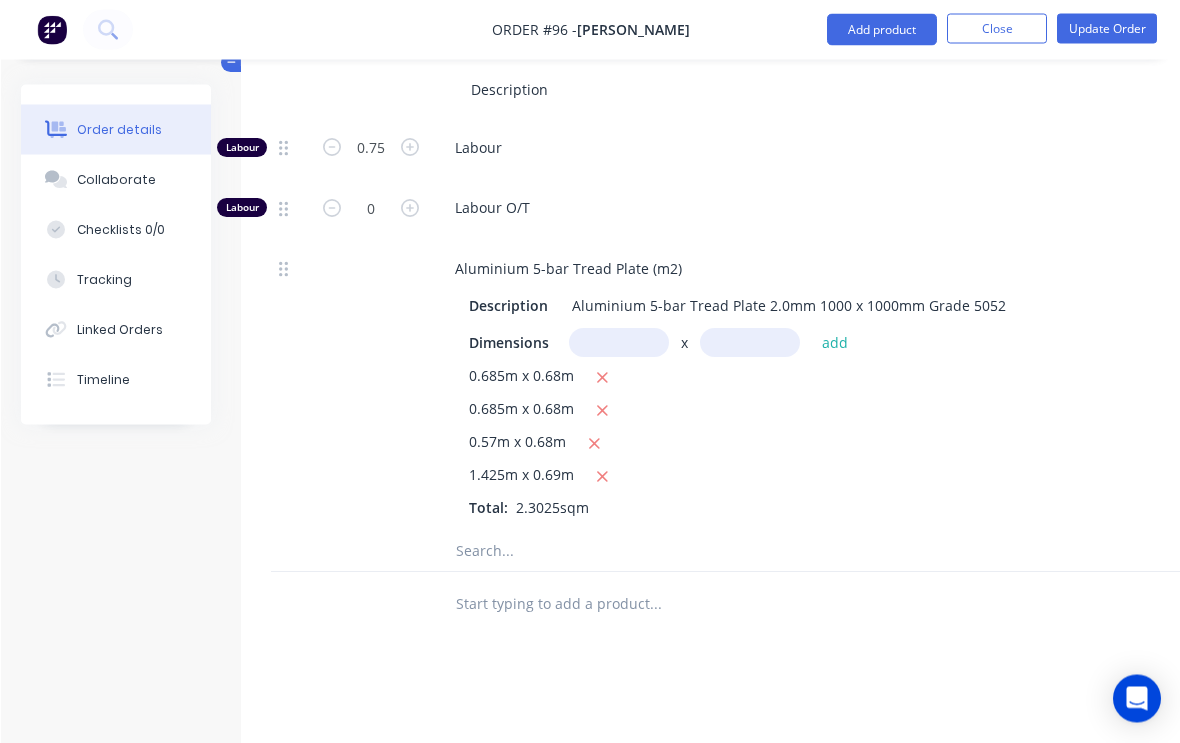 scroll, scrollTop: 805, scrollLeft: 0, axis: vertical 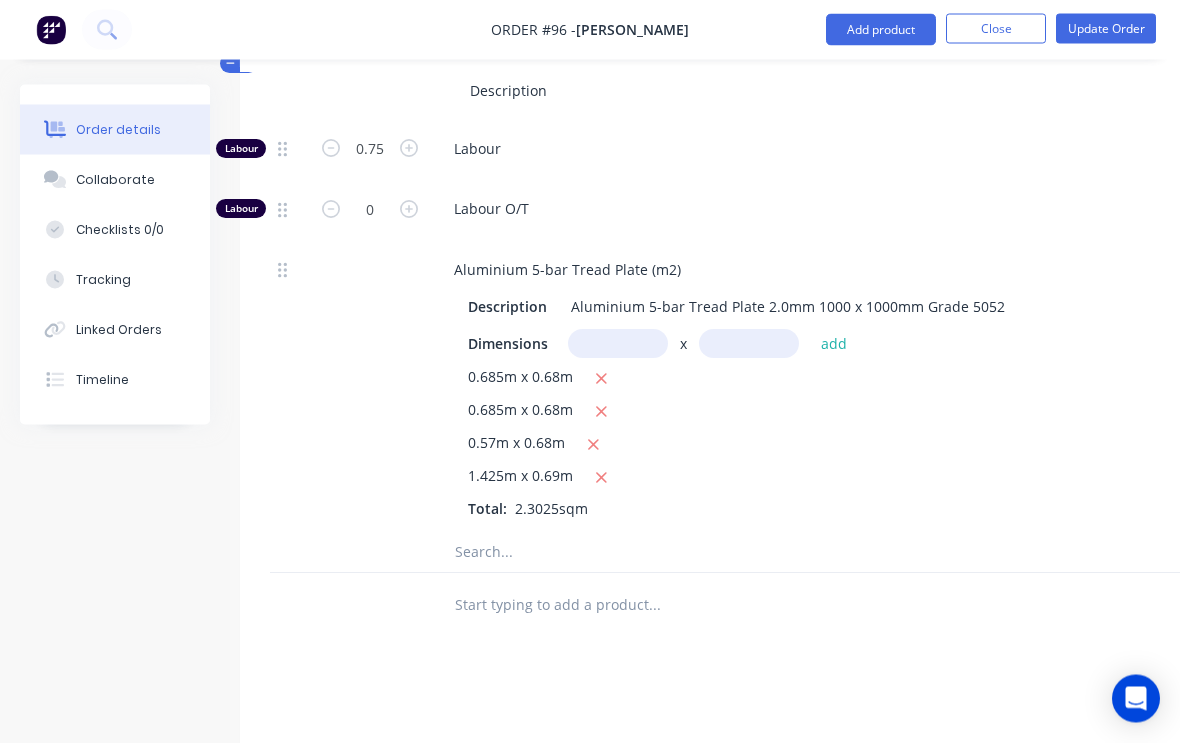 click at bounding box center [618, 344] 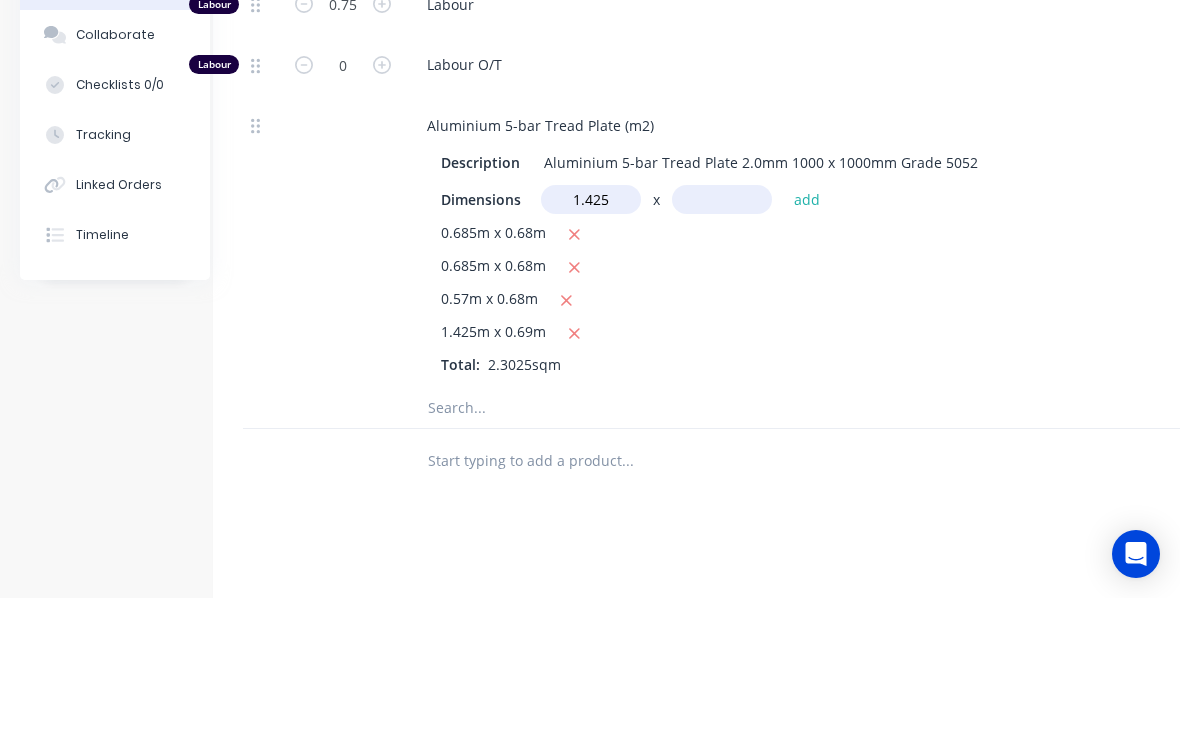 click at bounding box center [722, 344] 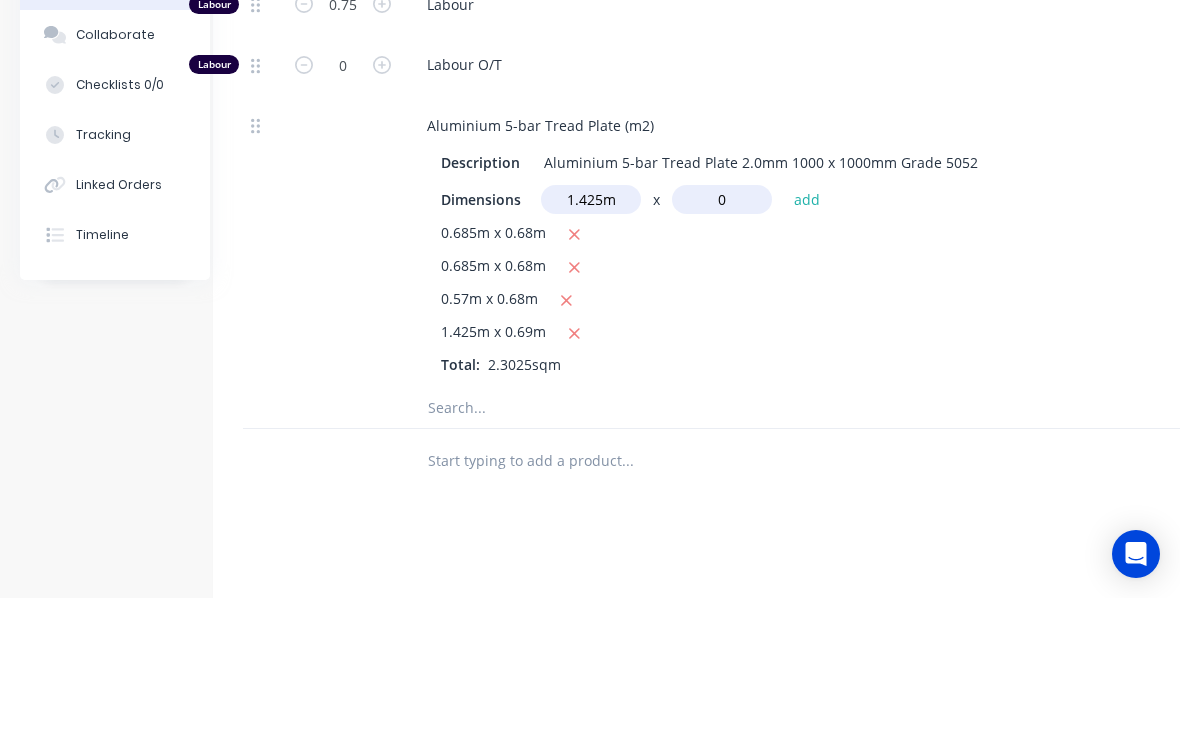 type on "0" 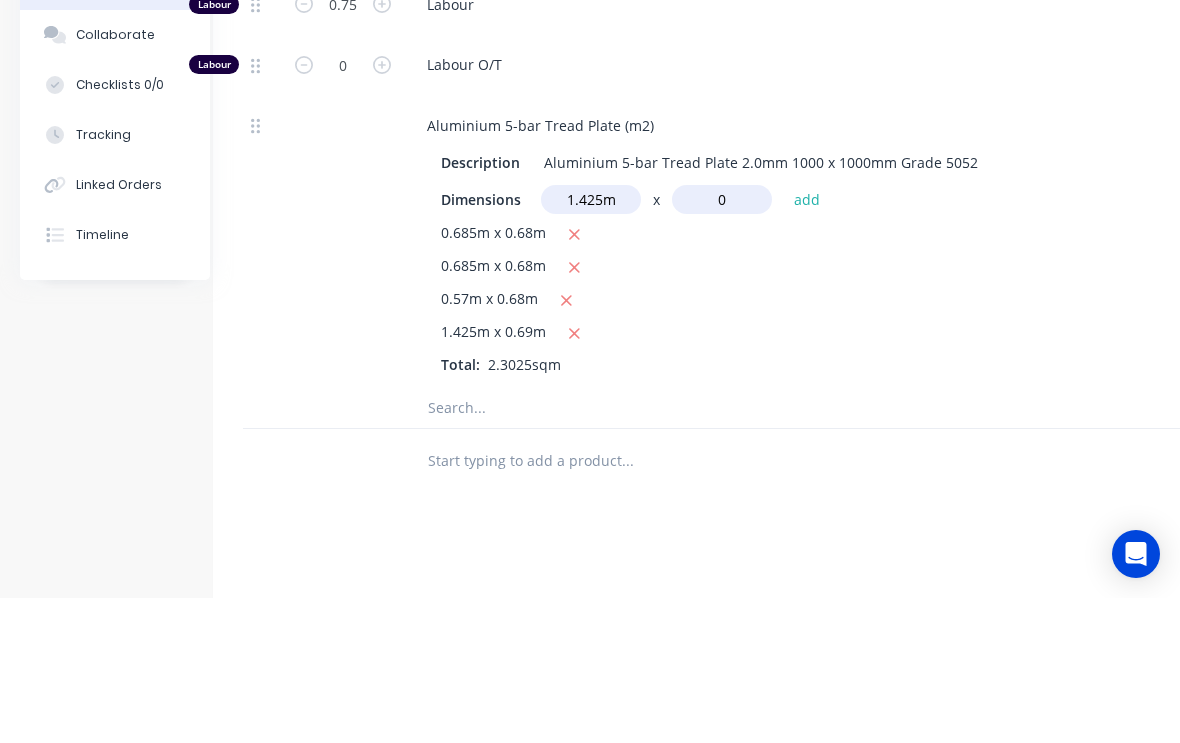 click on "add" at bounding box center (807, 344) 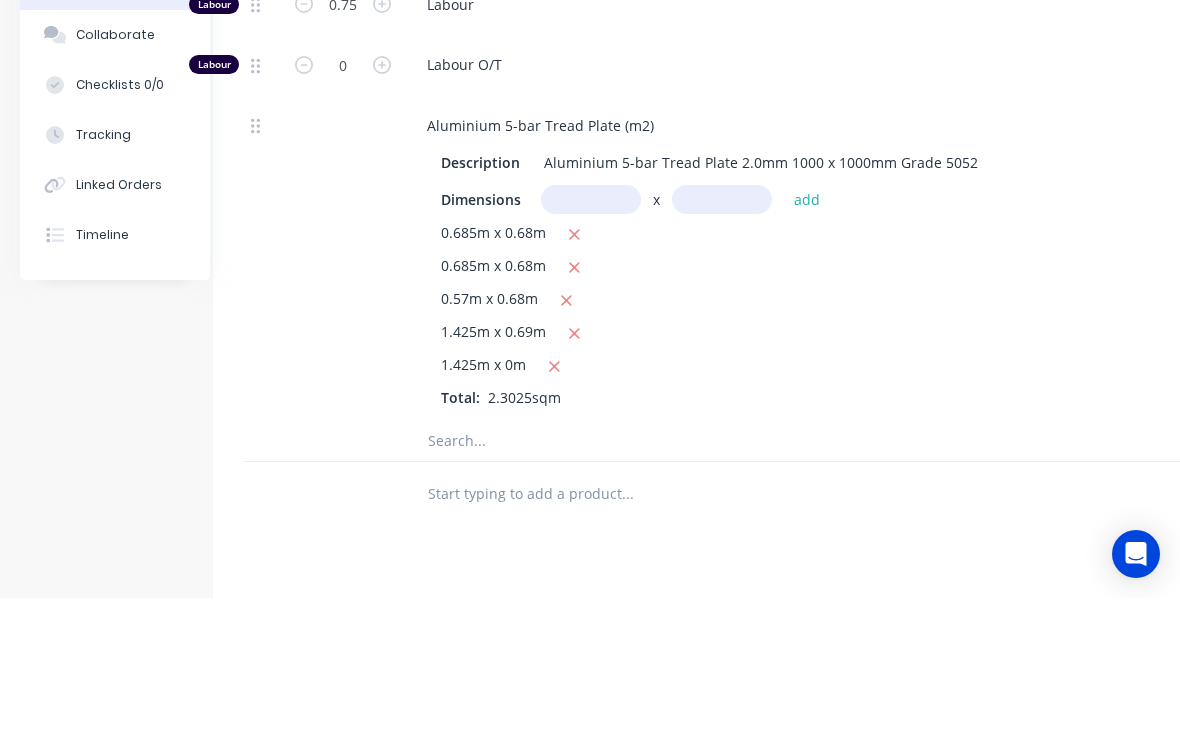 click 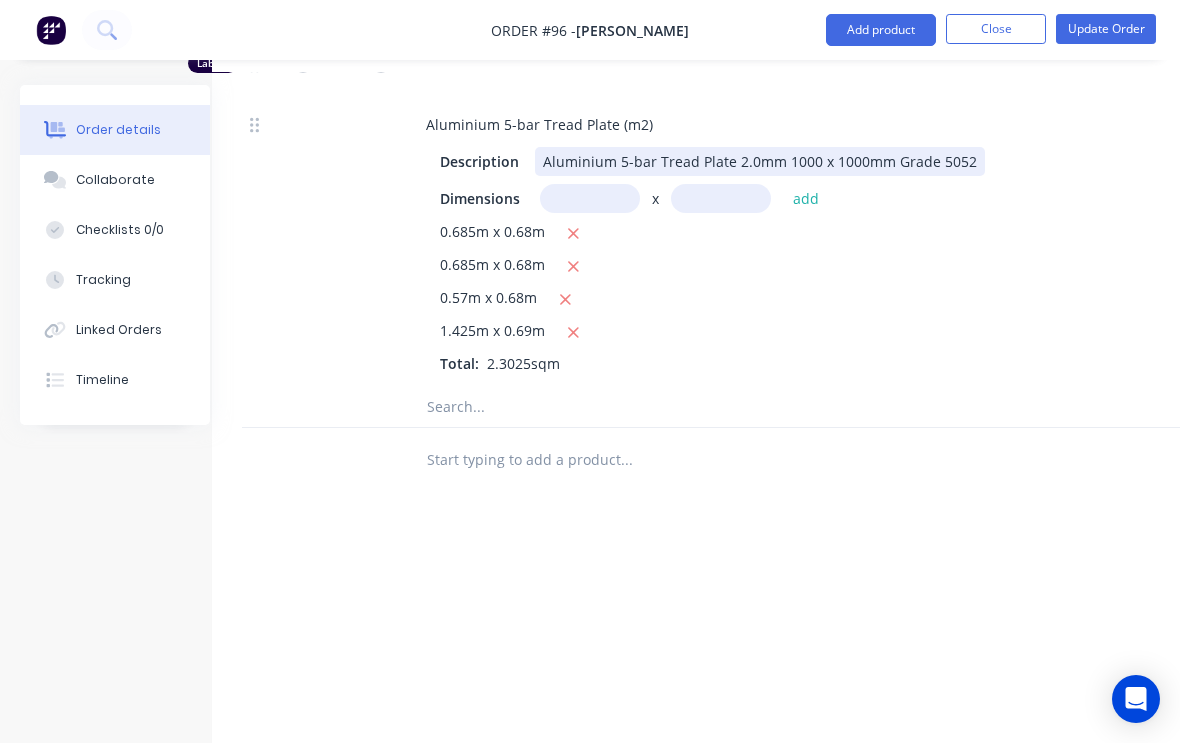 click on "Aluminium 5-bar Tread Plate 2.0mm 1000 x 1000mm Grade 5052" at bounding box center [760, 161] 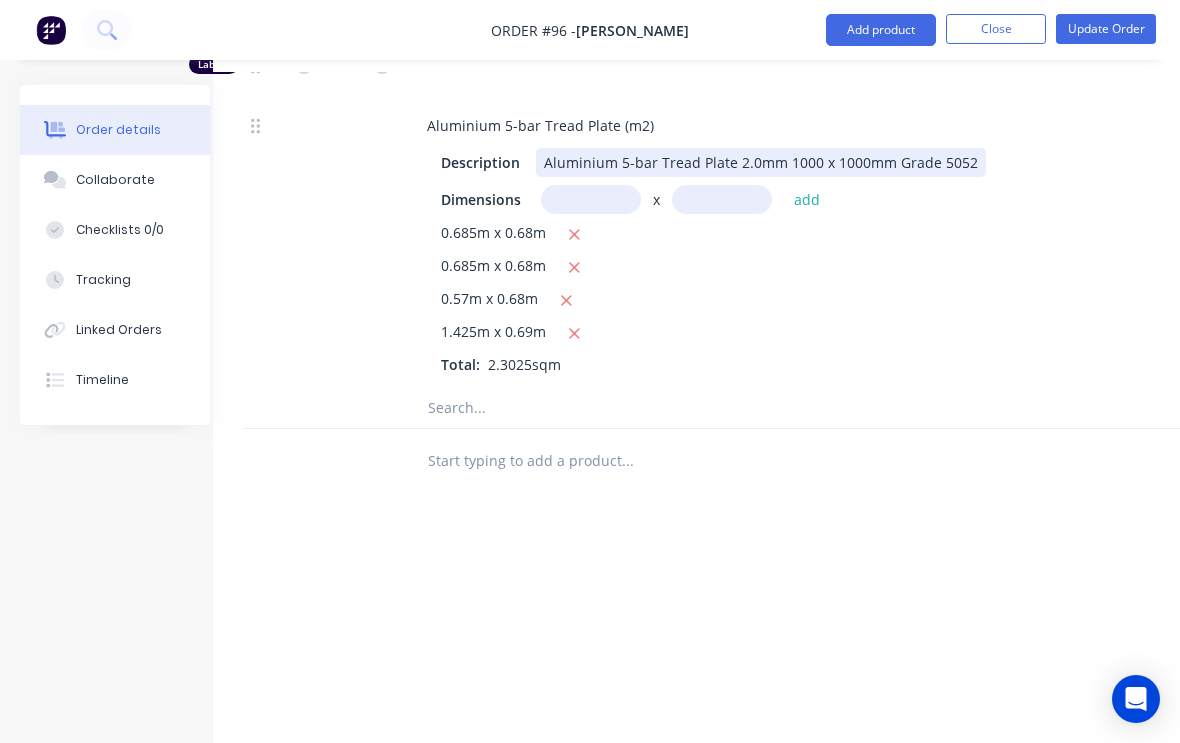 type 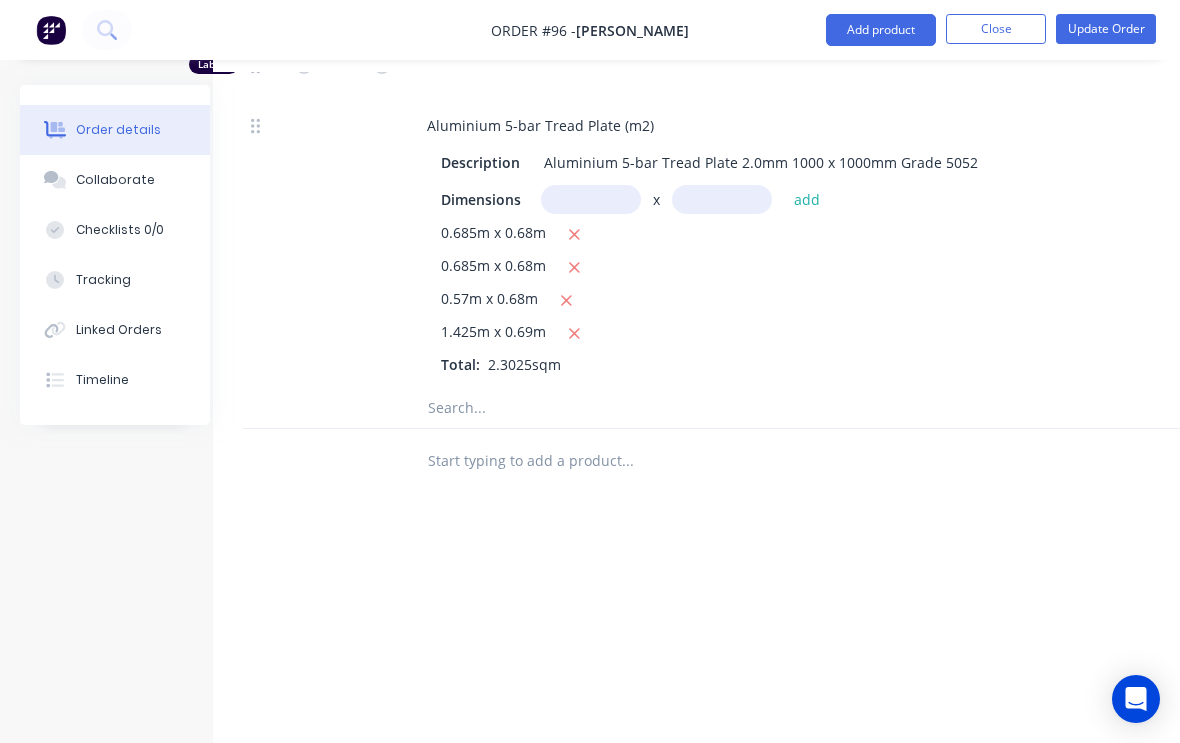 click at bounding box center [591, 199] 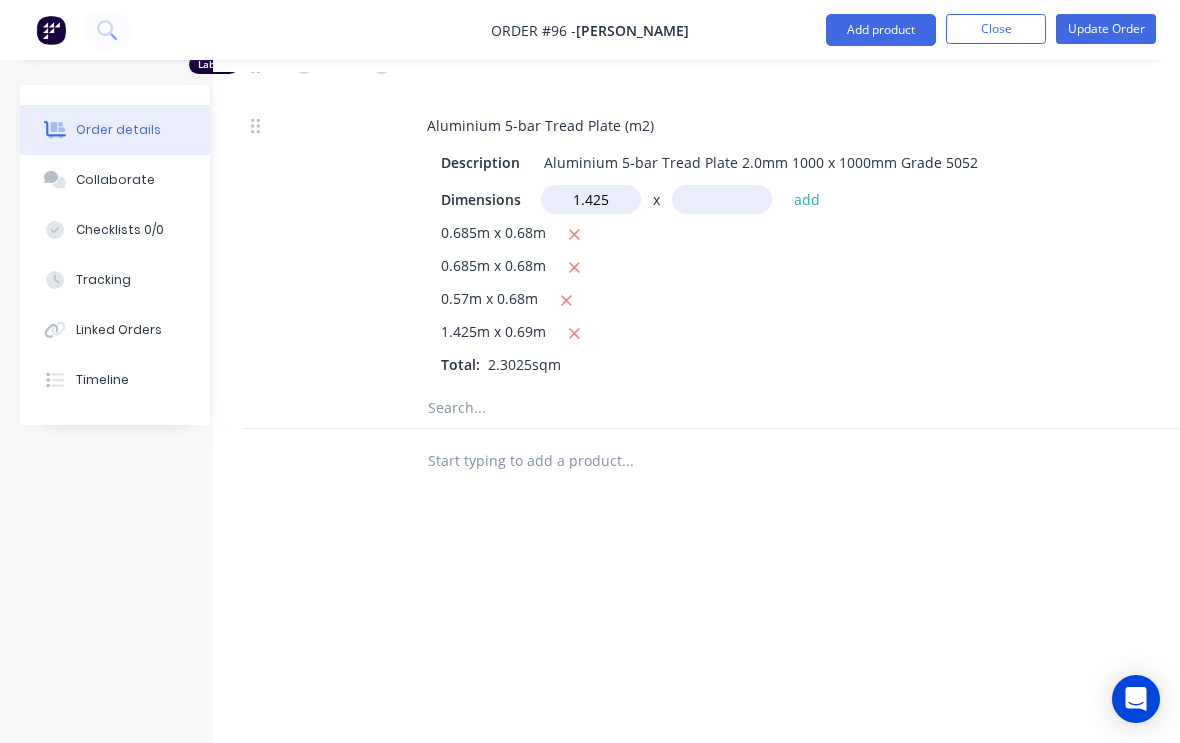 click at bounding box center [722, 199] 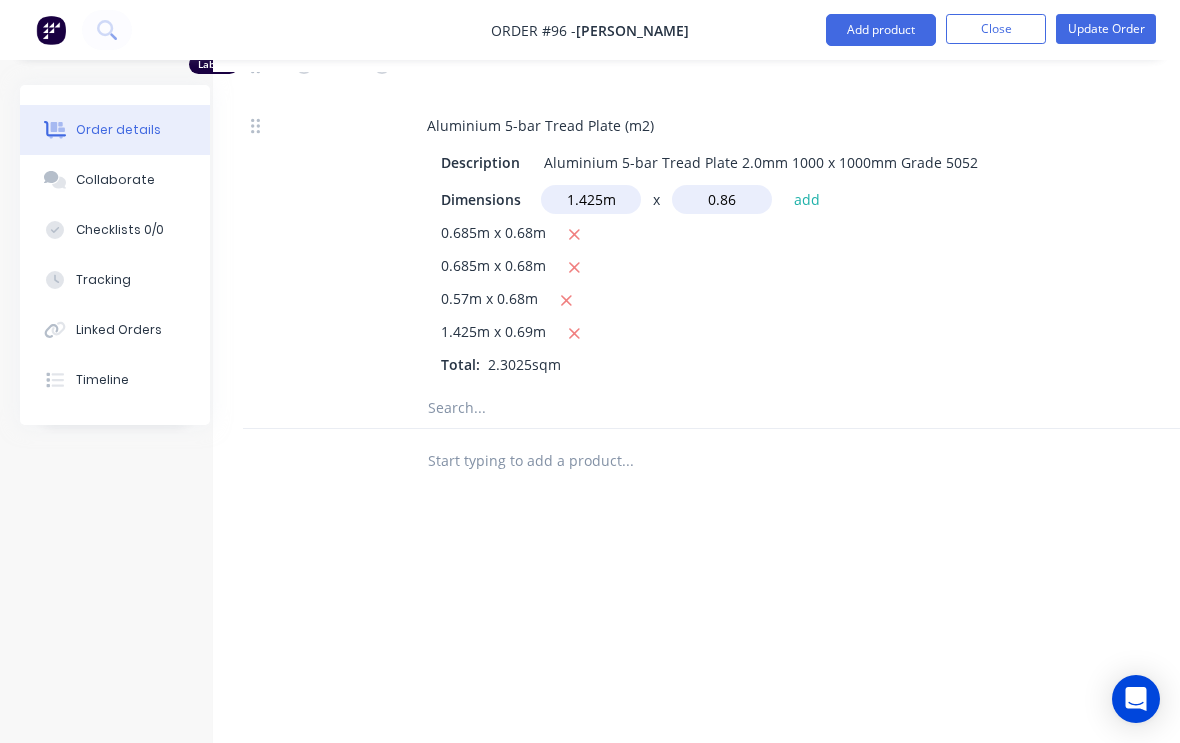 type on "0.86" 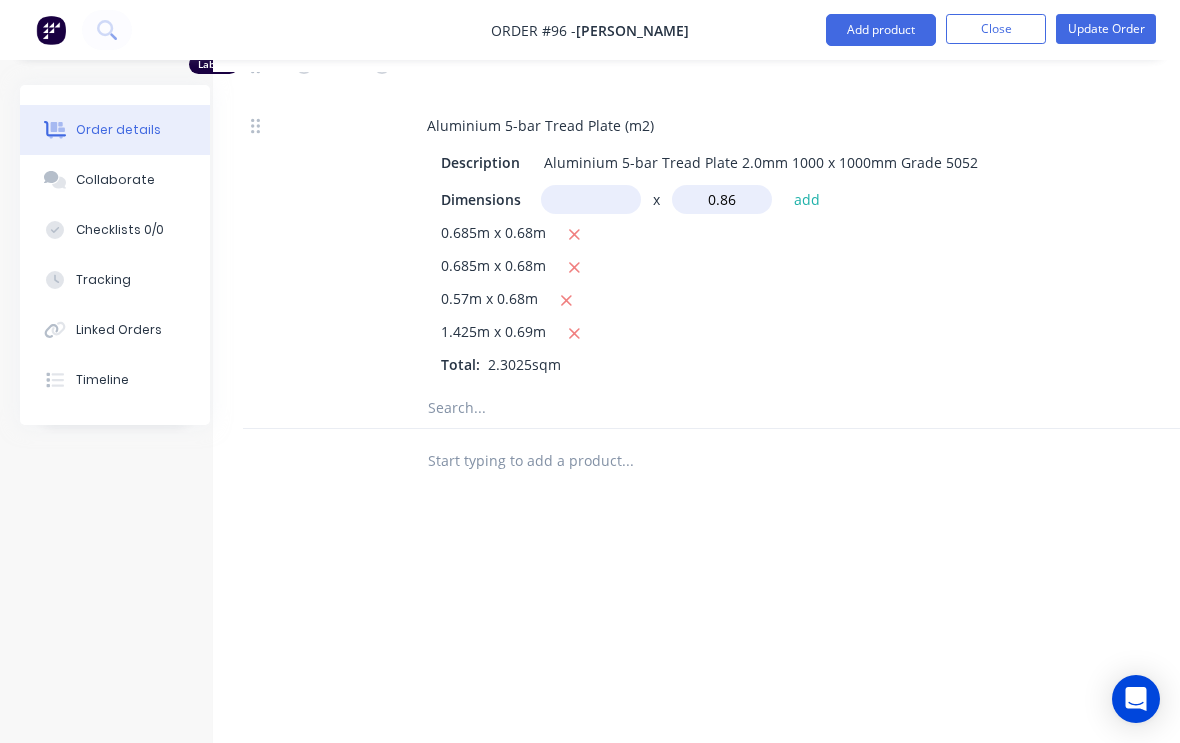 type 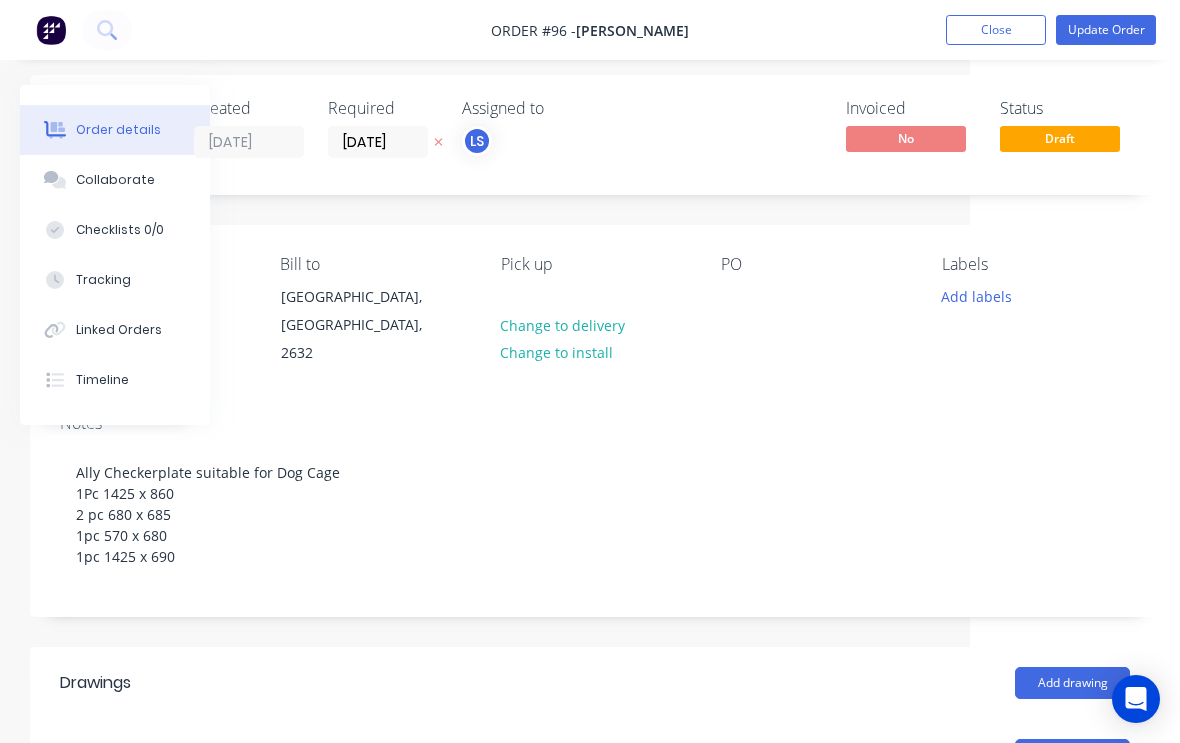 scroll, scrollTop: 0, scrollLeft: 210, axis: horizontal 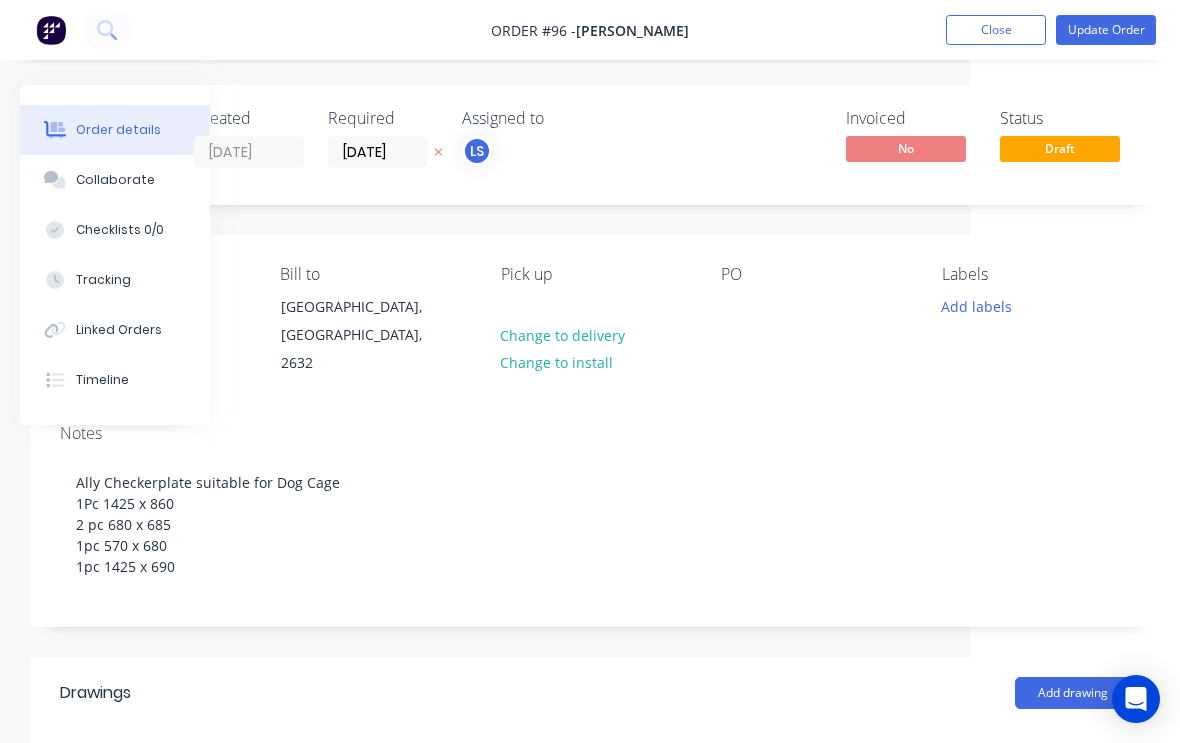 click on "Update Order" at bounding box center (1106, 30) 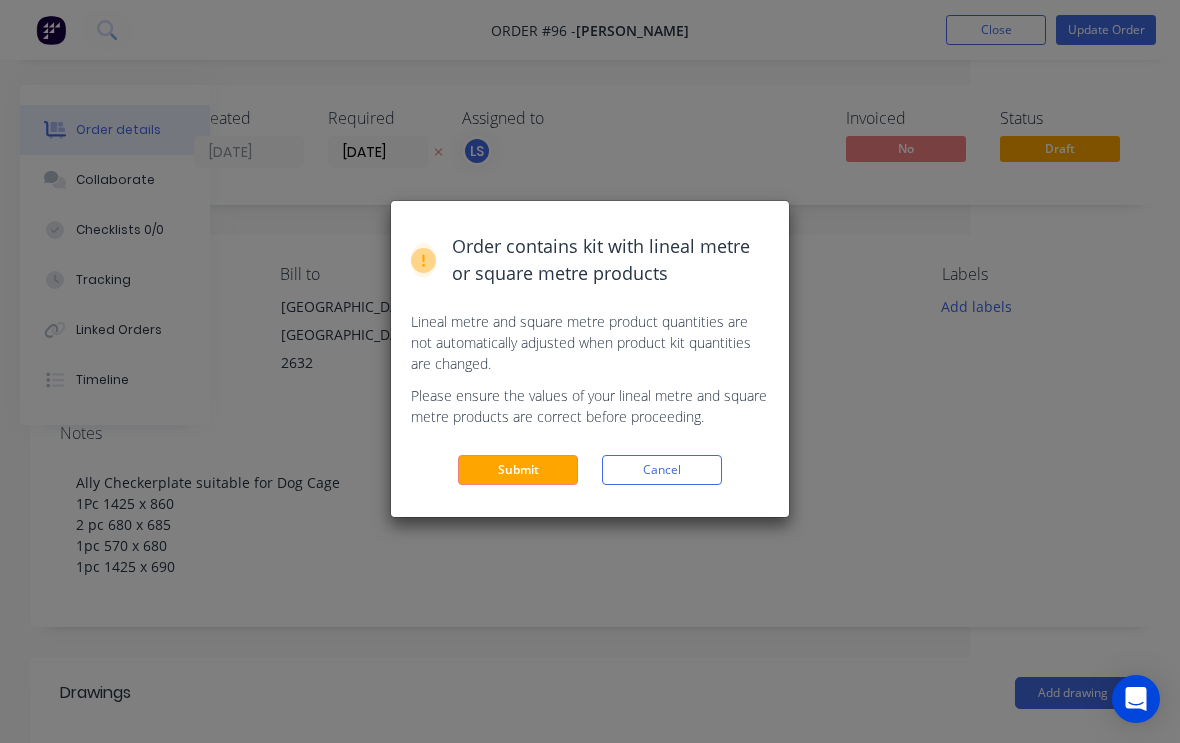click on "Submit" at bounding box center (518, 470) 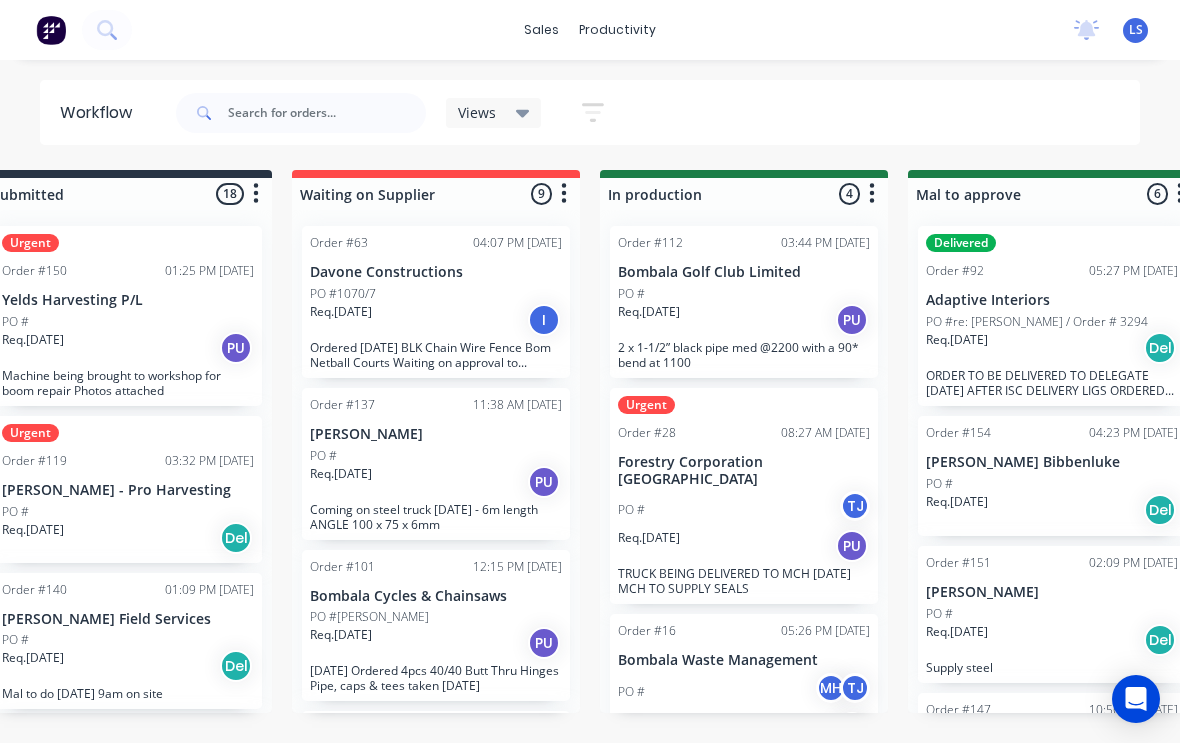 scroll, scrollTop: 0, scrollLeft: 266, axis: horizontal 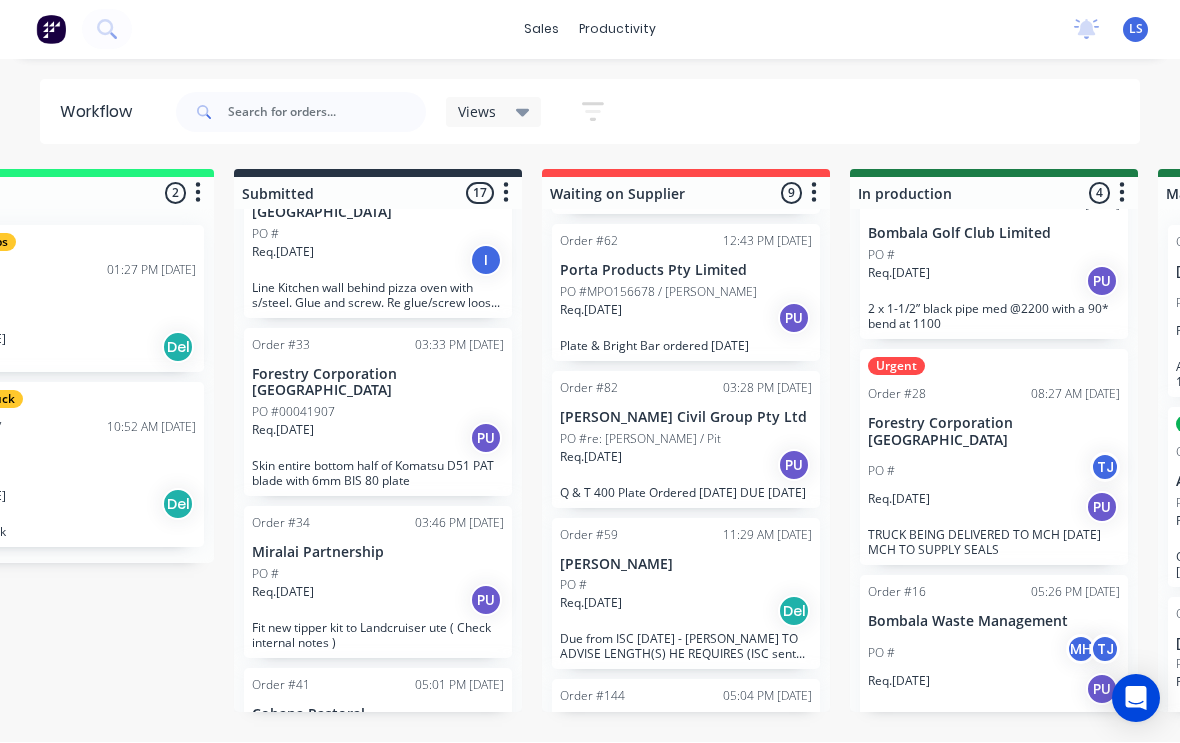 click on "Q & T 400 Plate Ordered [DATE]
DUE [DATE]" at bounding box center (686, 493) 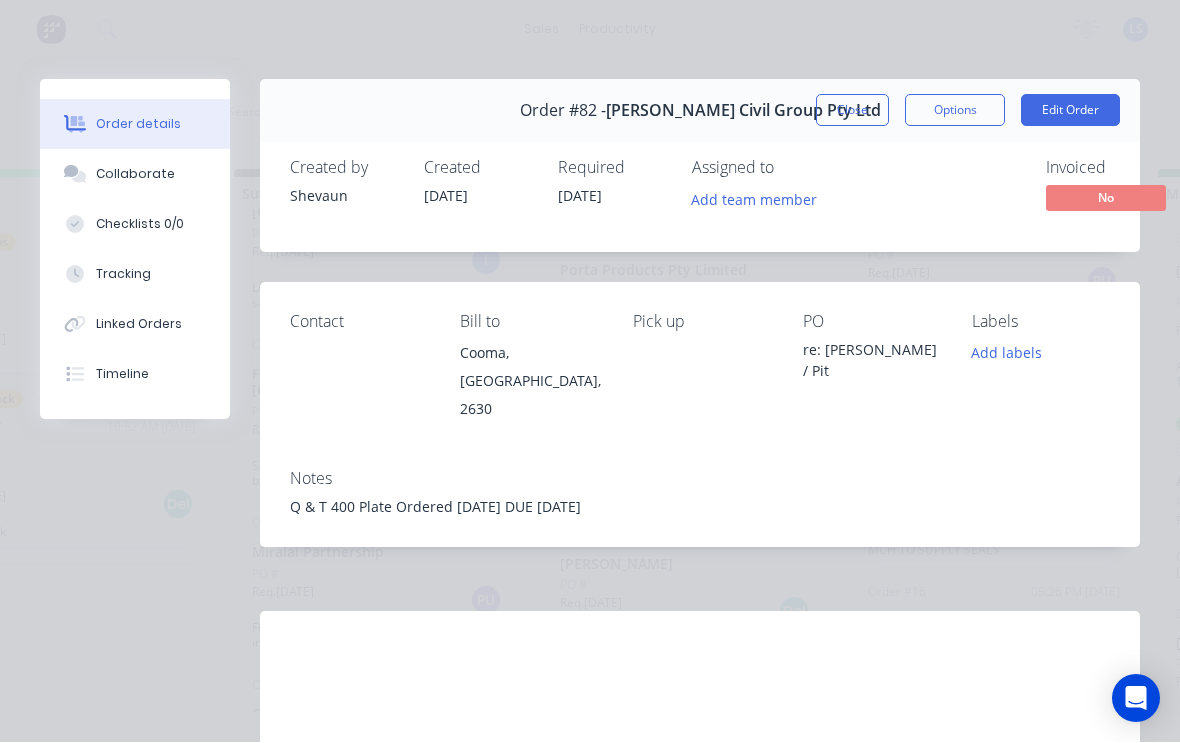 click on "Close" at bounding box center (852, 111) 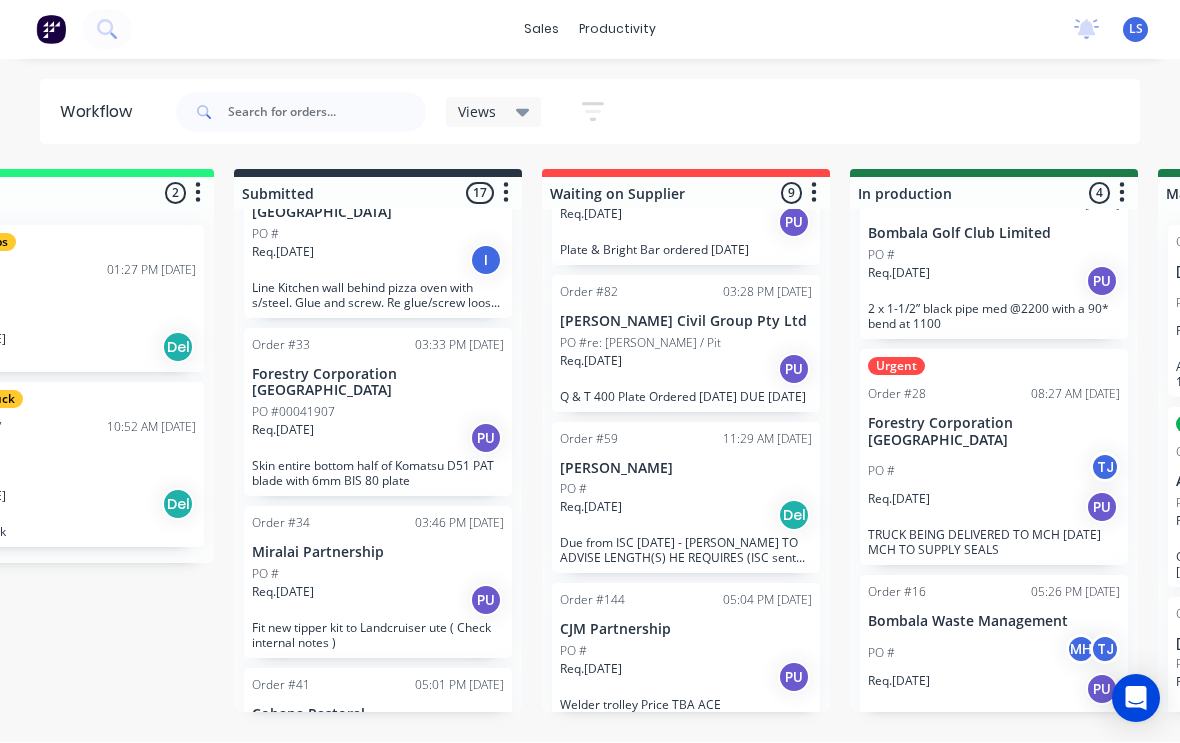 scroll, scrollTop: 895, scrollLeft: 0, axis: vertical 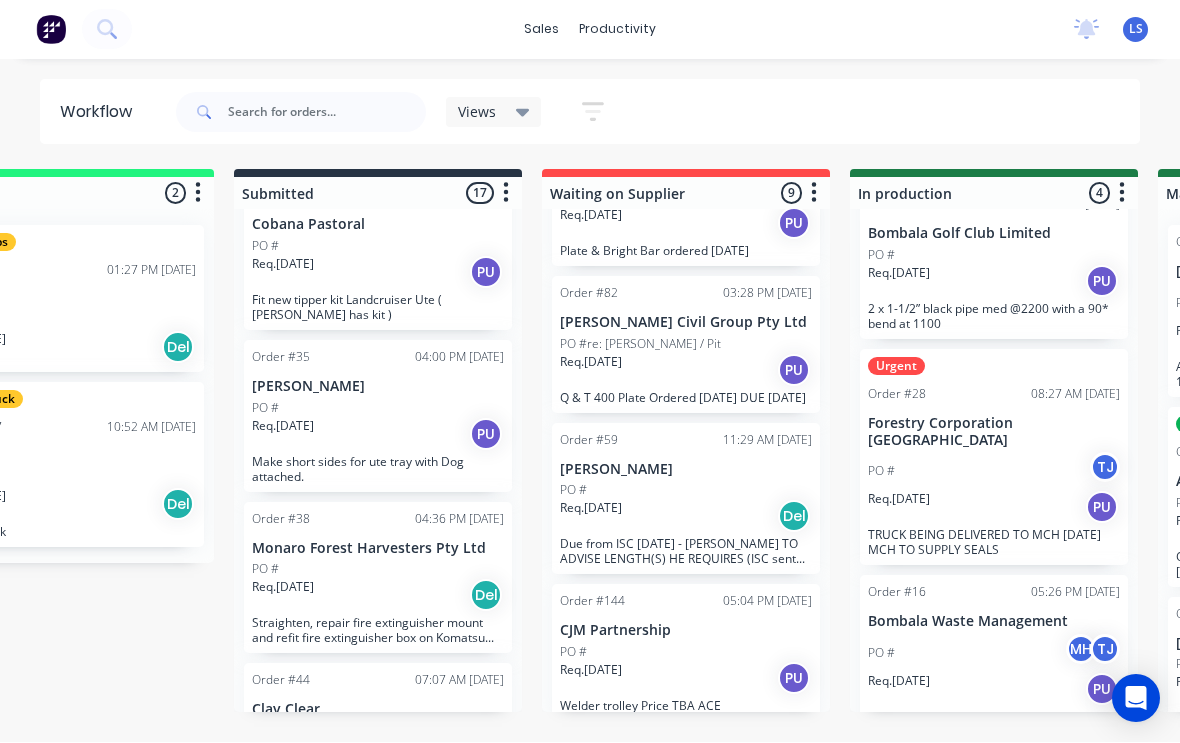 click on "[PERSON_NAME]" at bounding box center [378, 387] 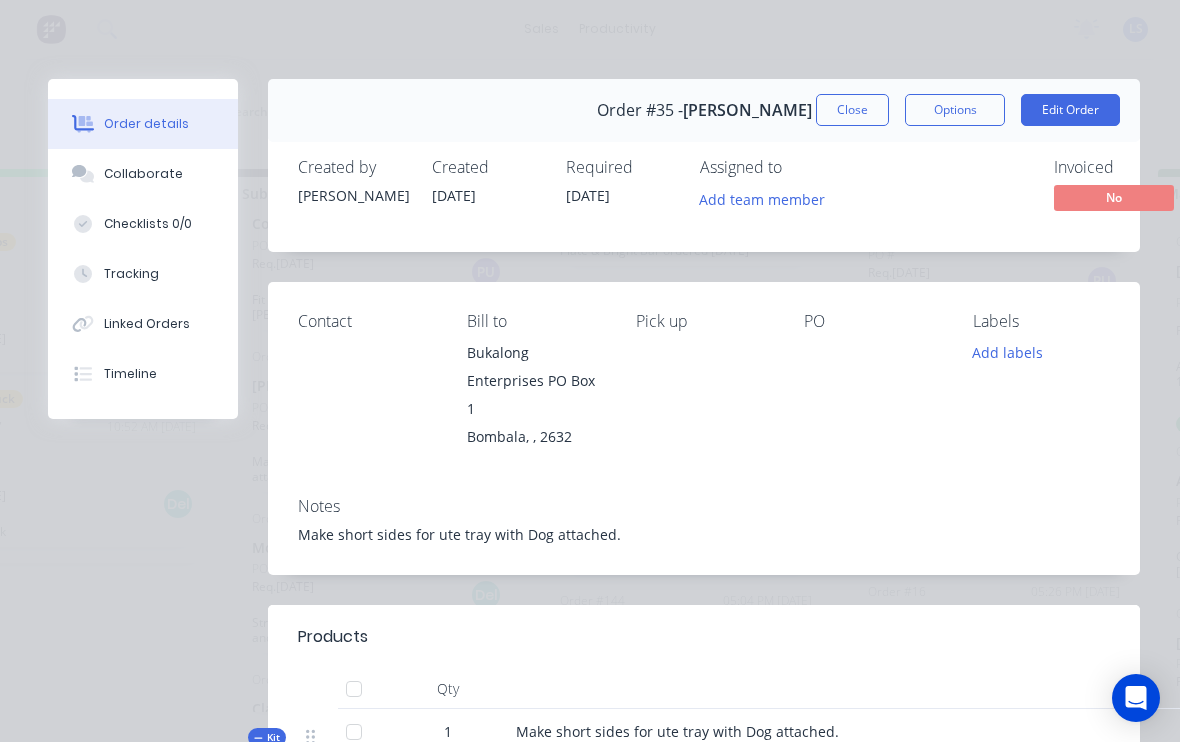 scroll, scrollTop: 0, scrollLeft: 0, axis: both 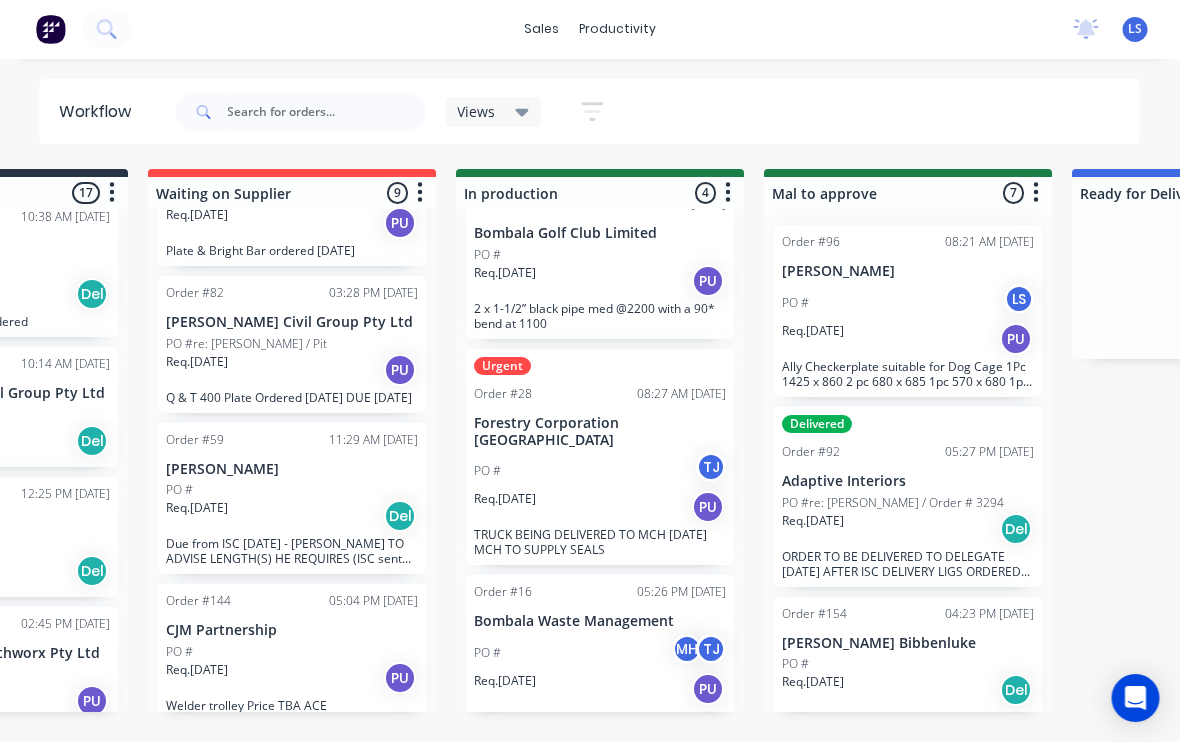 click on "2 x 1-1/2” black pipe med @2200 with a 90* bend at 1100" at bounding box center [601, 317] 